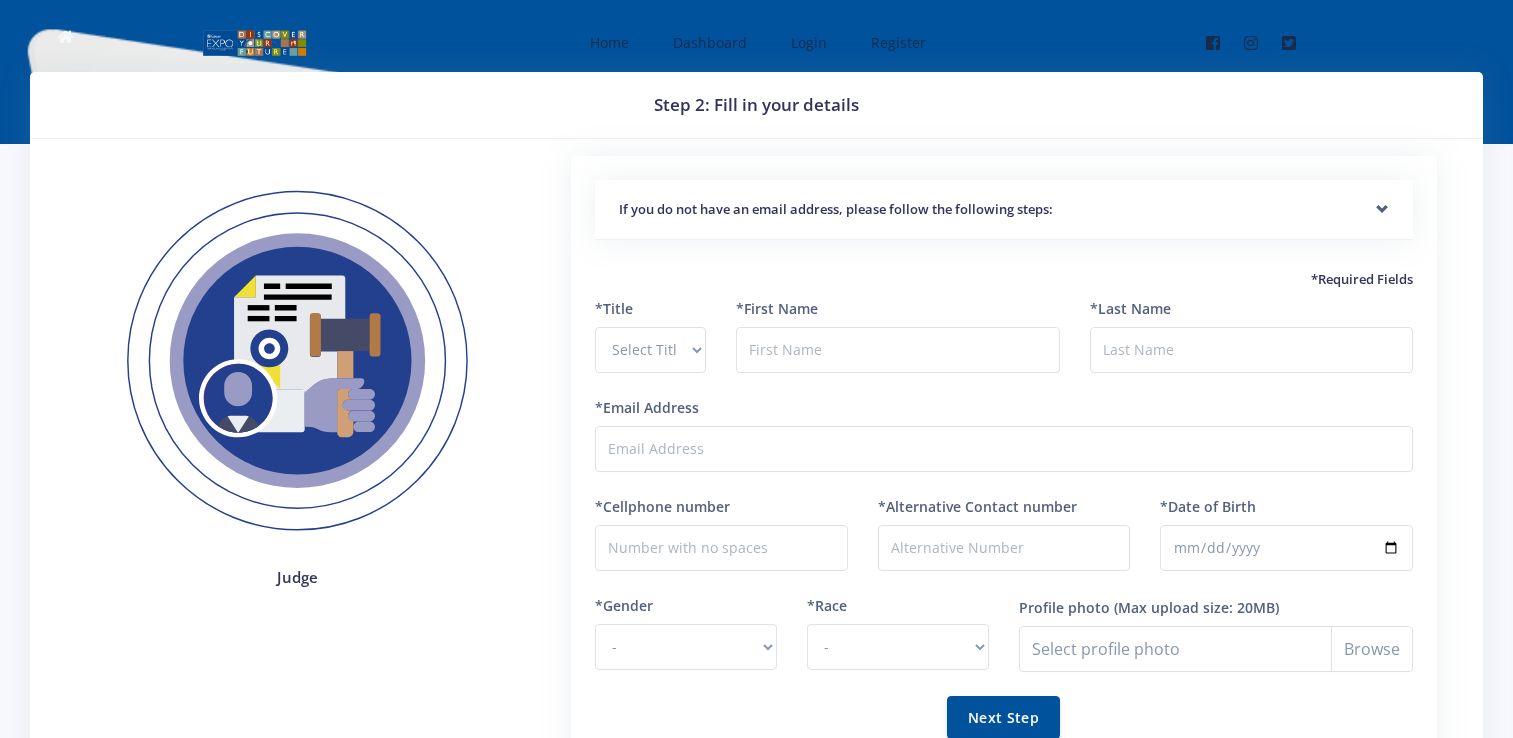 scroll, scrollTop: 0, scrollLeft: 0, axis: both 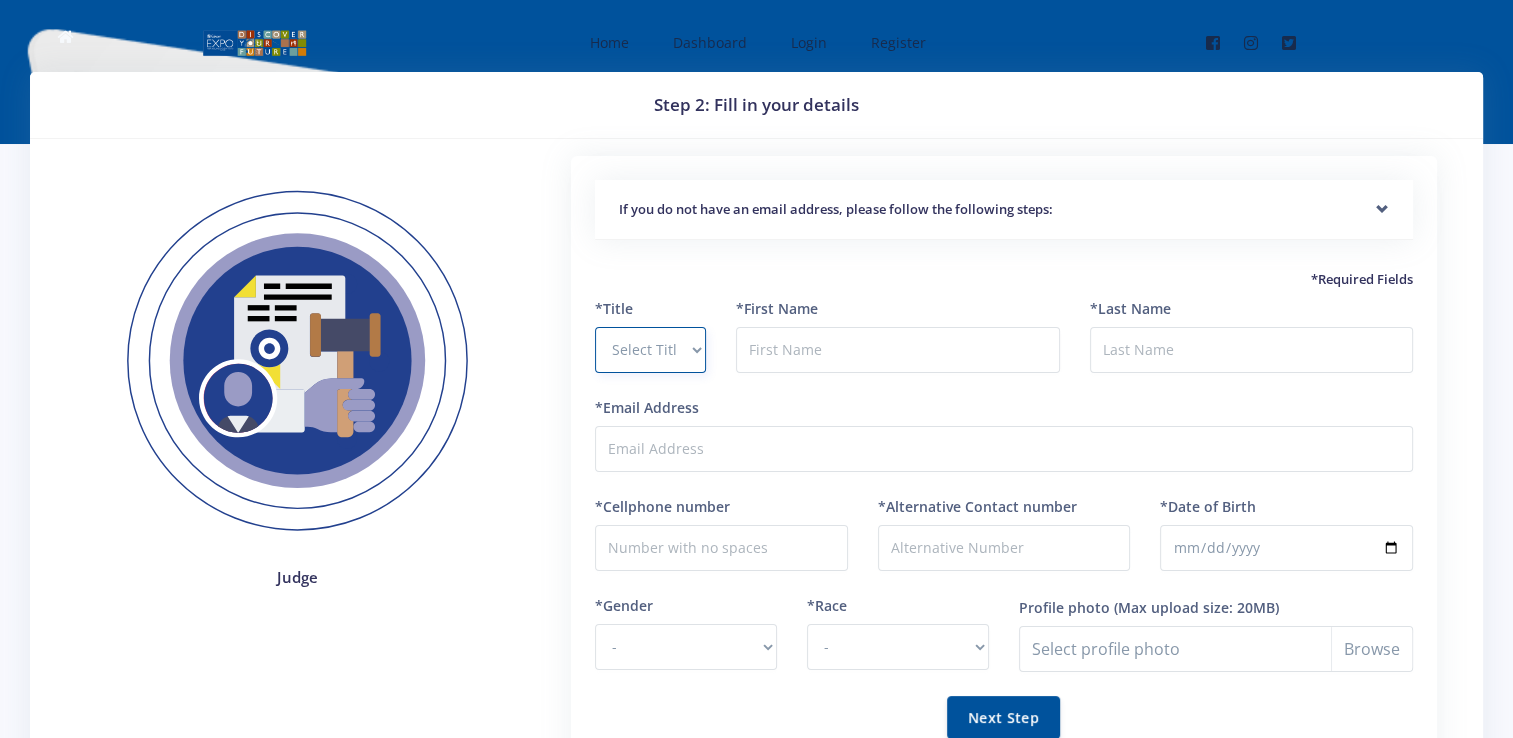 click on "Select Title
Prof
Dr
Mr
Mrs
Ms
Other" at bounding box center (650, 350) 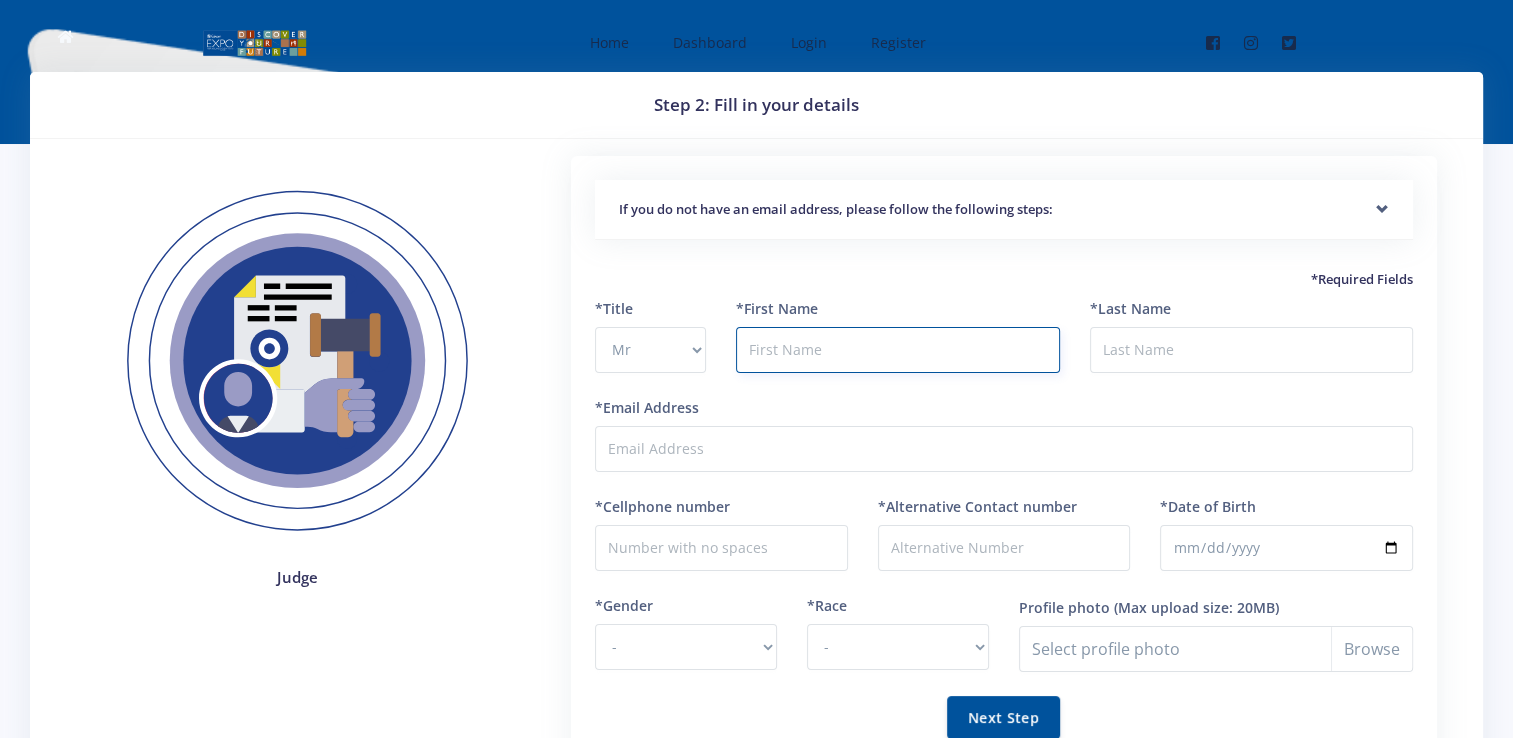 click at bounding box center (897, 350) 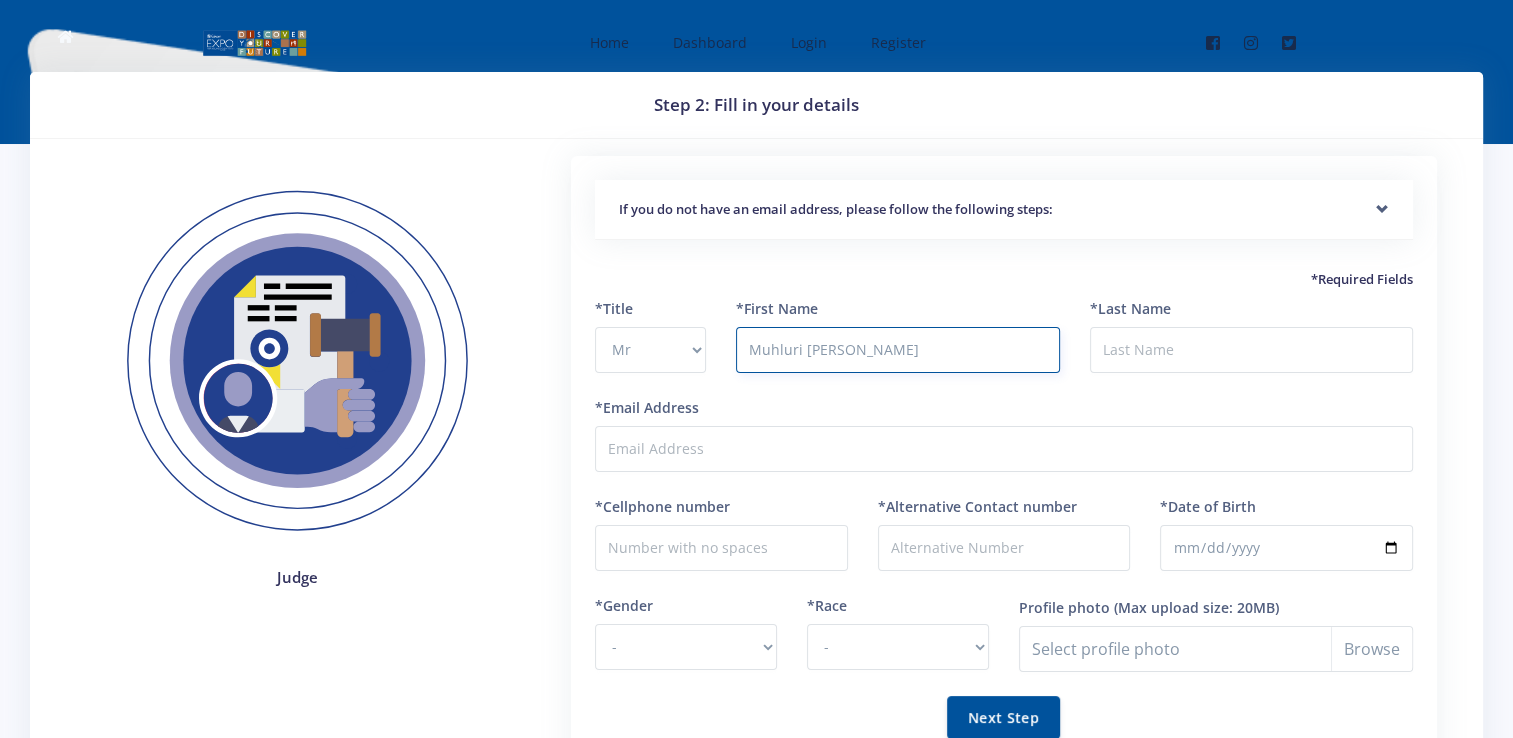 type on "Muhluri Lesley" 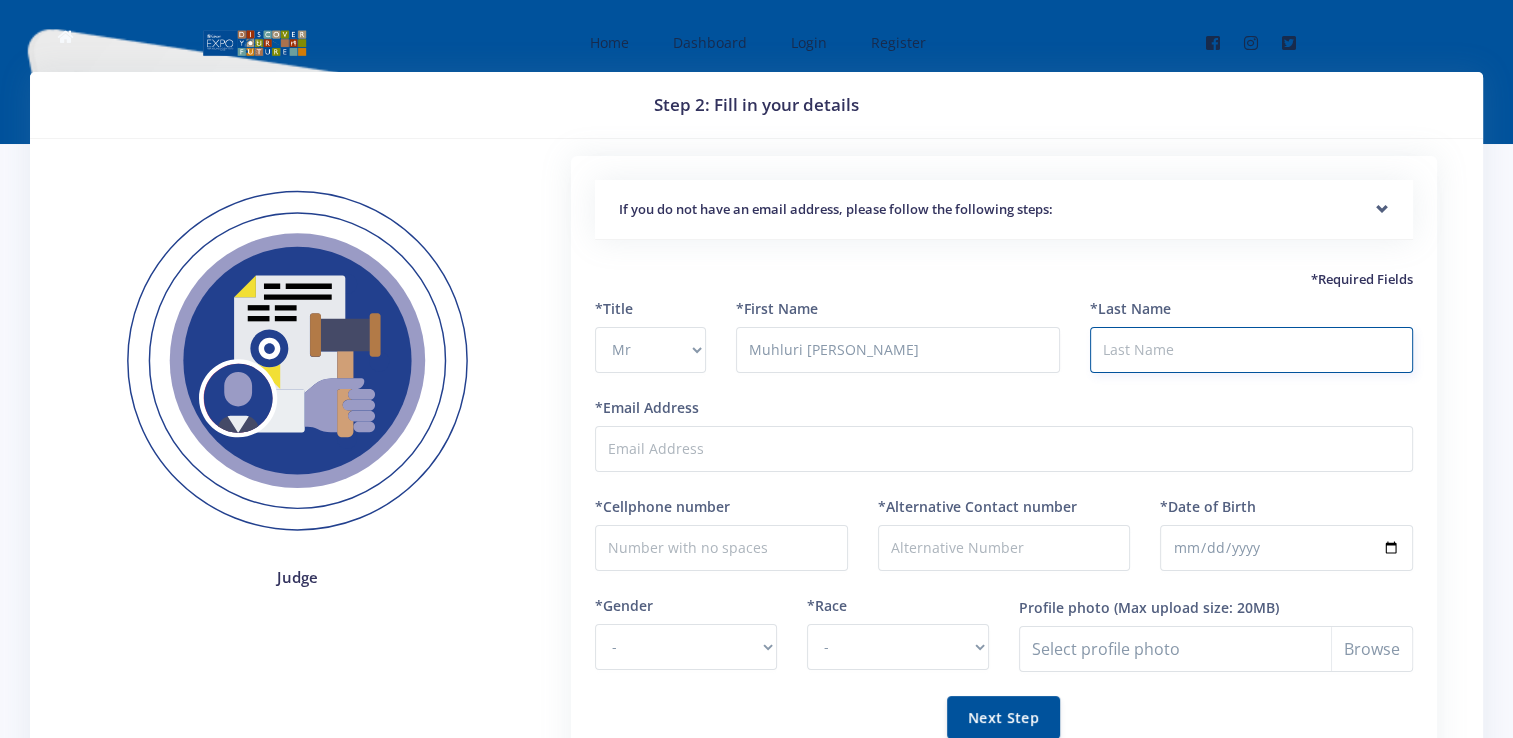 click on "*Last Name" at bounding box center (1251, 350) 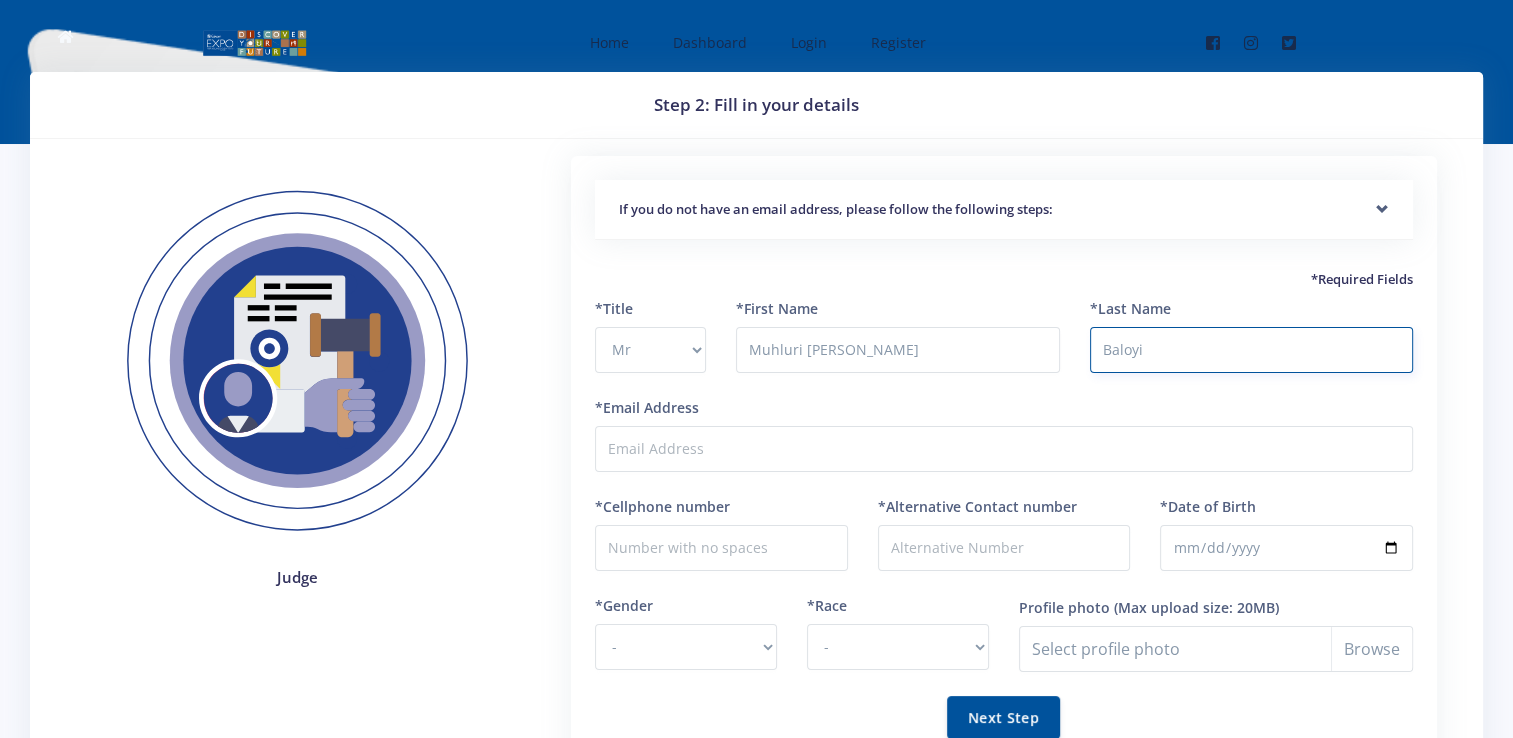 type on "Baloyi" 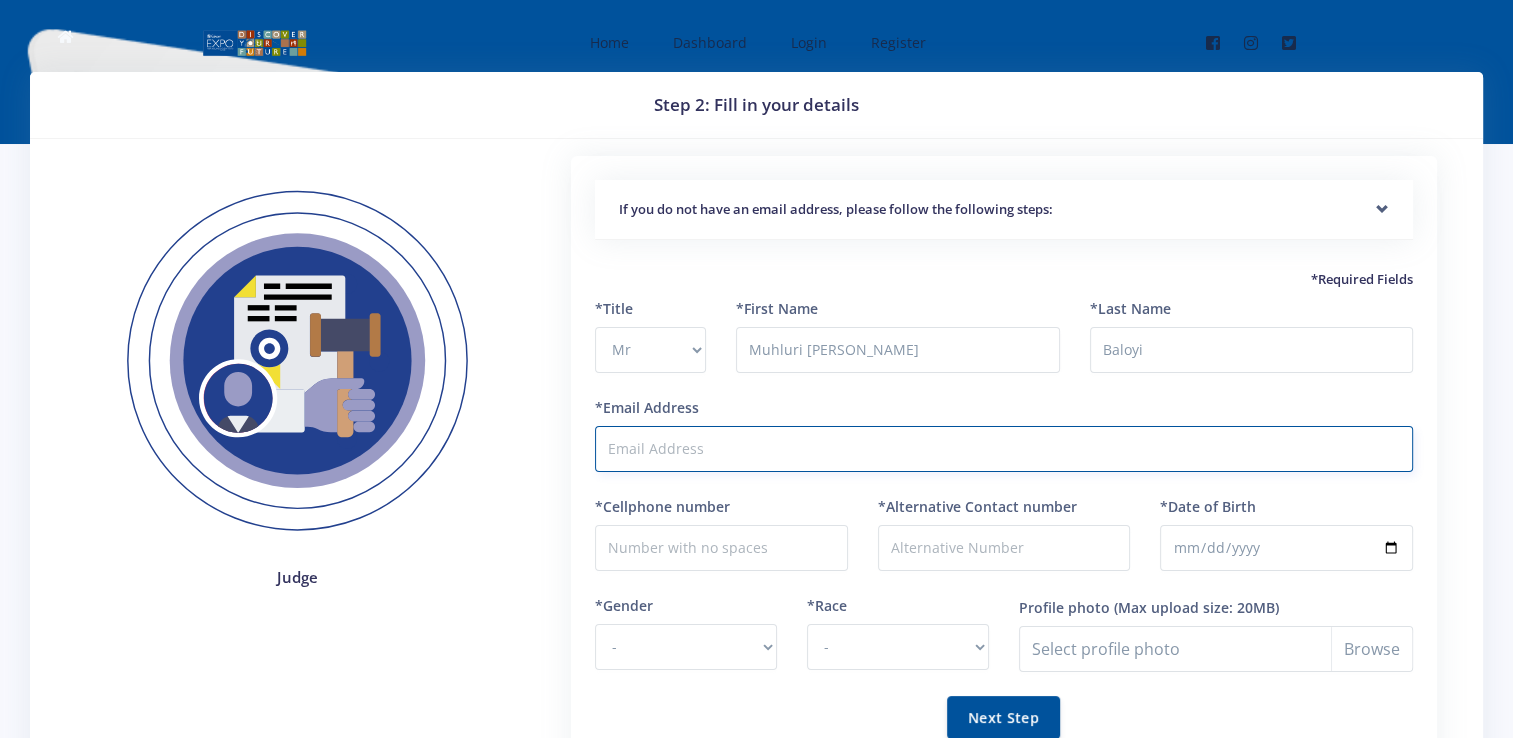 click on "*Email Address" at bounding box center [1004, 449] 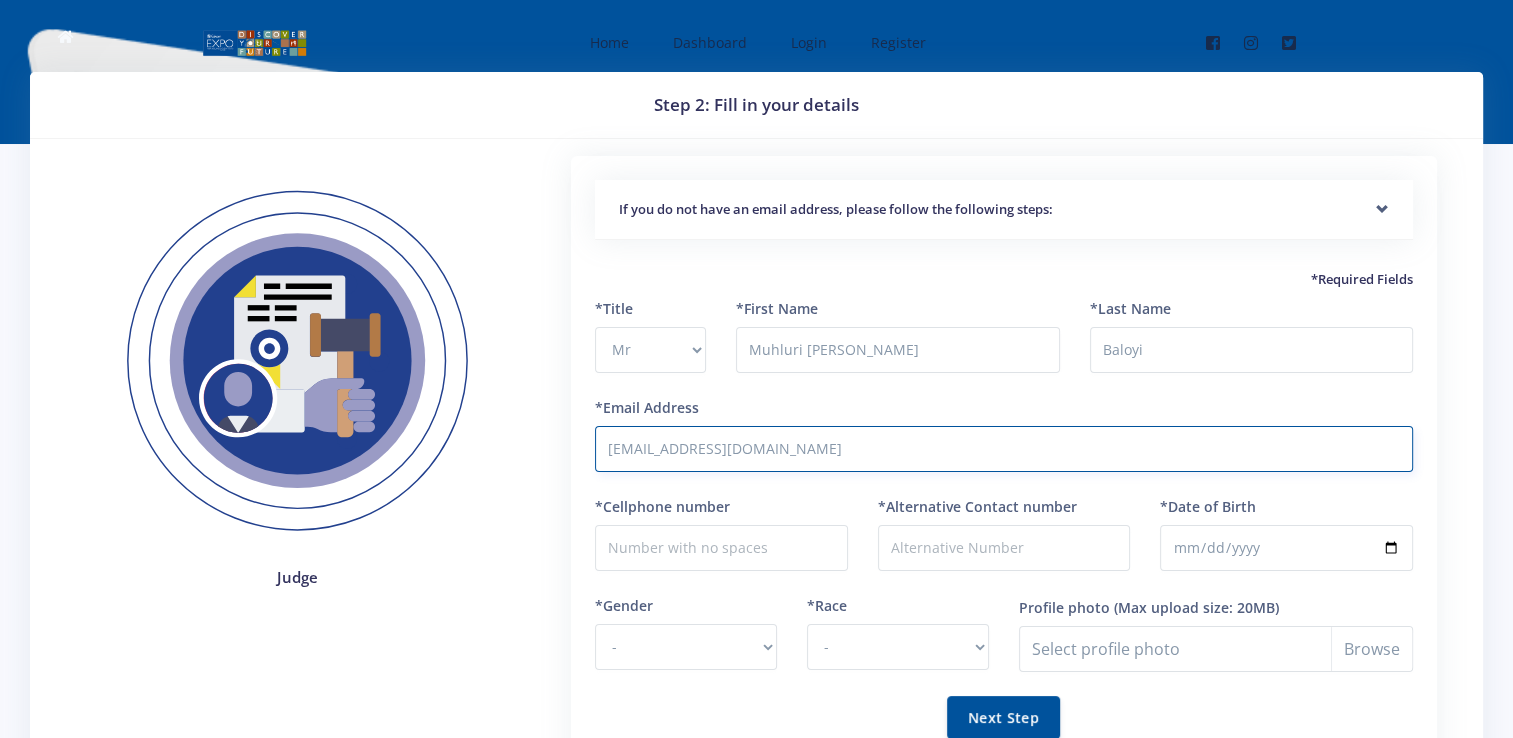 click on "muhlurilesley98@gmail.com" at bounding box center [1004, 449] 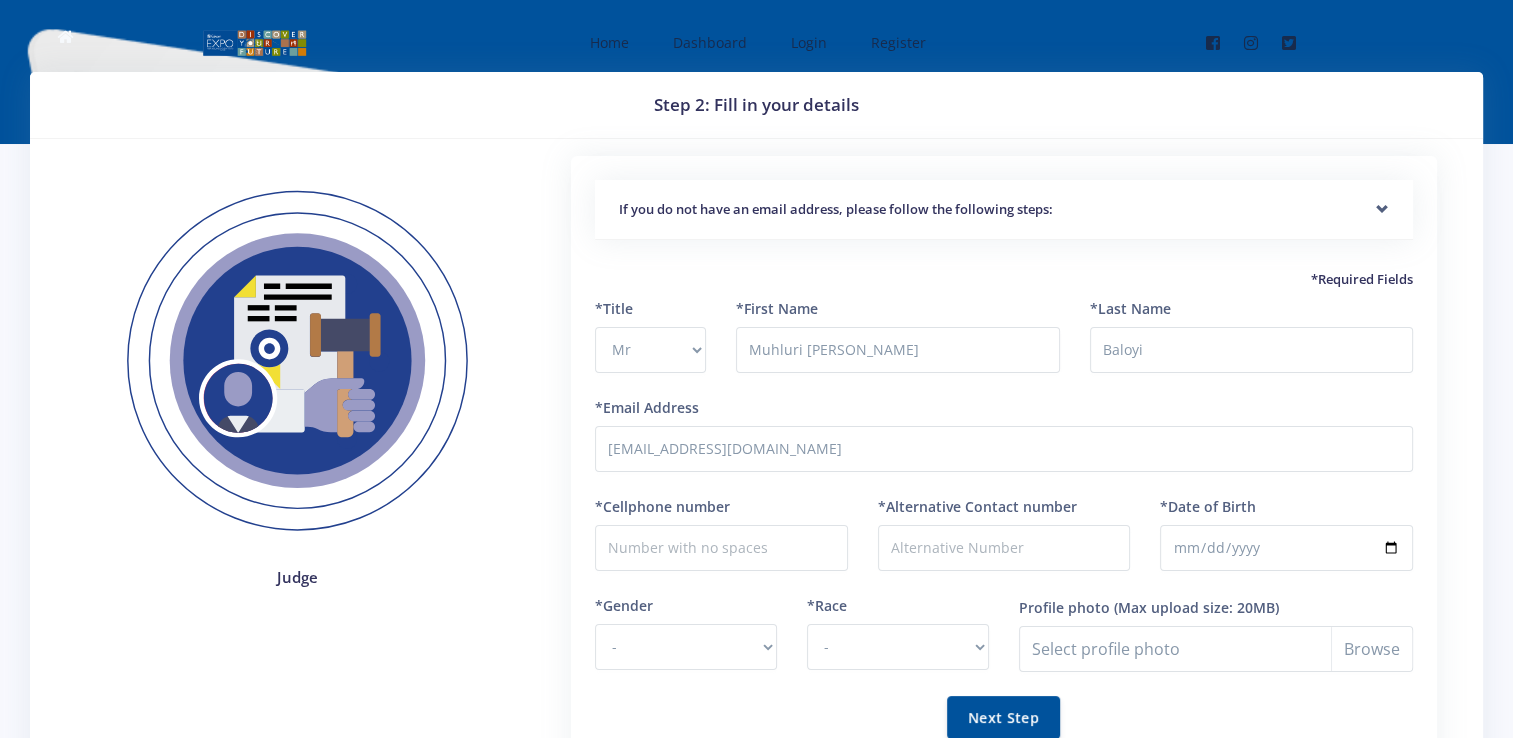 click on "*Email Address
Muhlurilesley98@gmail.com" at bounding box center (1004, 434) 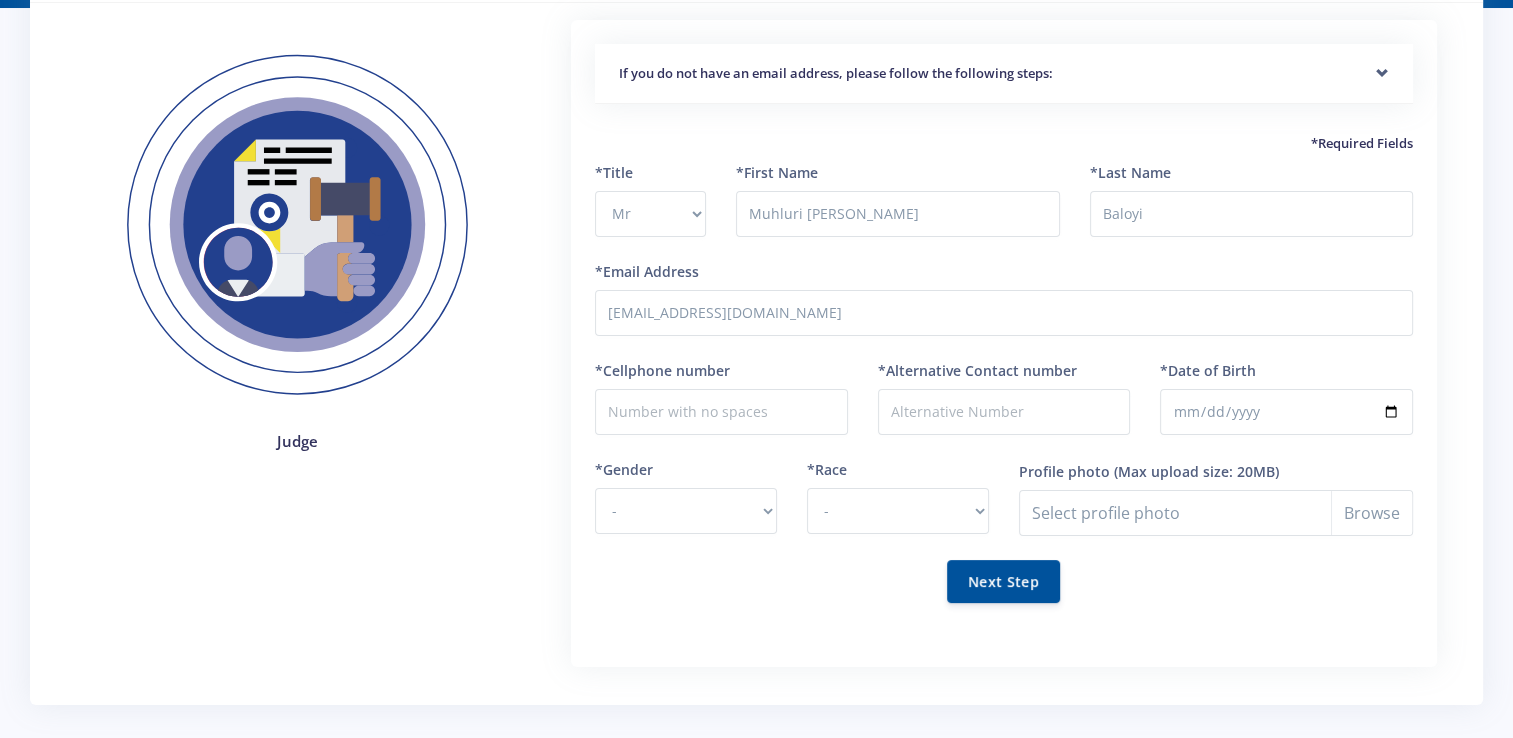 scroll, scrollTop: 140, scrollLeft: 0, axis: vertical 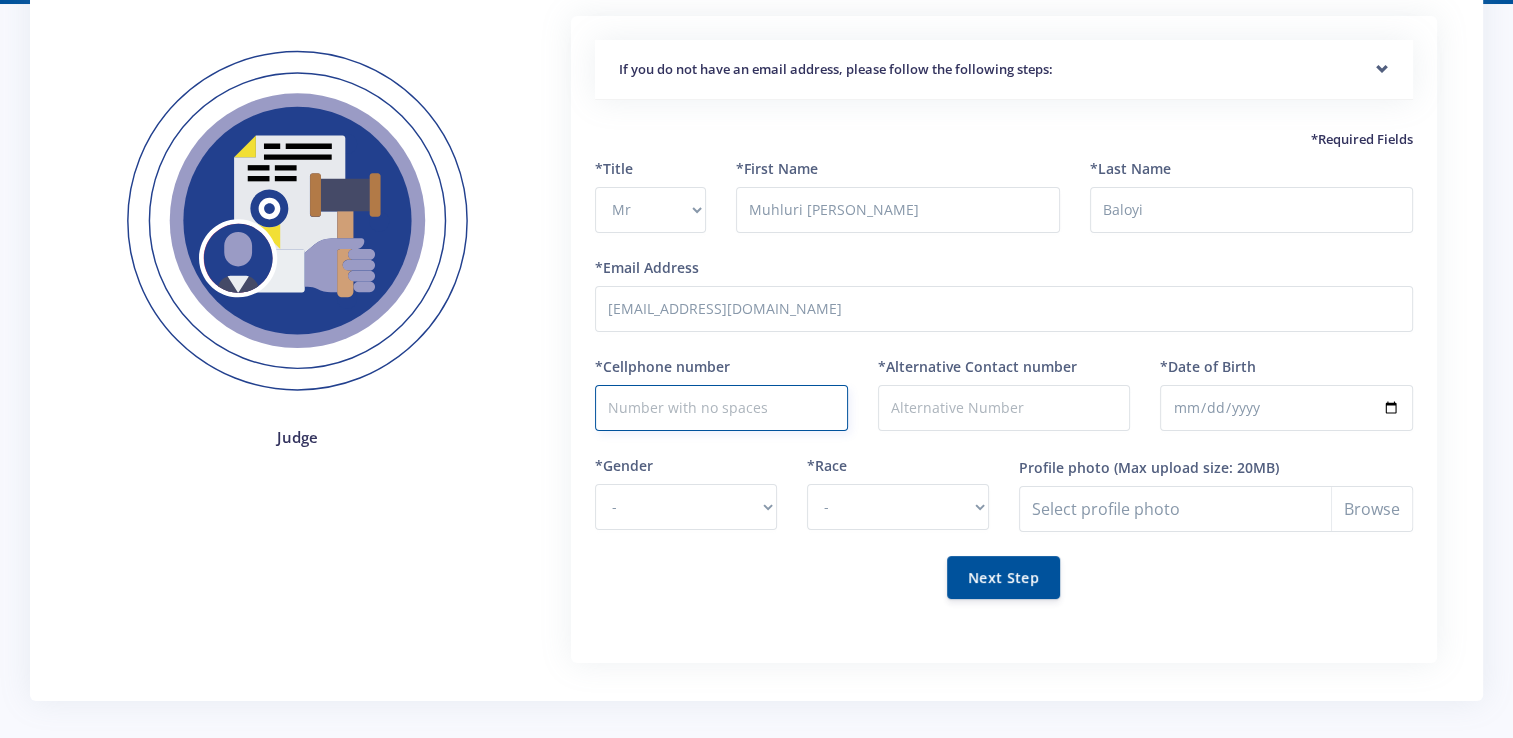 click on "*Cellphone number" at bounding box center (721, 408) 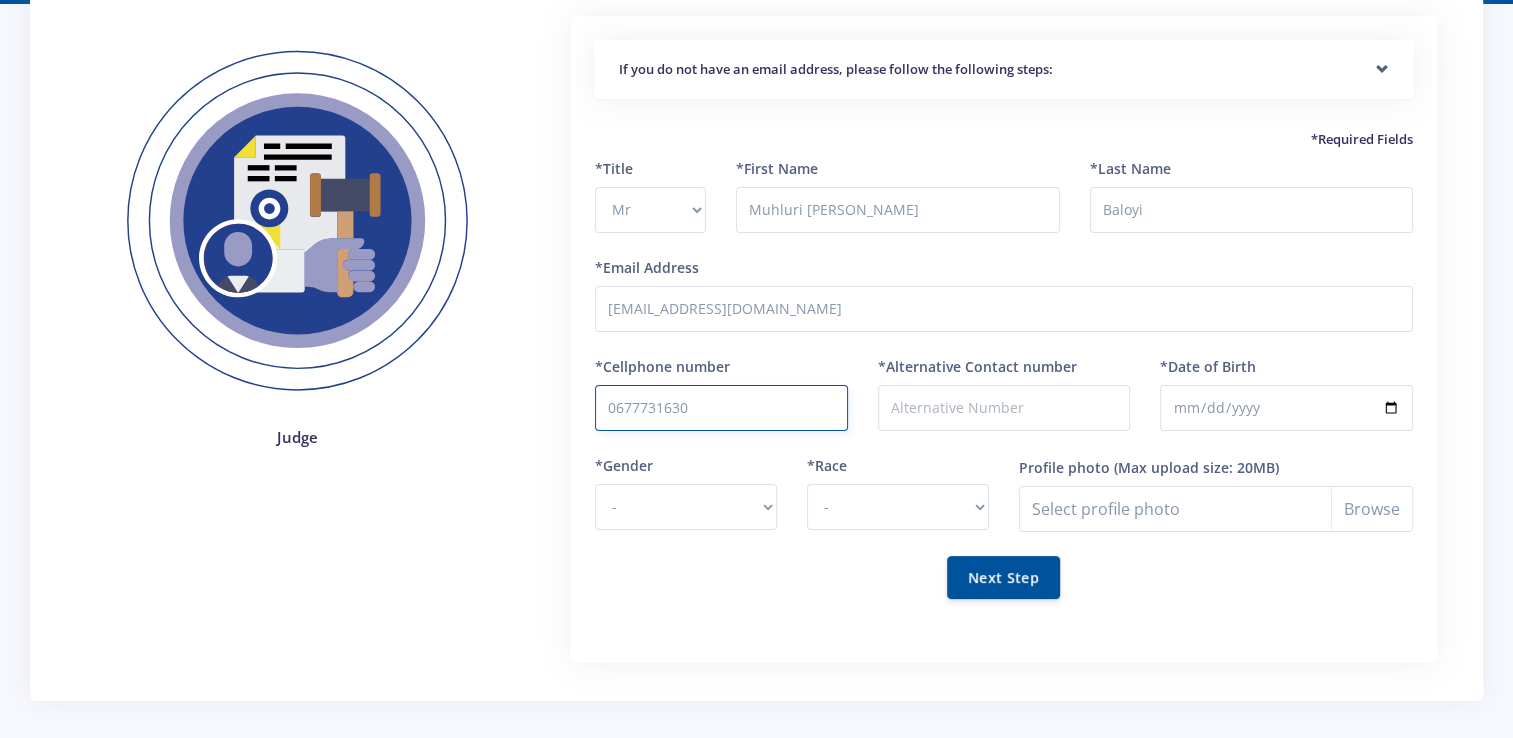 type on "0677731630" 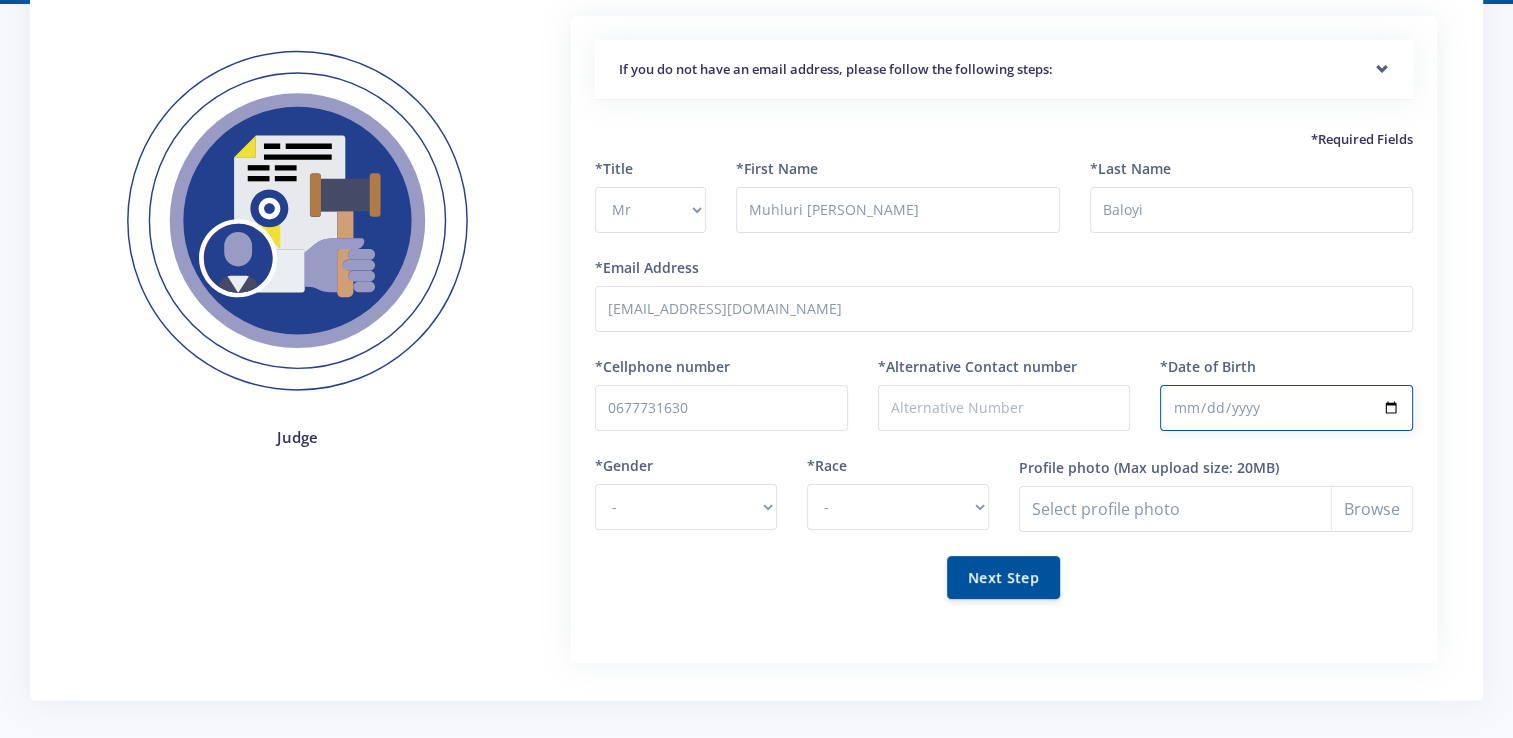 click on "*Date of Birth" at bounding box center [1286, 408] 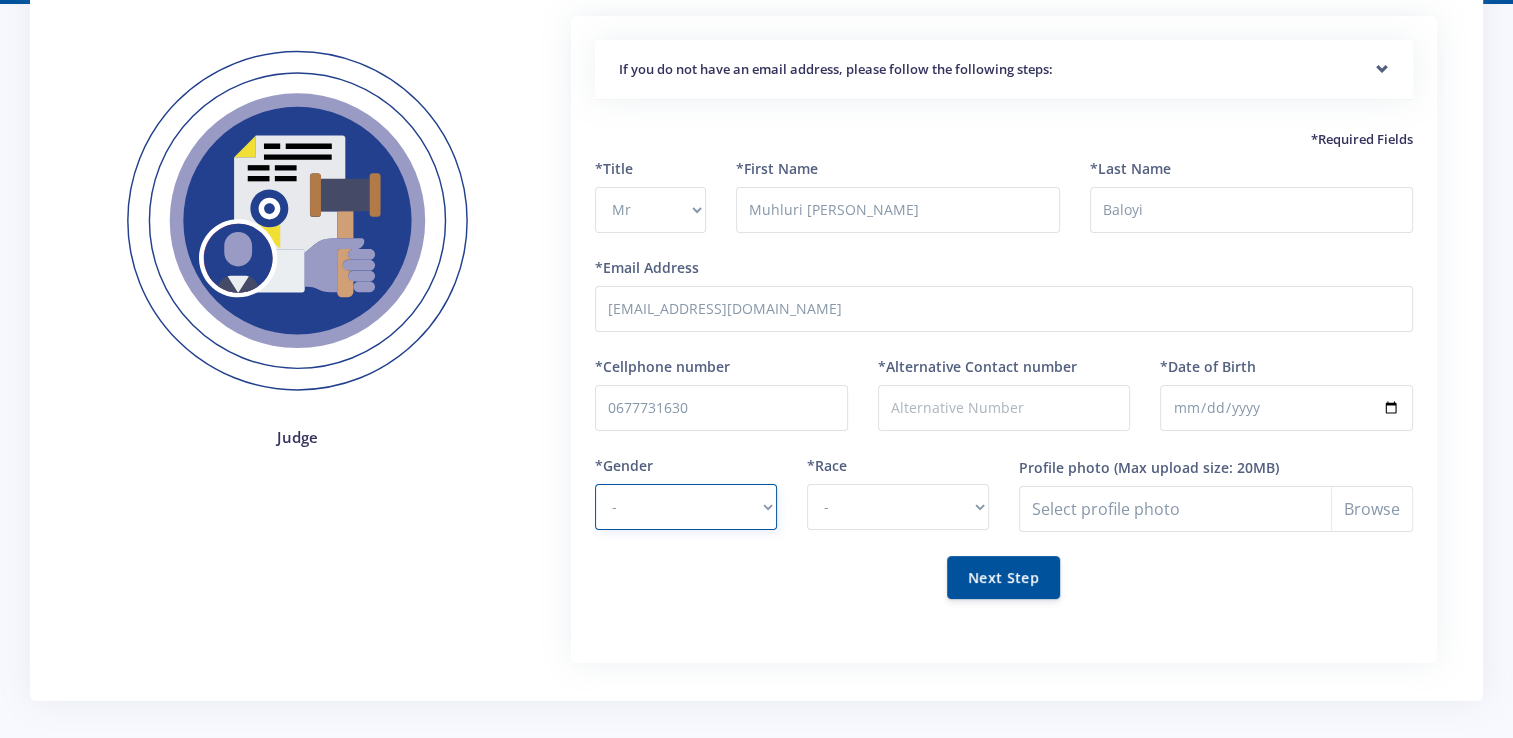 click on "-
Male
Female" at bounding box center (686, 507) 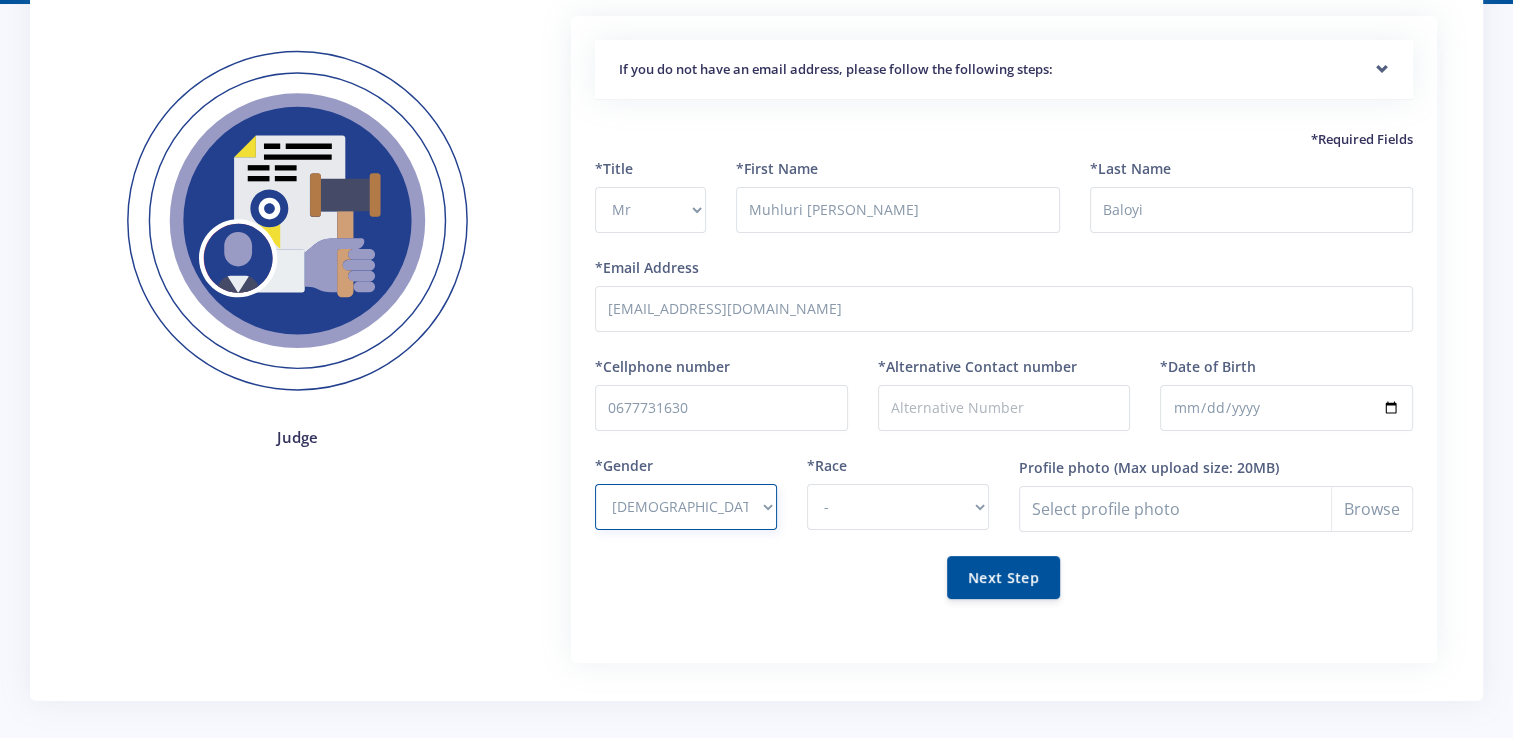 click on "-
Male
Female" at bounding box center [686, 507] 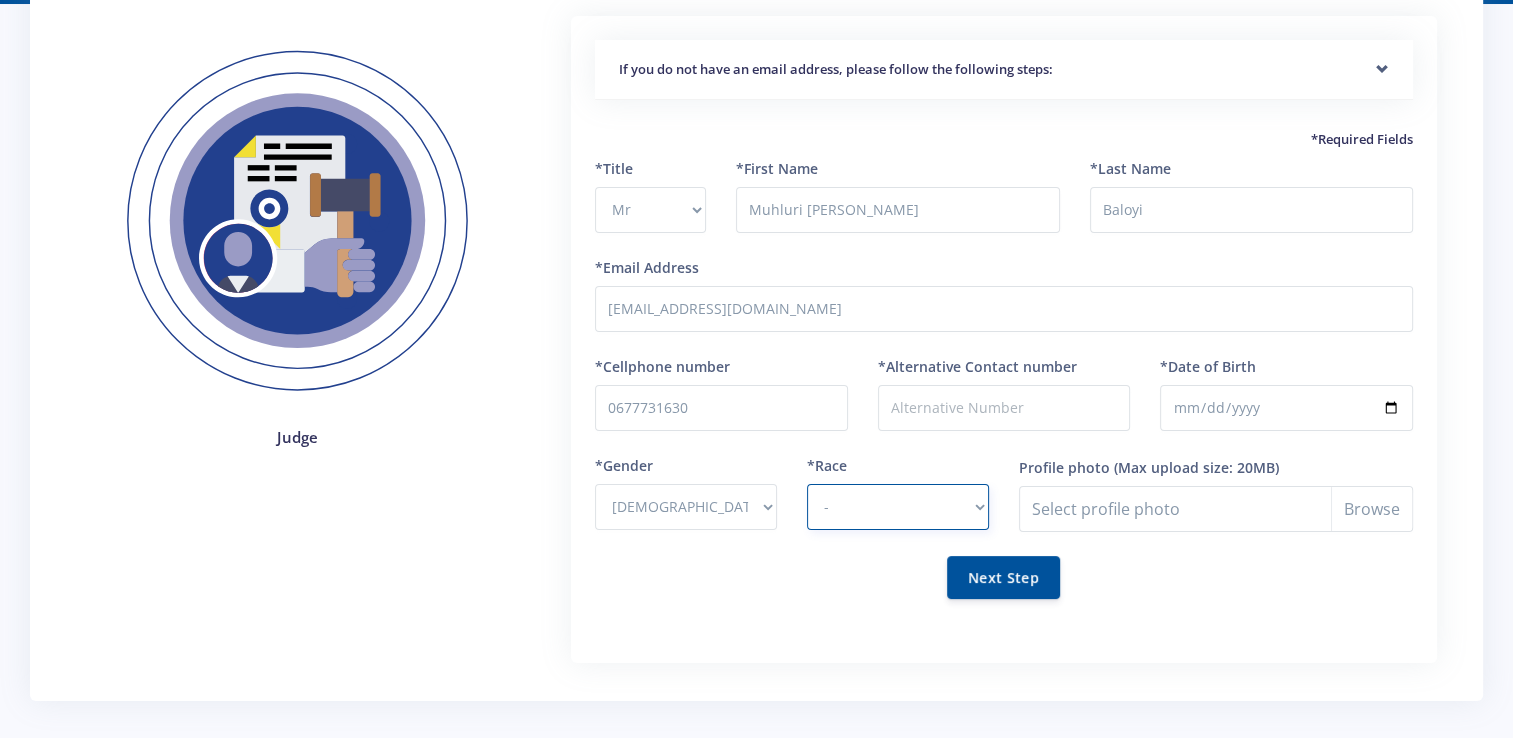 click on "-
African
Asian
Coloured
Indian
White
Other" at bounding box center [898, 507] 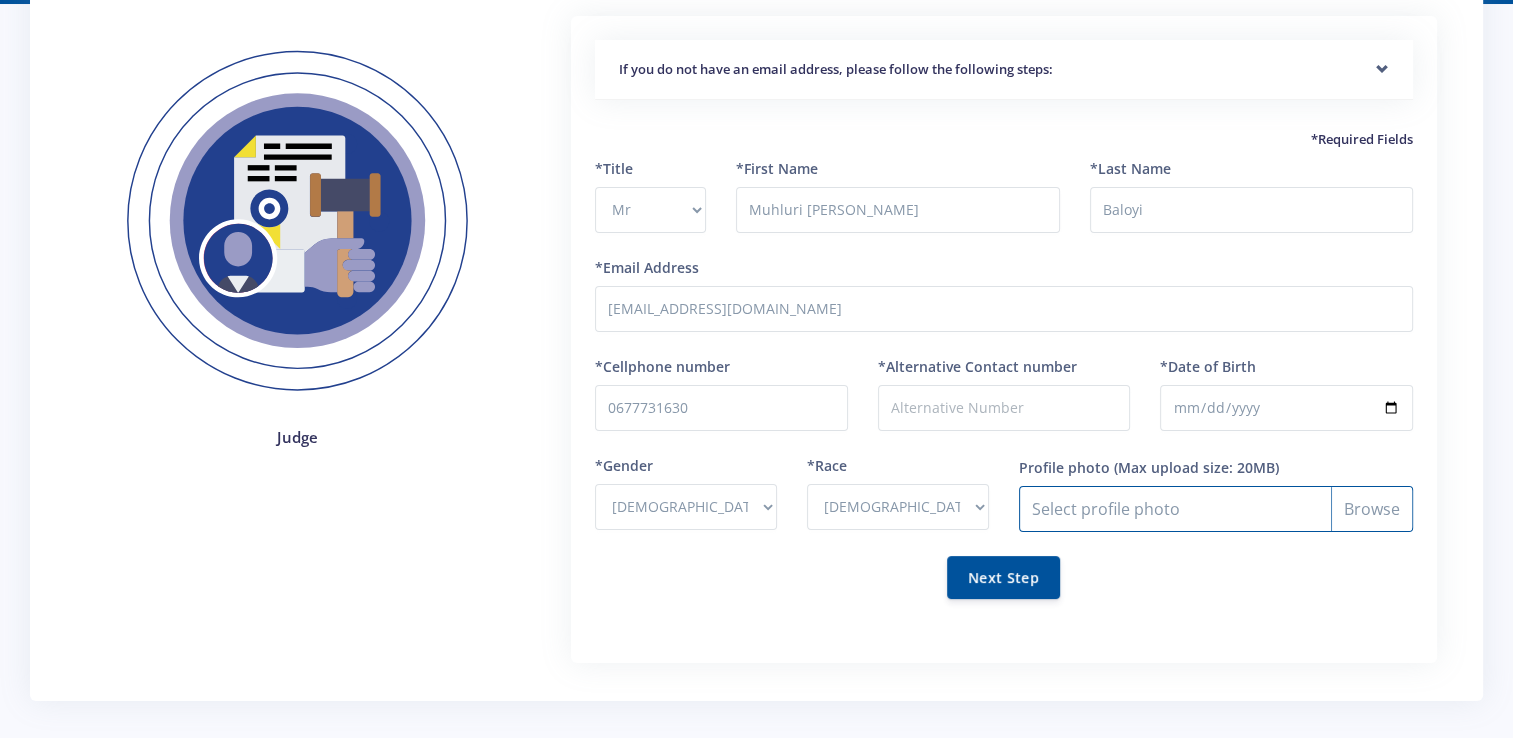click on "Profile photo" at bounding box center [1216, 509] 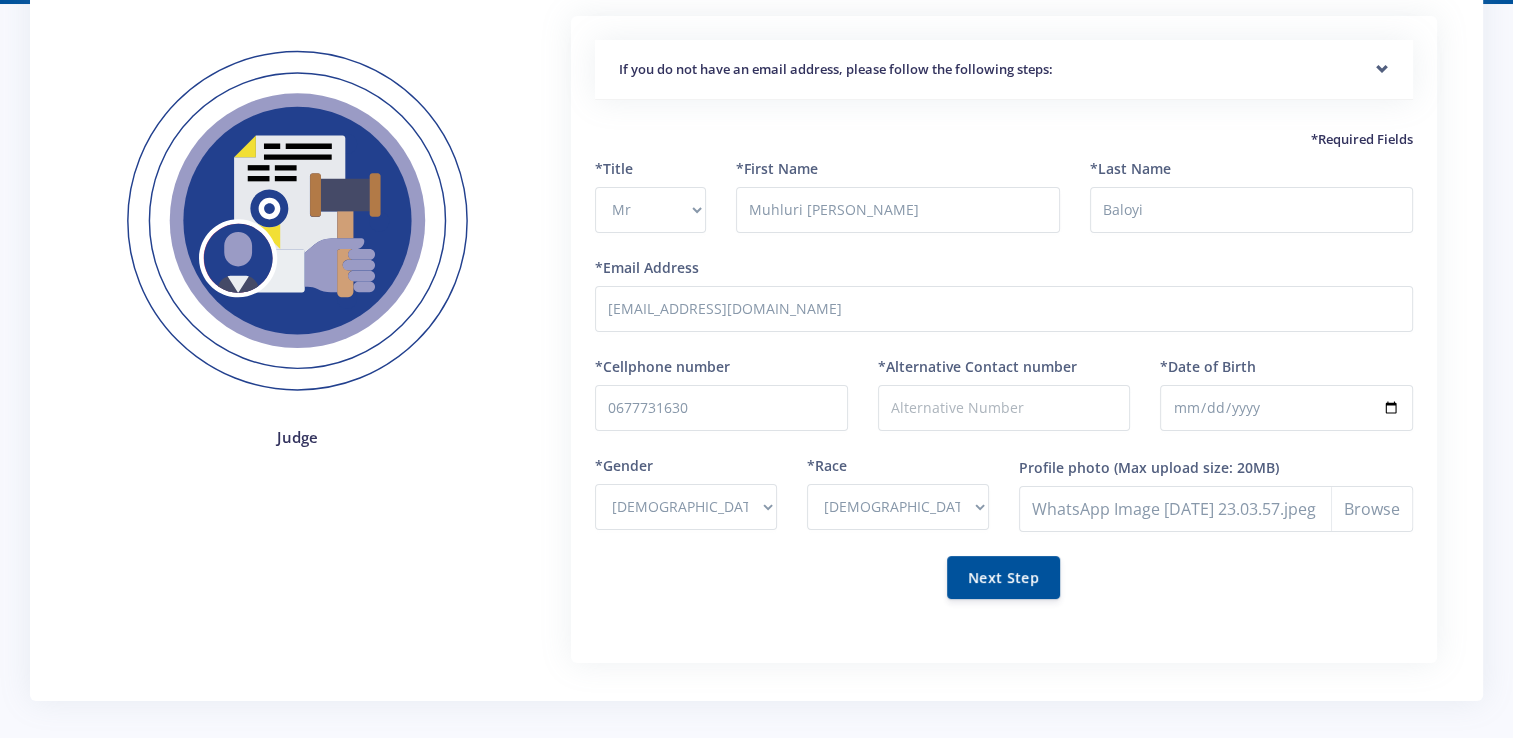 click on "*Title
Select Title
Prof
Dr
Mr
Mrs
Ms
Other
*First Name
Muhluri Lesley *Last Name Baloyi 0677731630" at bounding box center [1004, 390] 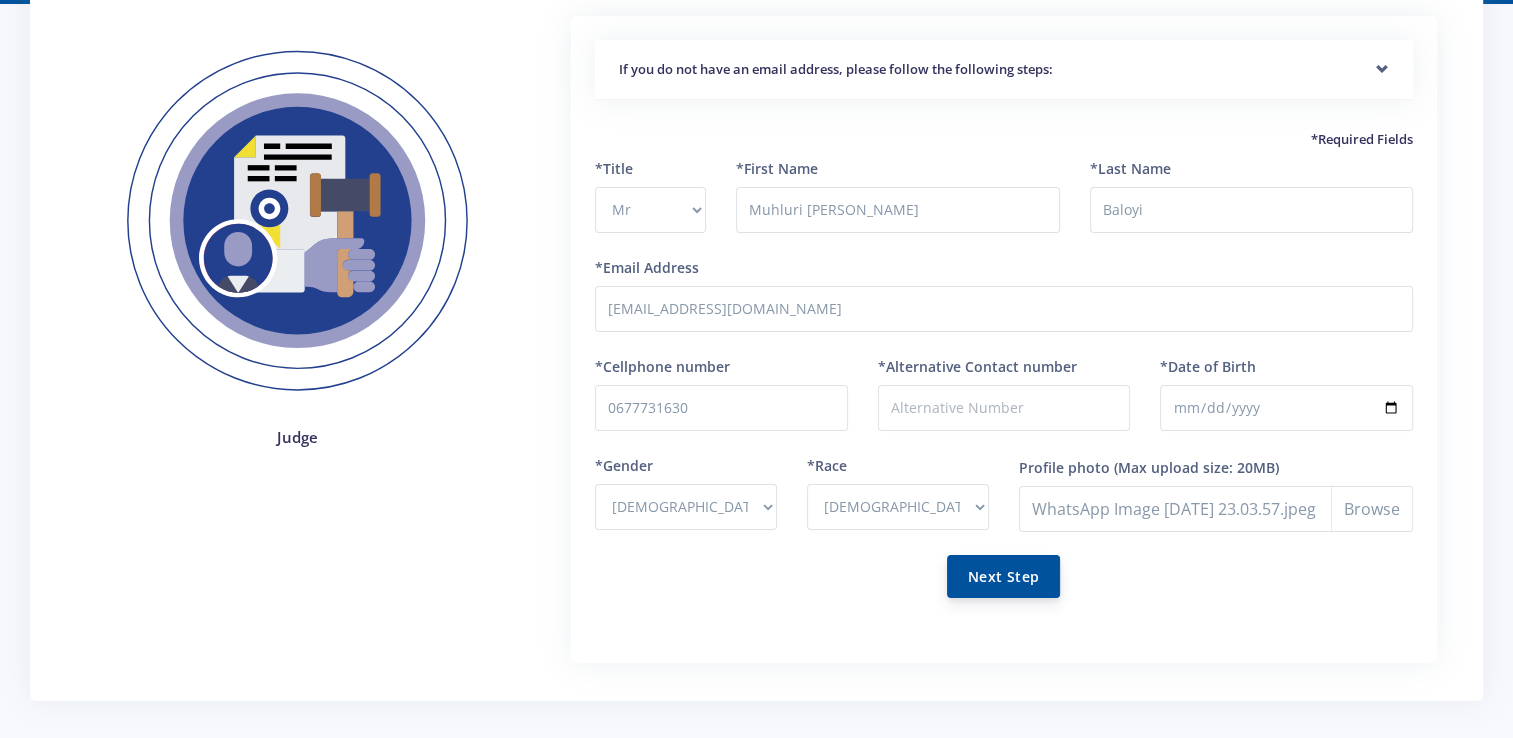 click on "Next
Step" at bounding box center [1003, 576] 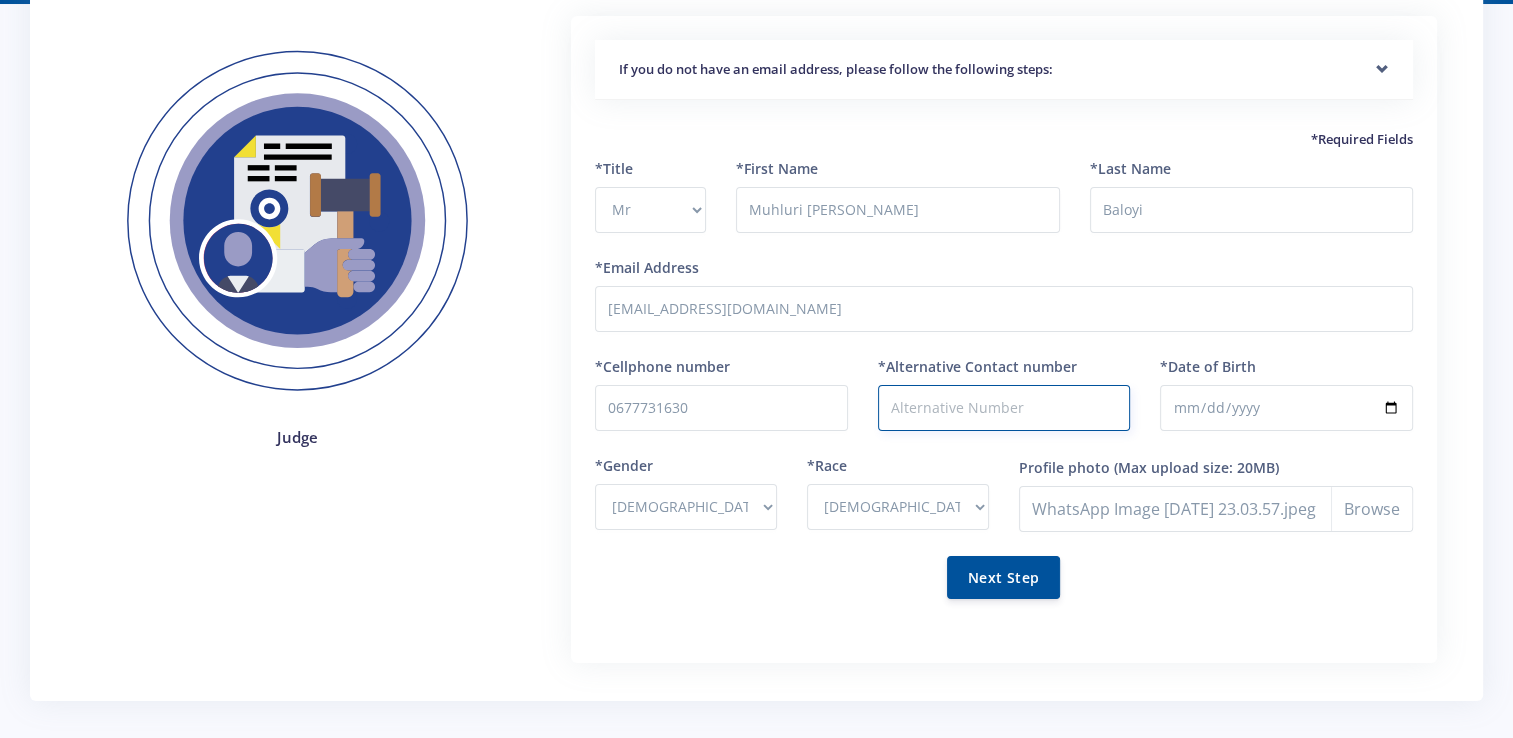 click on "*Alternative Contact number" at bounding box center [1004, 408] 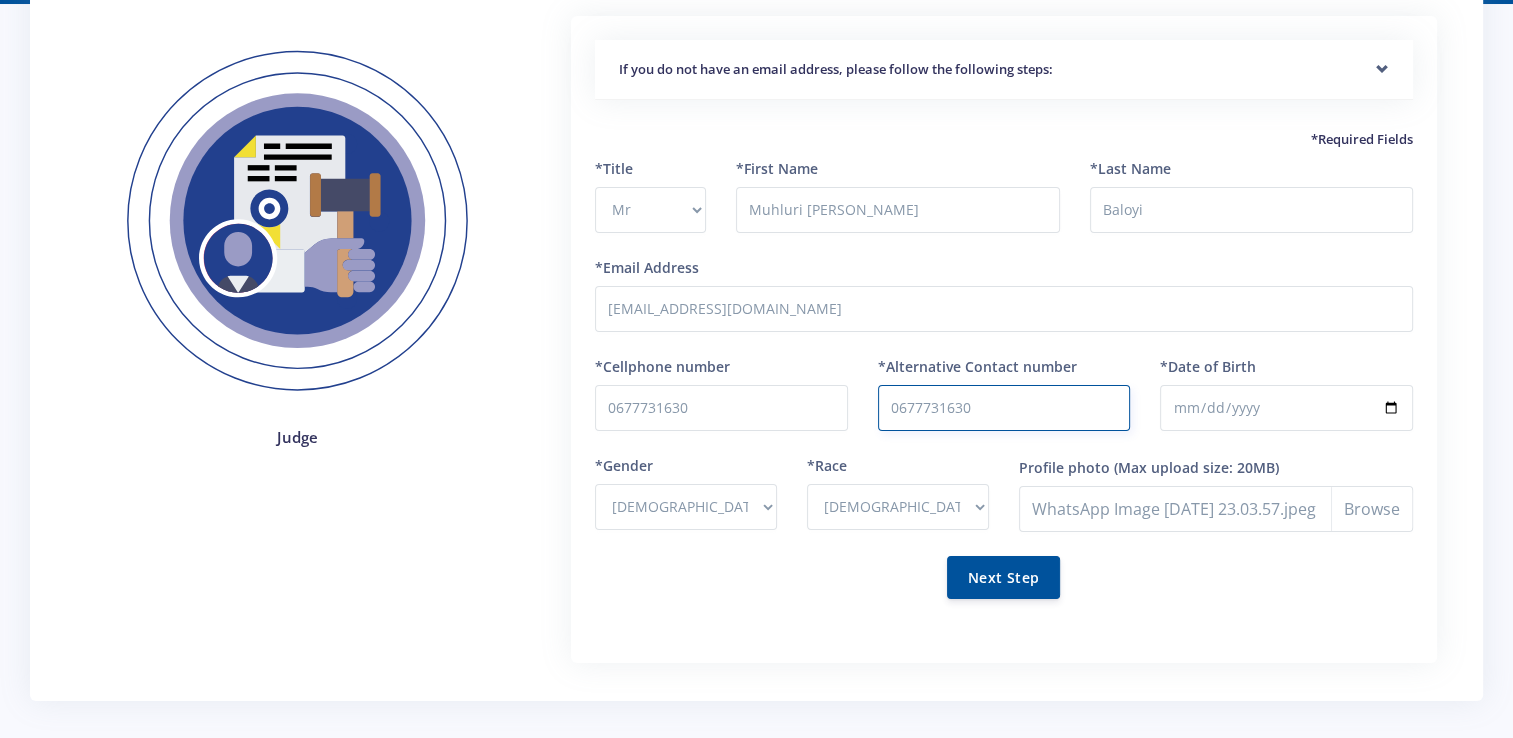 type on "0677731630" 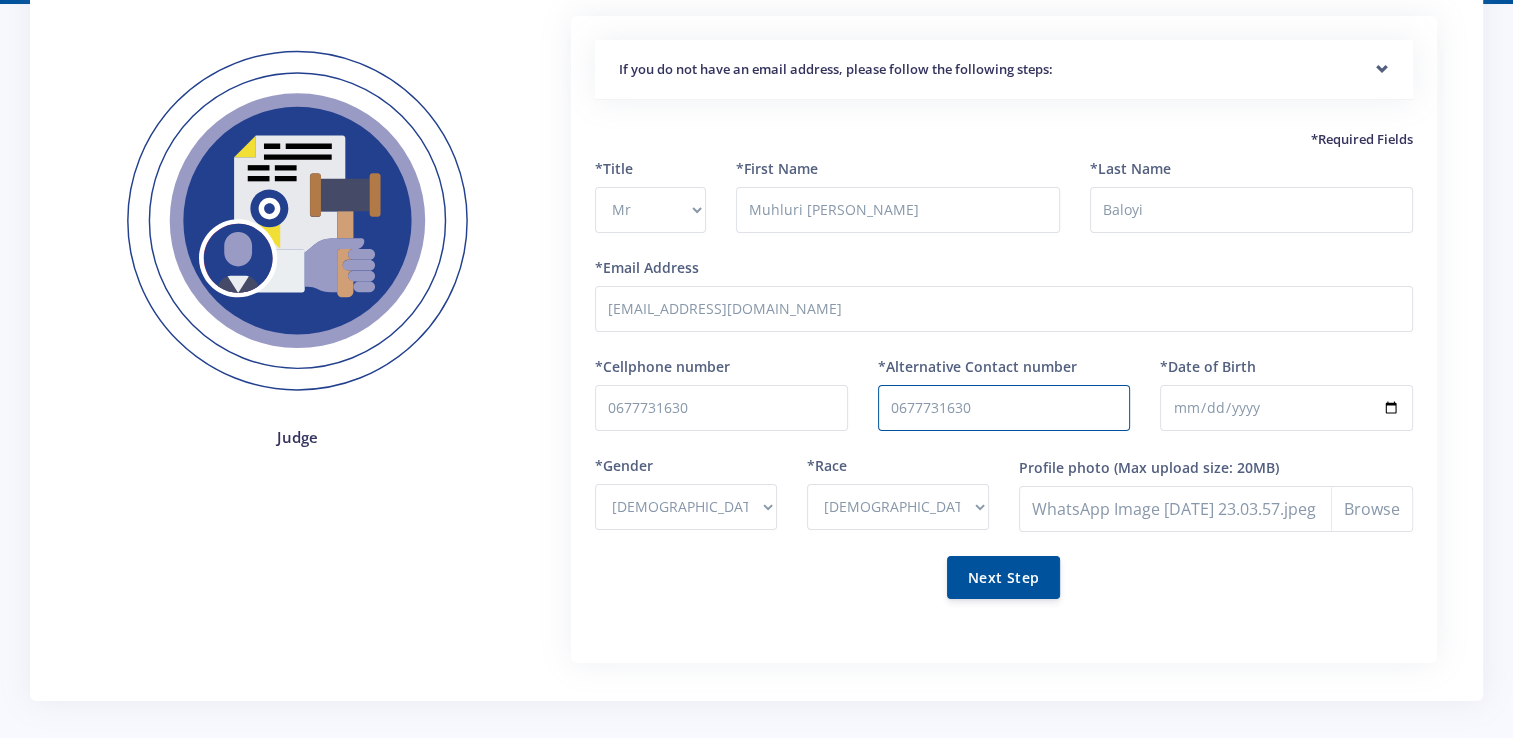 click on "Next
Step" at bounding box center [1004, 577] 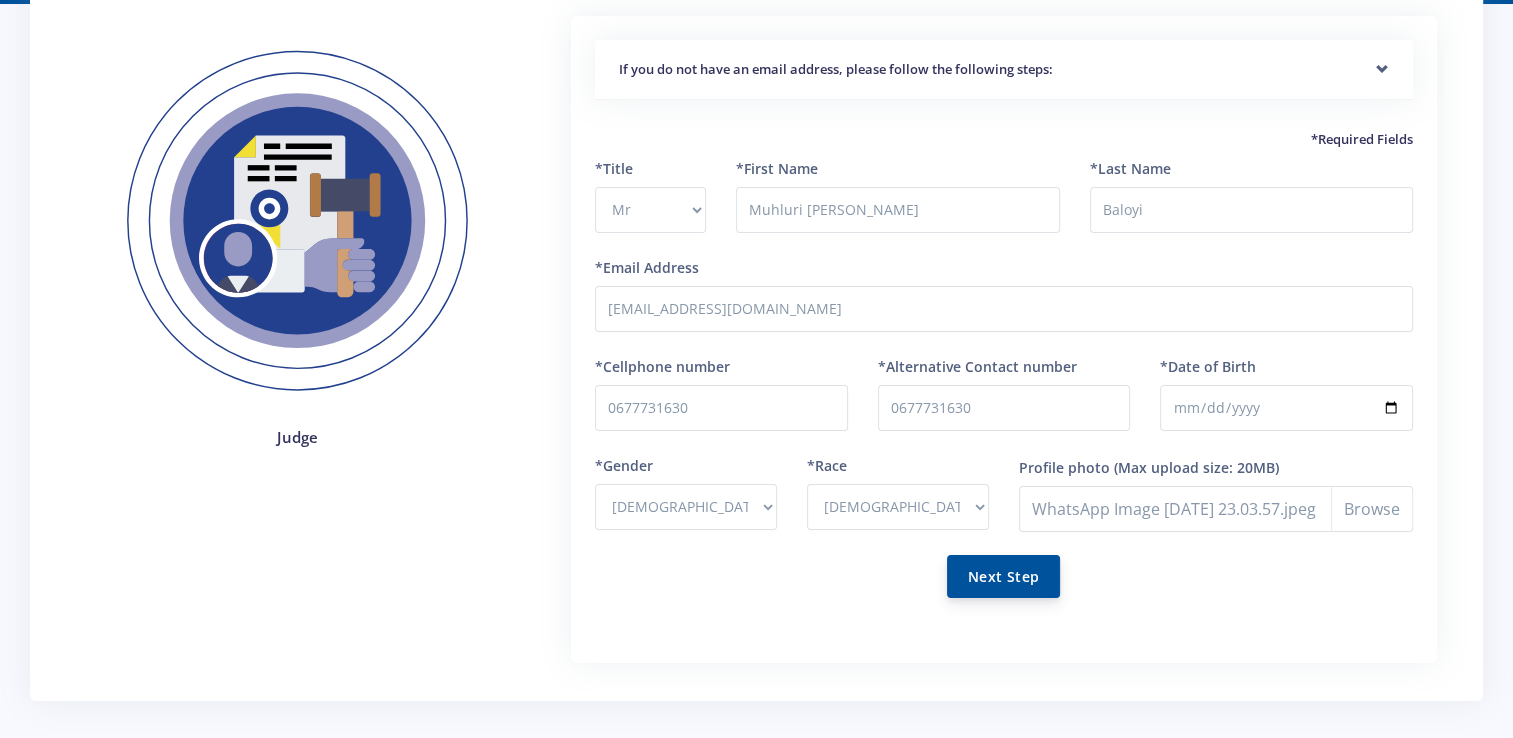 click on "Next
Step" at bounding box center (1003, 576) 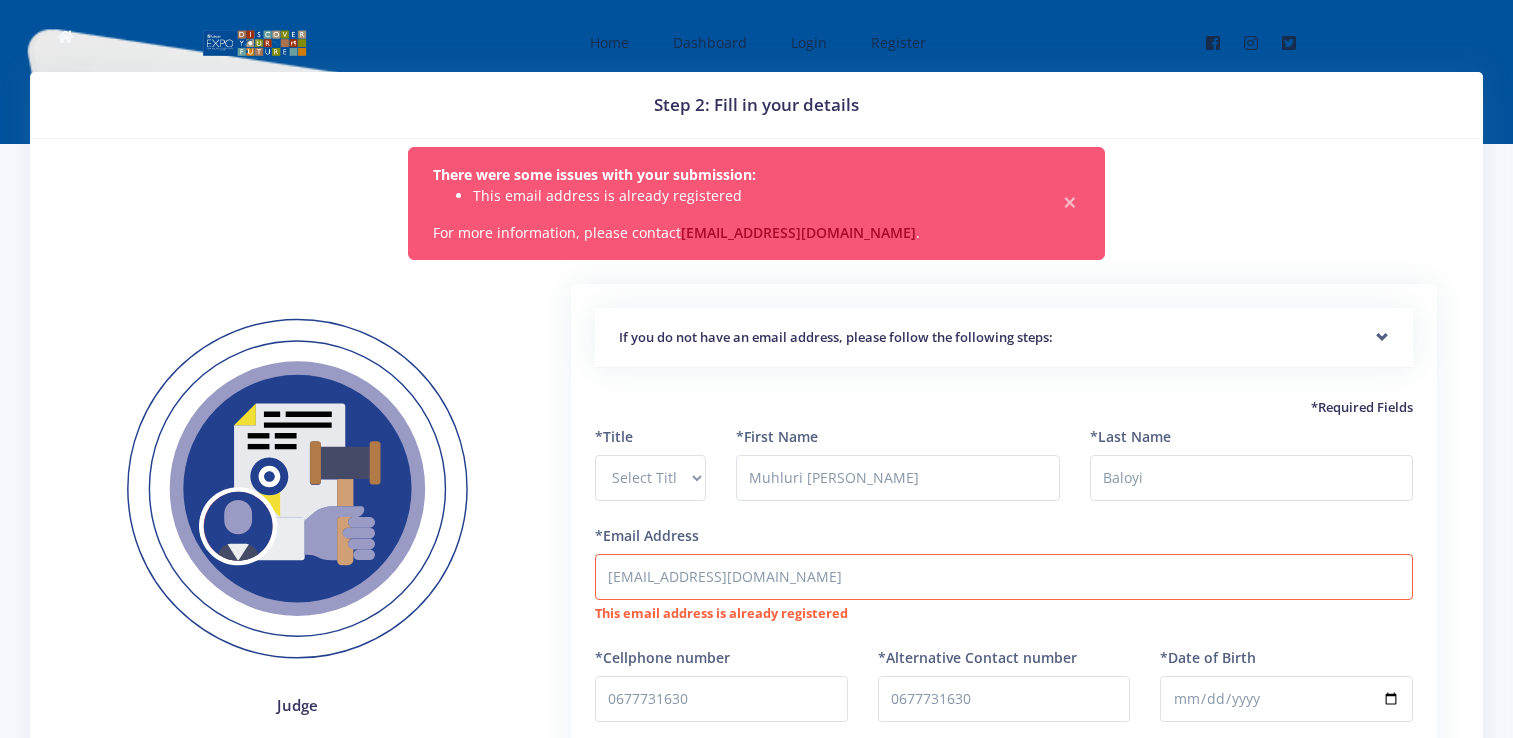 scroll, scrollTop: 0, scrollLeft: 0, axis: both 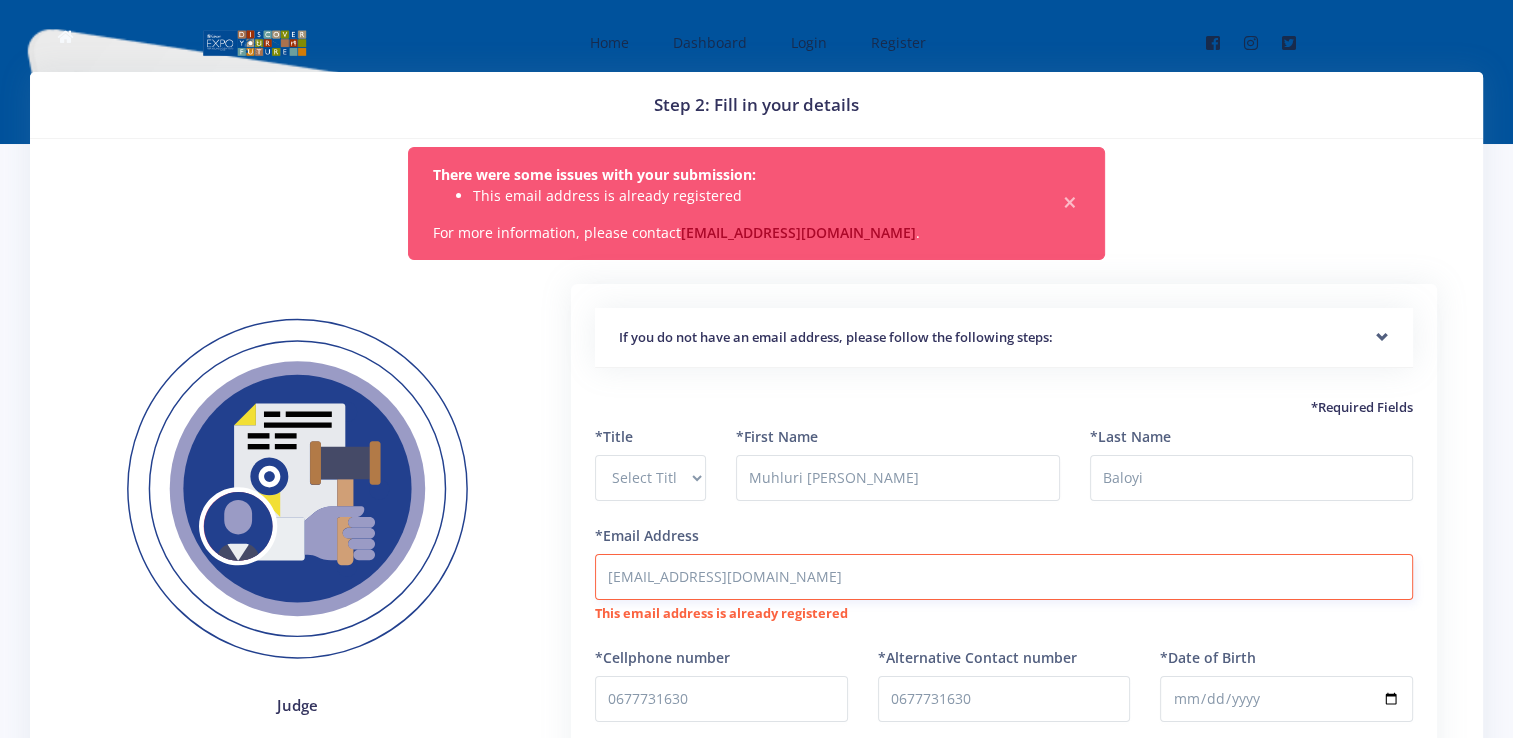 click on "Muhlurilesley98@gmail.com" at bounding box center [1004, 577] 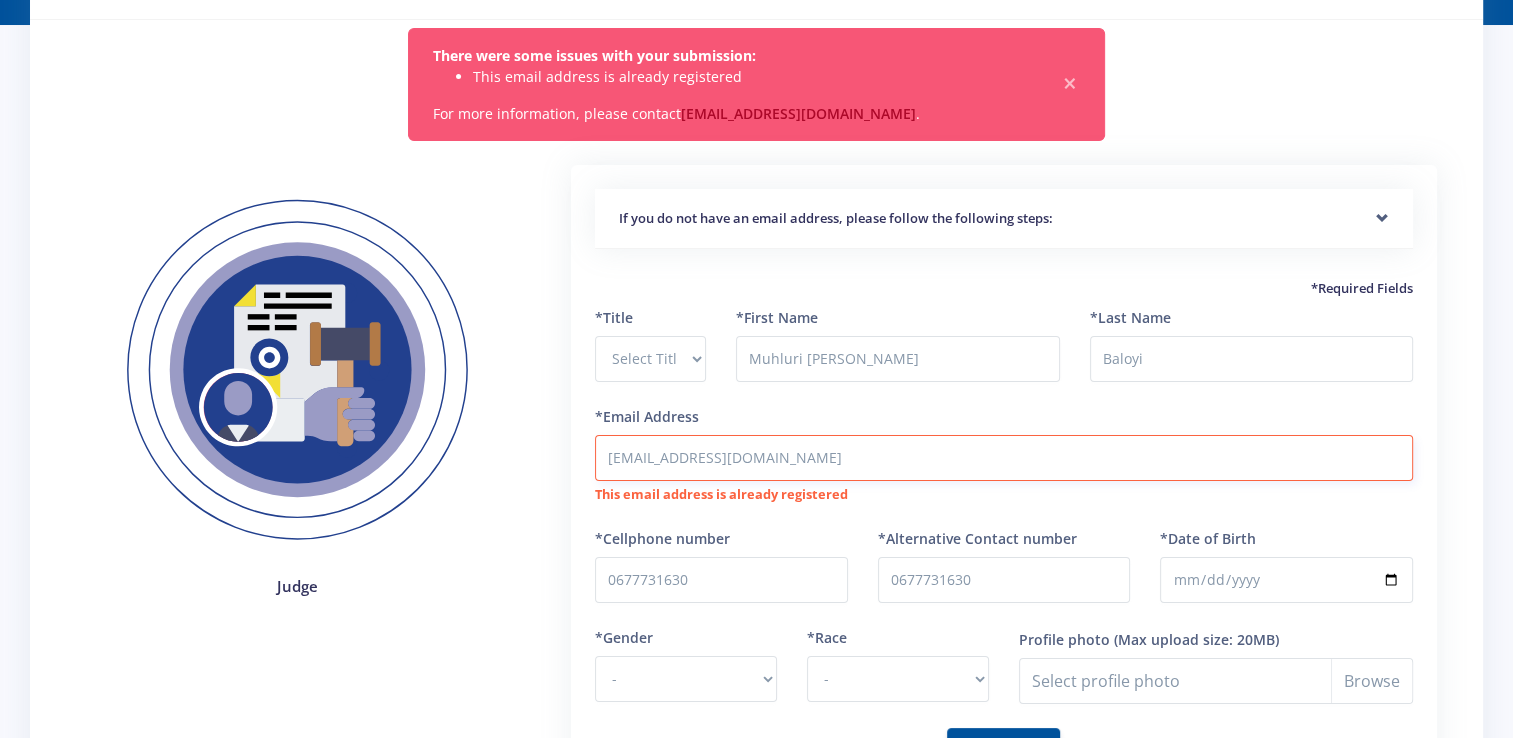 scroll, scrollTop: 122, scrollLeft: 0, axis: vertical 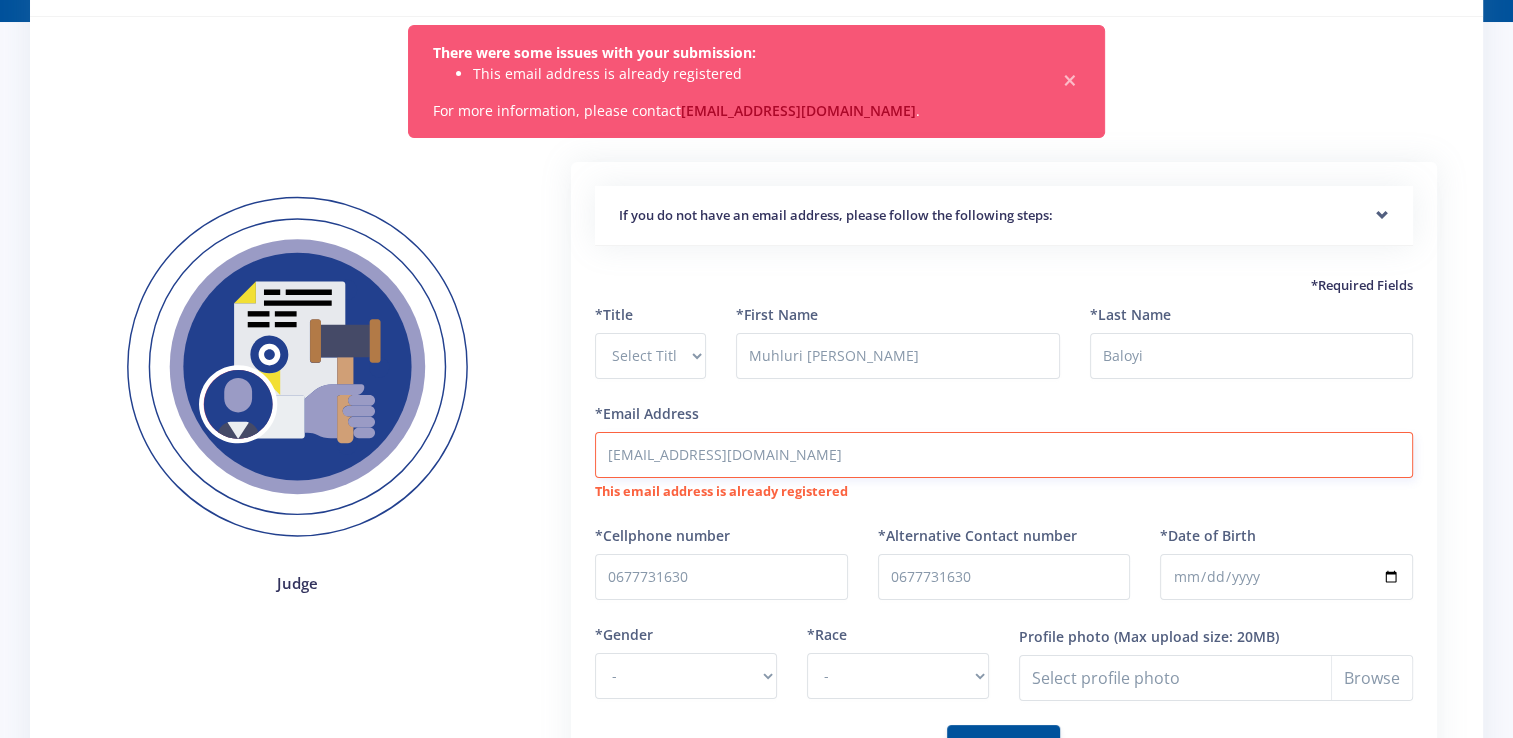 click on "Muhlurilesley98@gmail.com" at bounding box center [1004, 455] 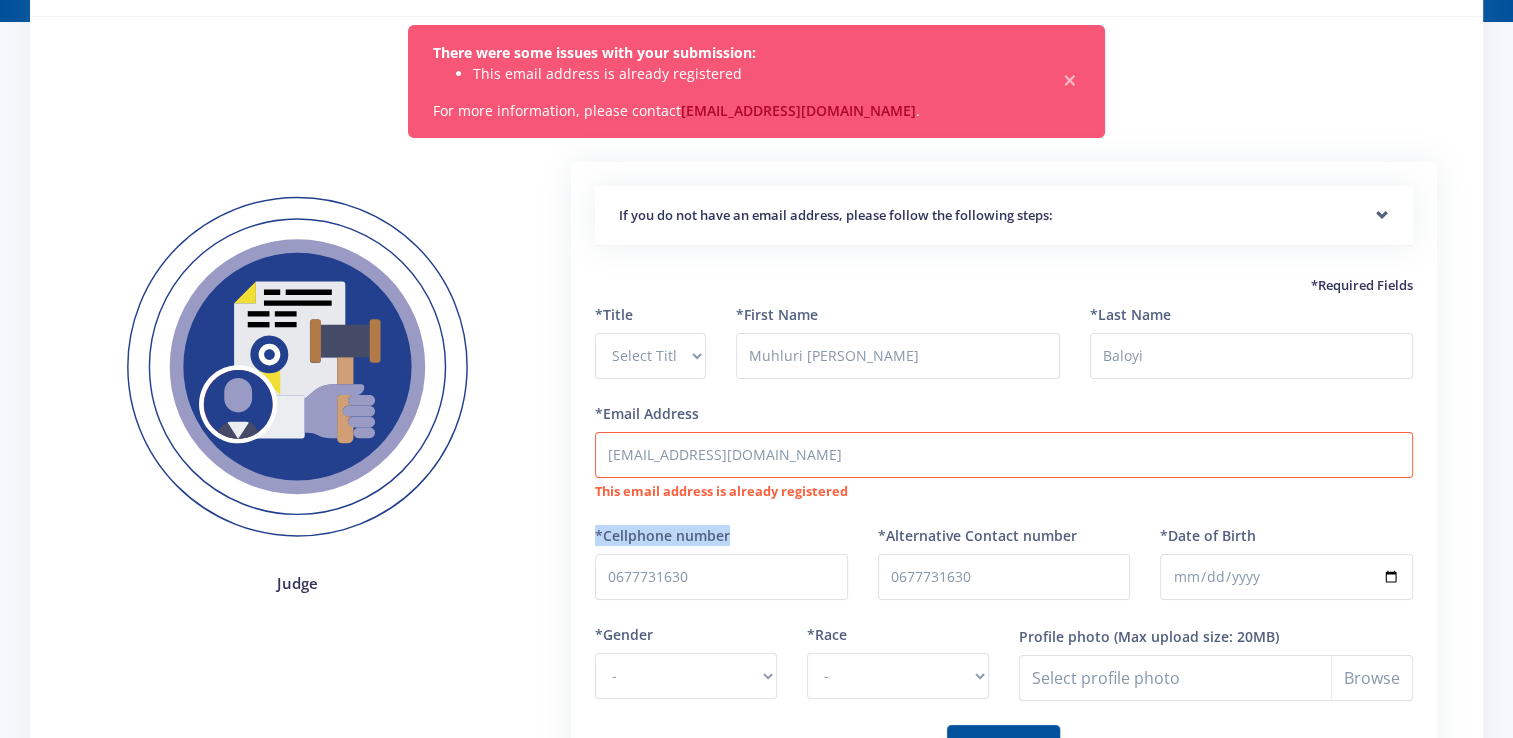 drag, startPoint x: 726, startPoint y: 533, endPoint x: 553, endPoint y: 514, distance: 174.04022 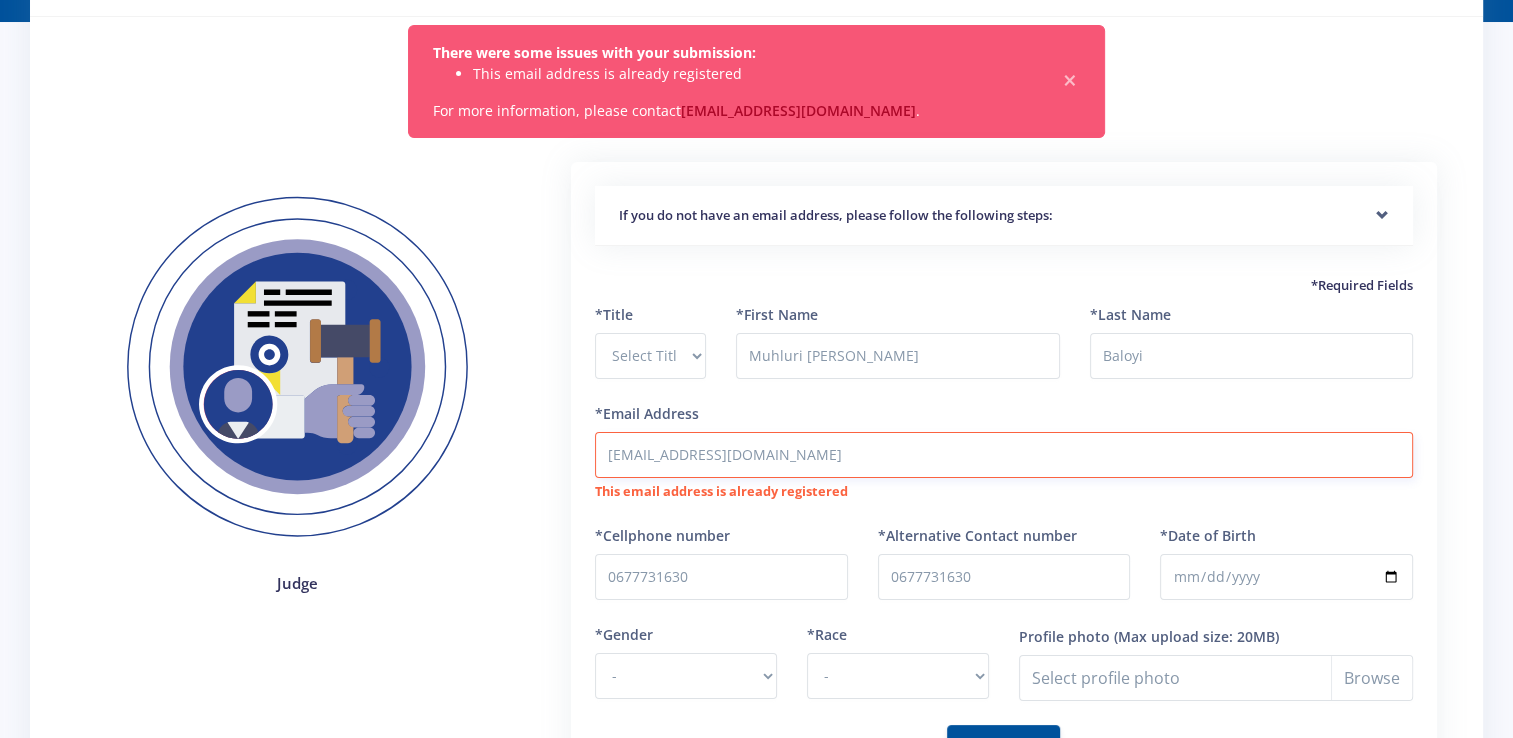 drag, startPoint x: 553, startPoint y: 514, endPoint x: 805, endPoint y: 450, distance: 260 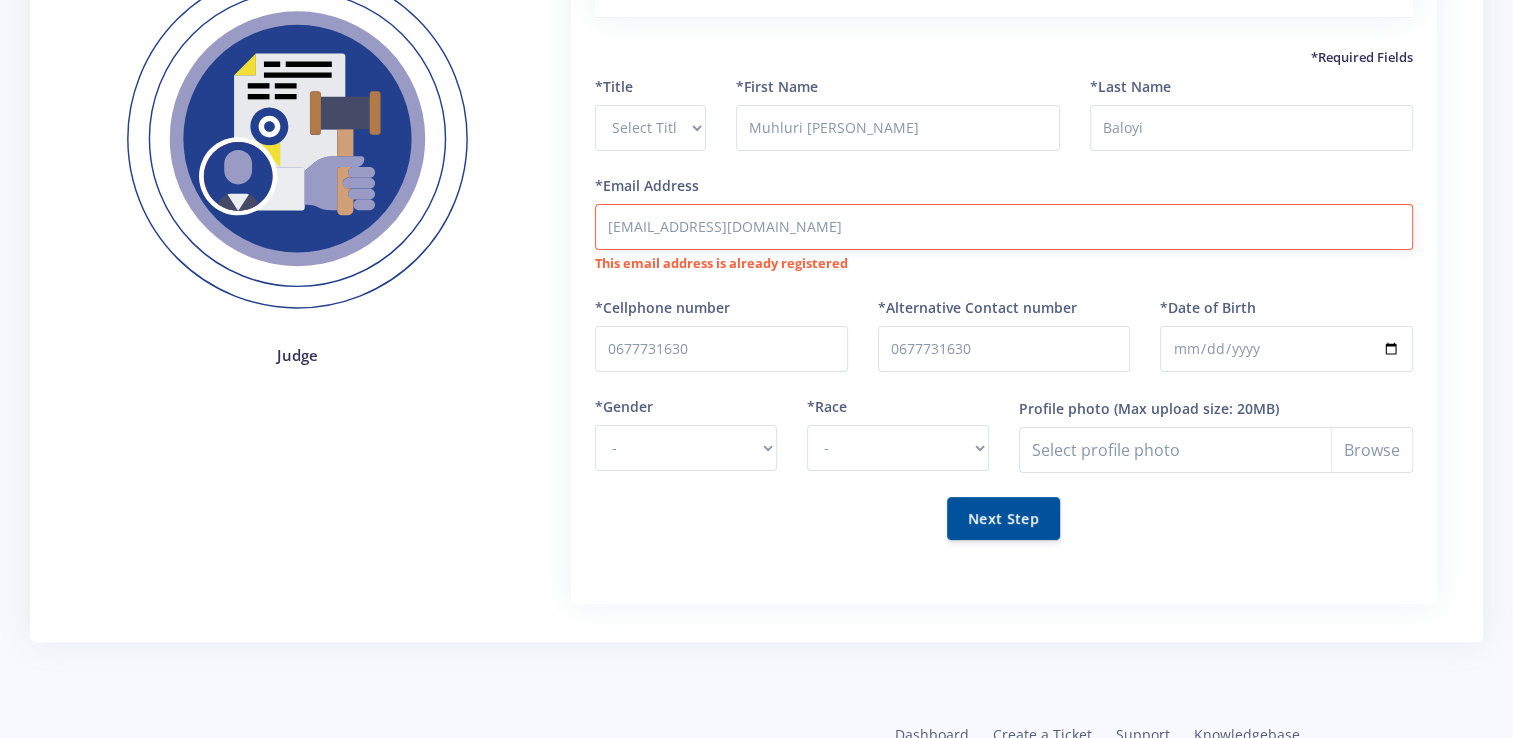 scroll, scrollTop: 360, scrollLeft: 0, axis: vertical 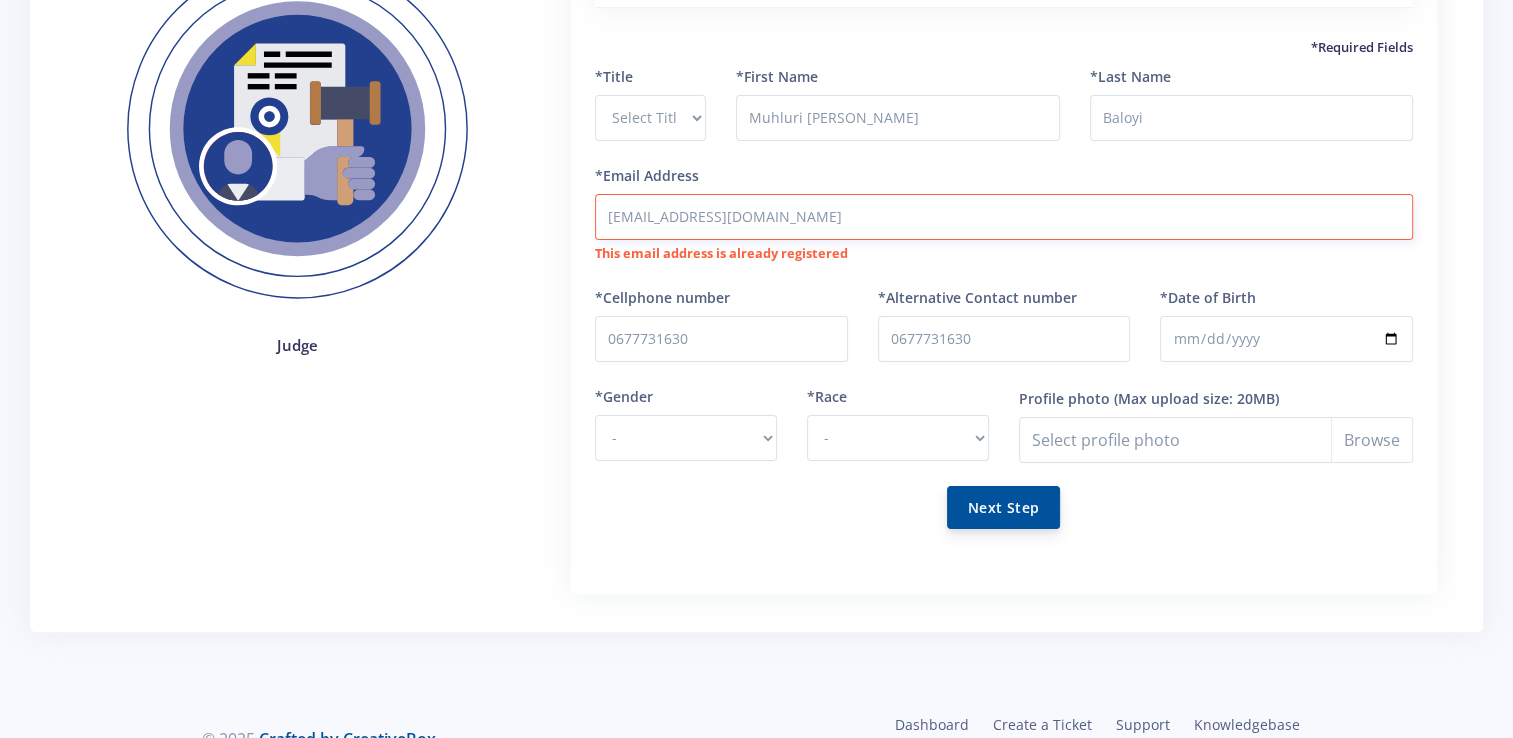 type on "224054960@stud.cut.ac.za" 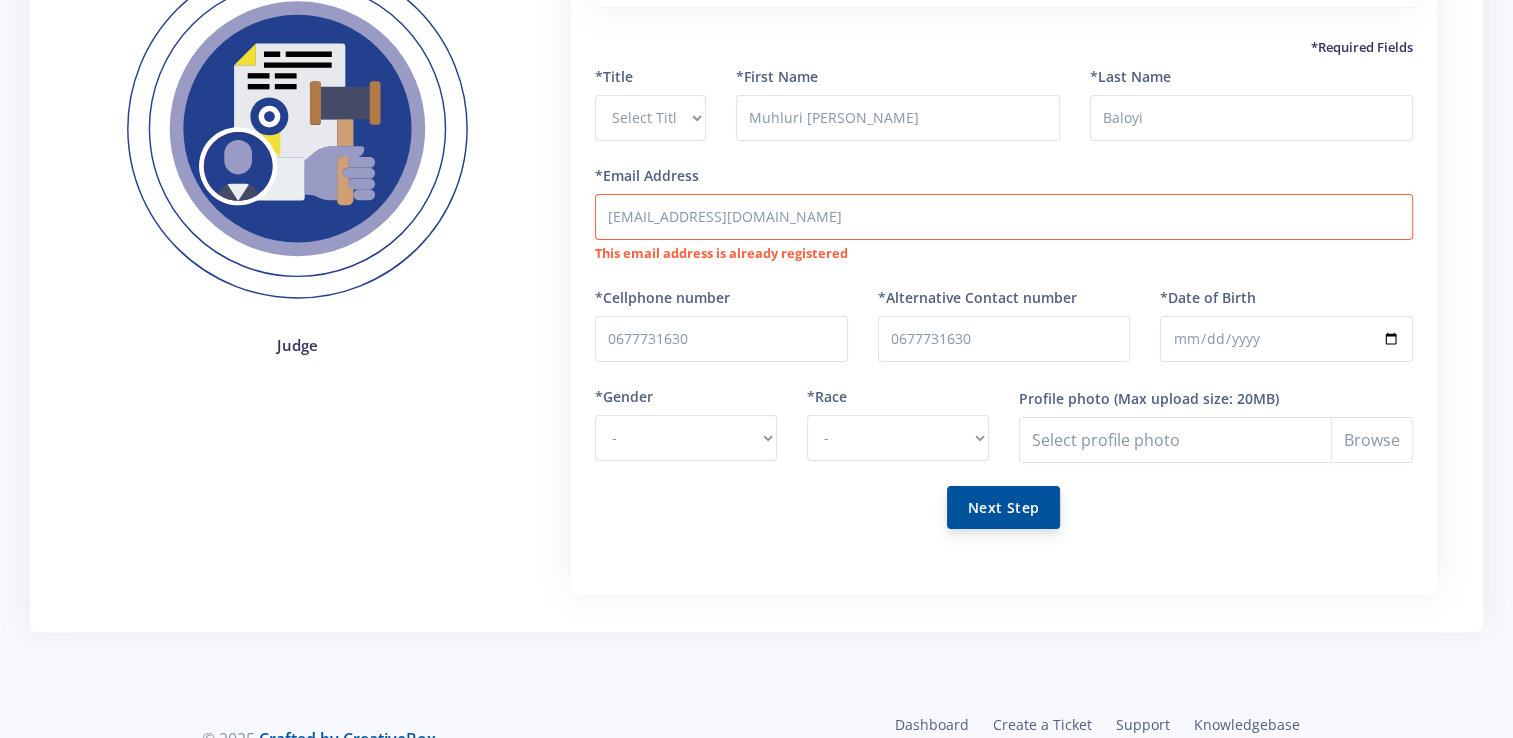 click on "Next
Step" at bounding box center [1003, 507] 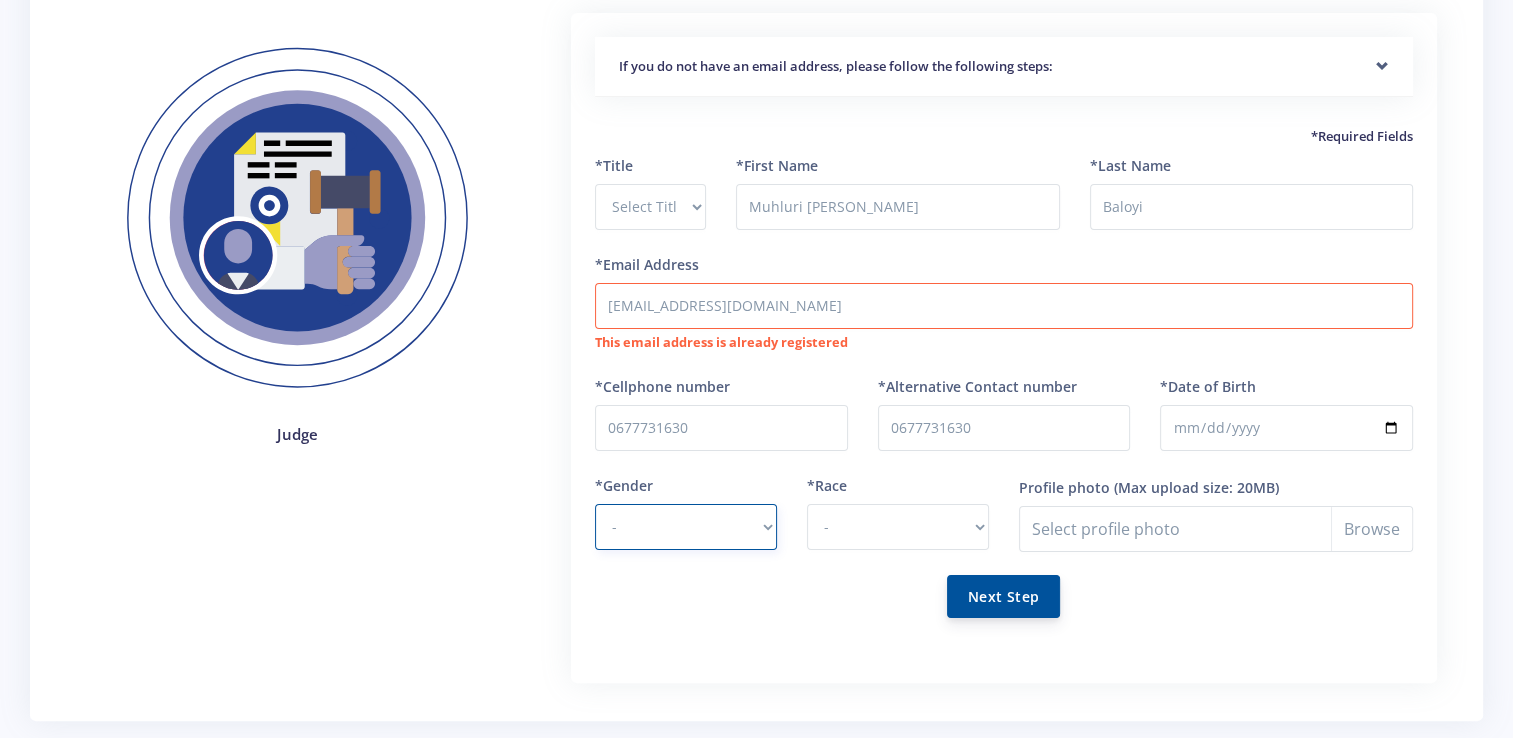 scroll, scrollTop: 276, scrollLeft: 0, axis: vertical 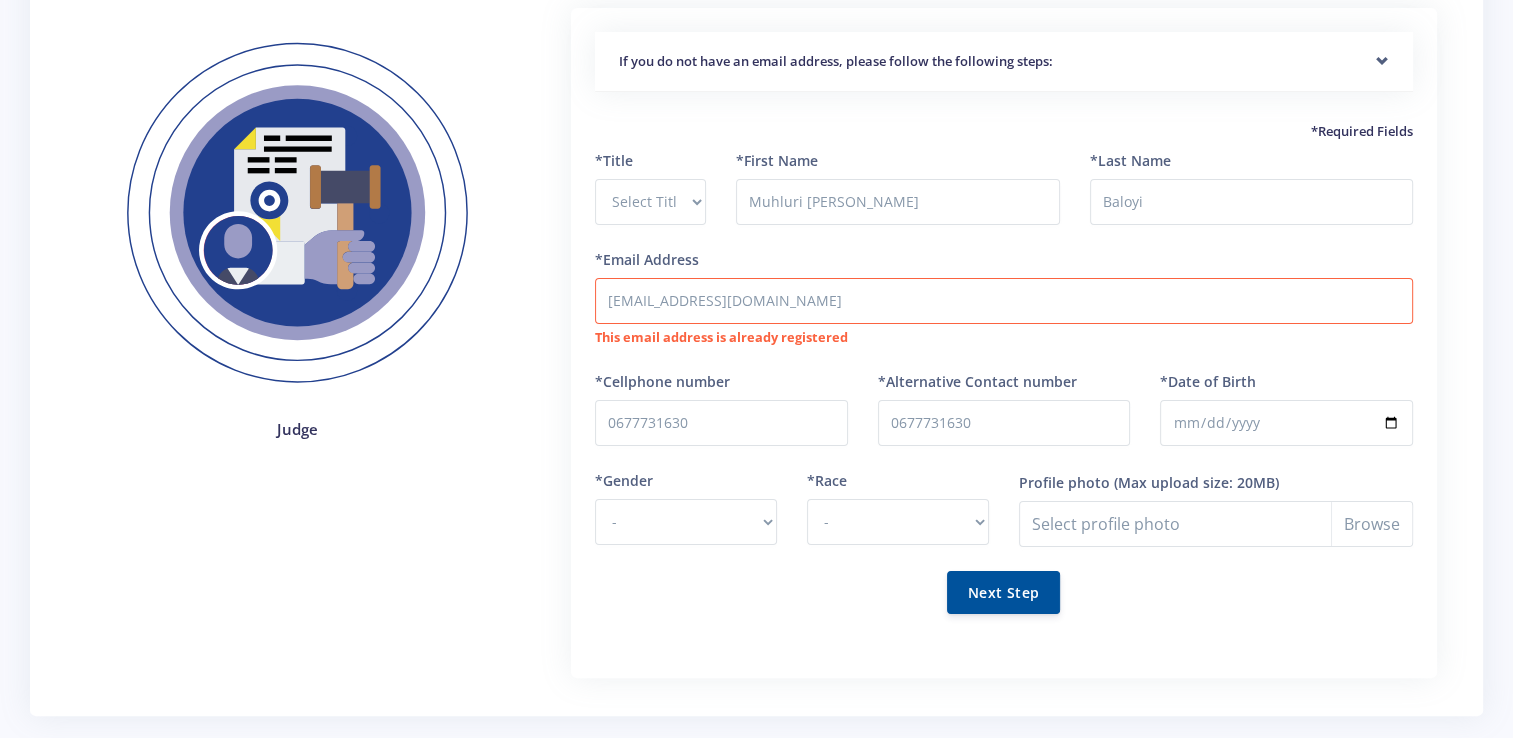 drag, startPoint x: 1030, startPoint y: 586, endPoint x: 732, endPoint y: 511, distance: 307.29303 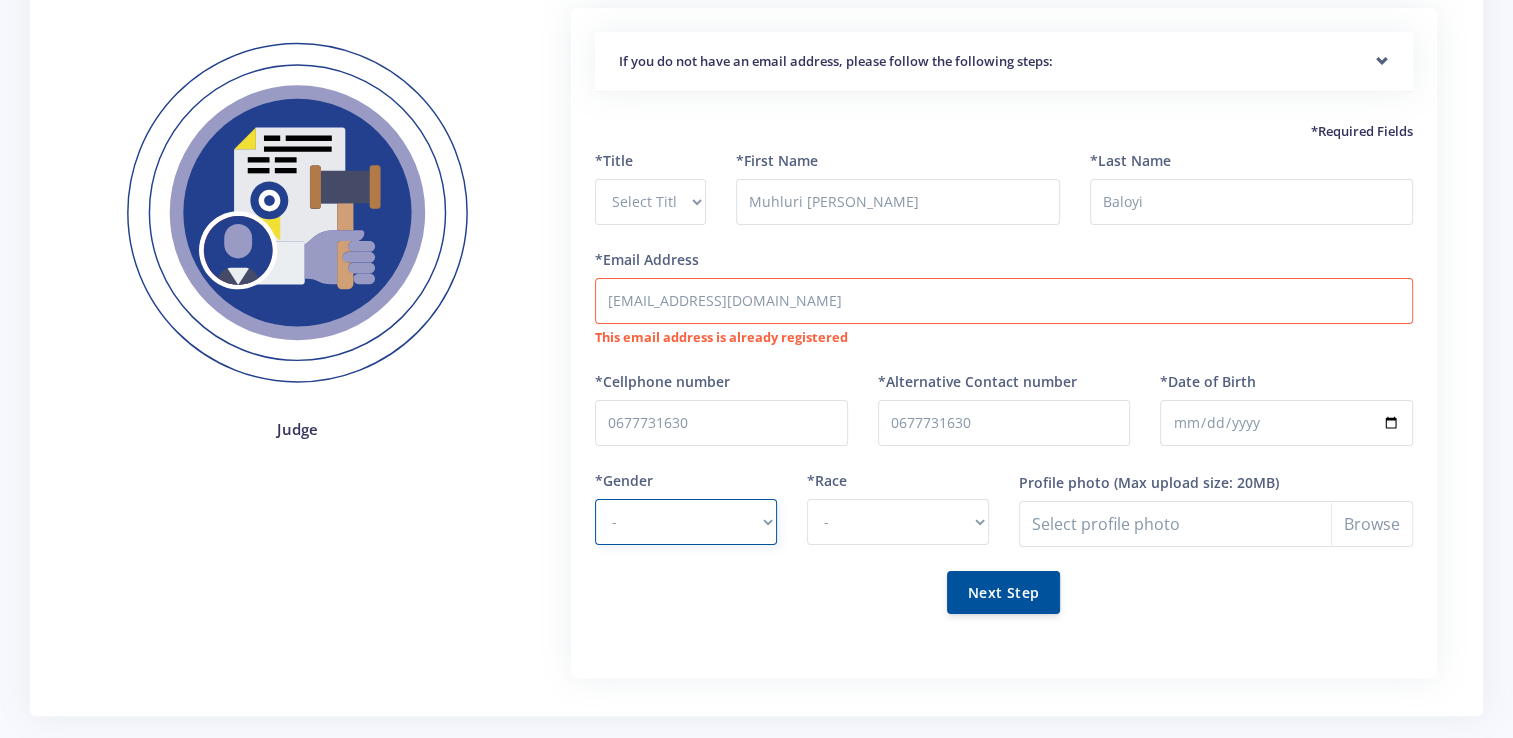 click on "-
Male
Female" at bounding box center [686, 522] 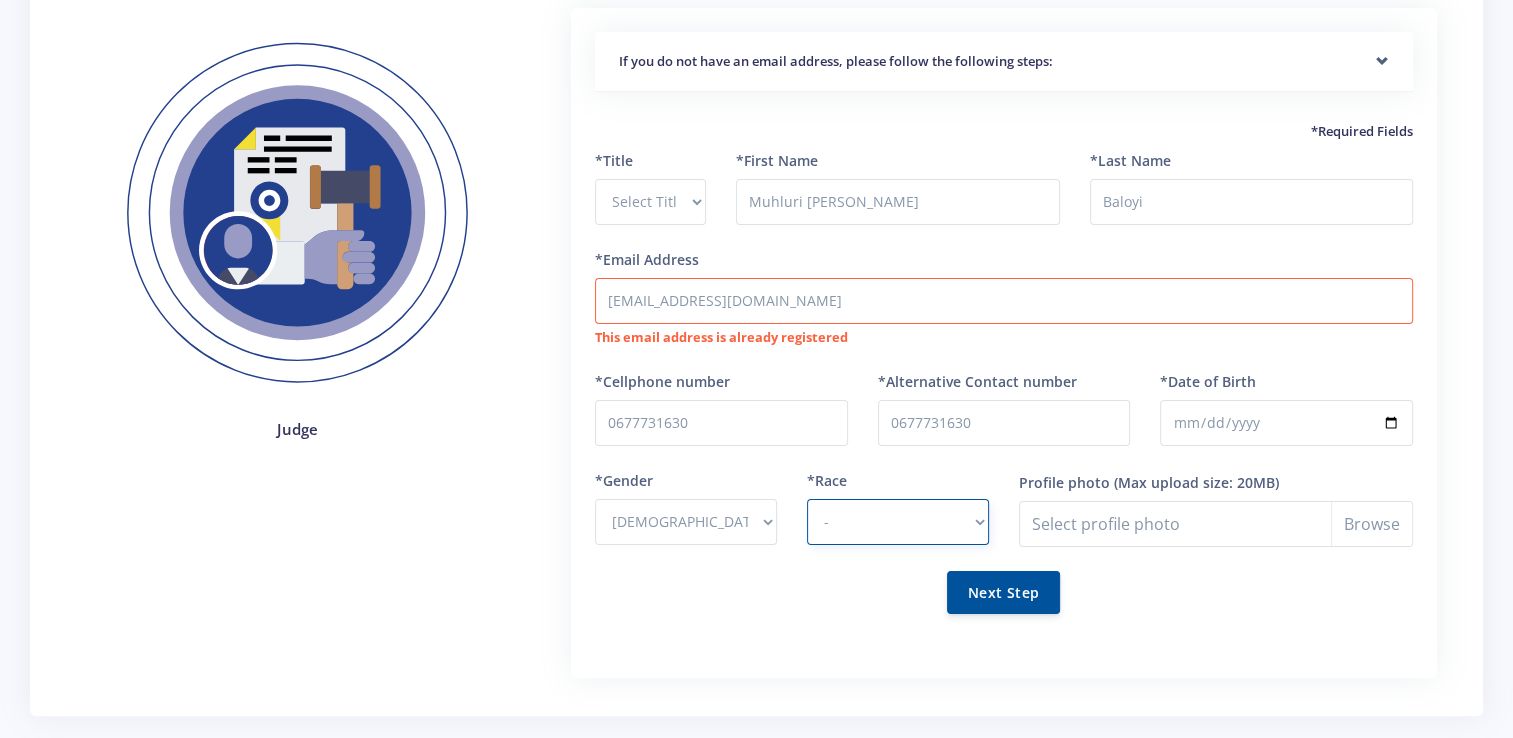 click on "-
African
Asian
Coloured
Indian
White
Other" at bounding box center (898, 522) 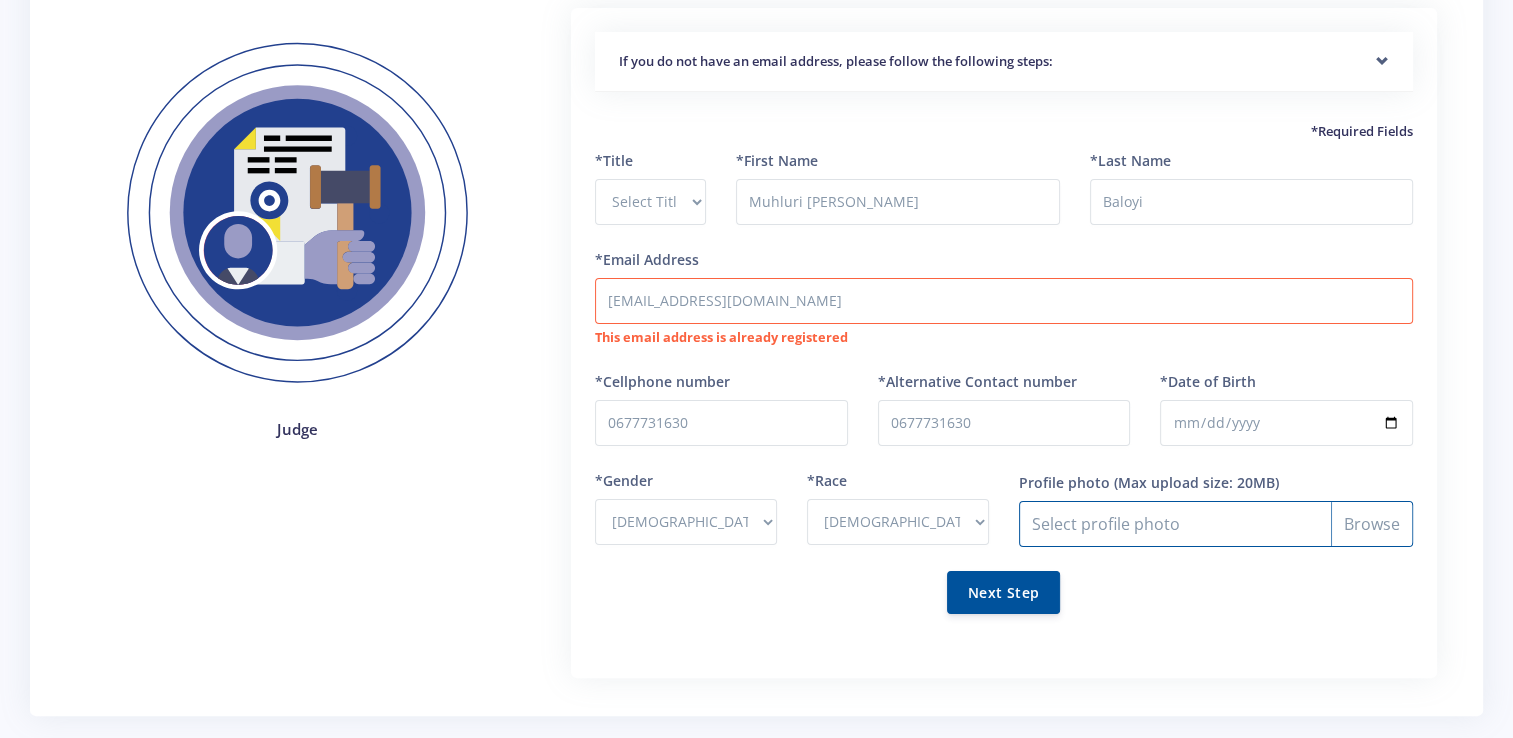 click on "Profile photo" at bounding box center (1216, 524) 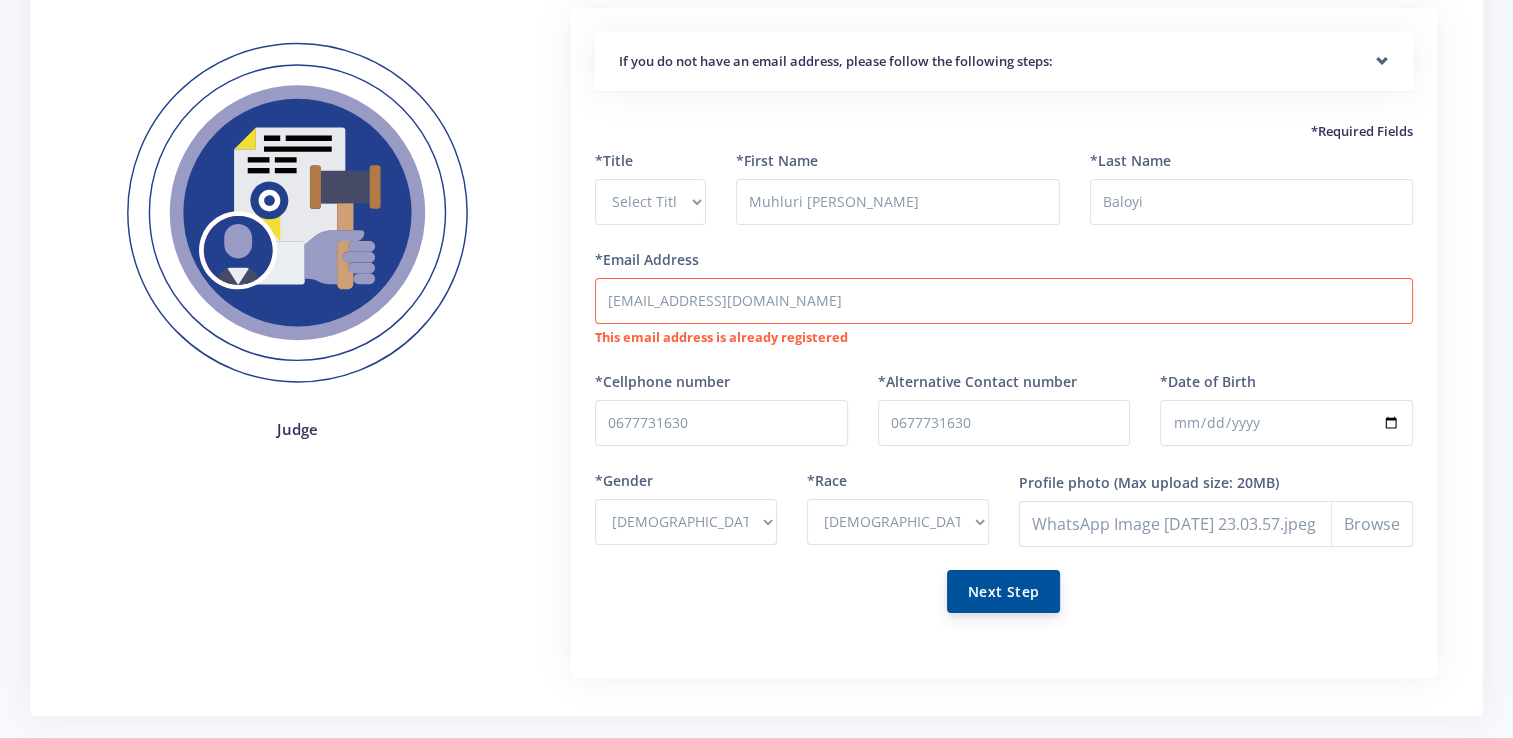 click on "Next
Step" at bounding box center [1003, 591] 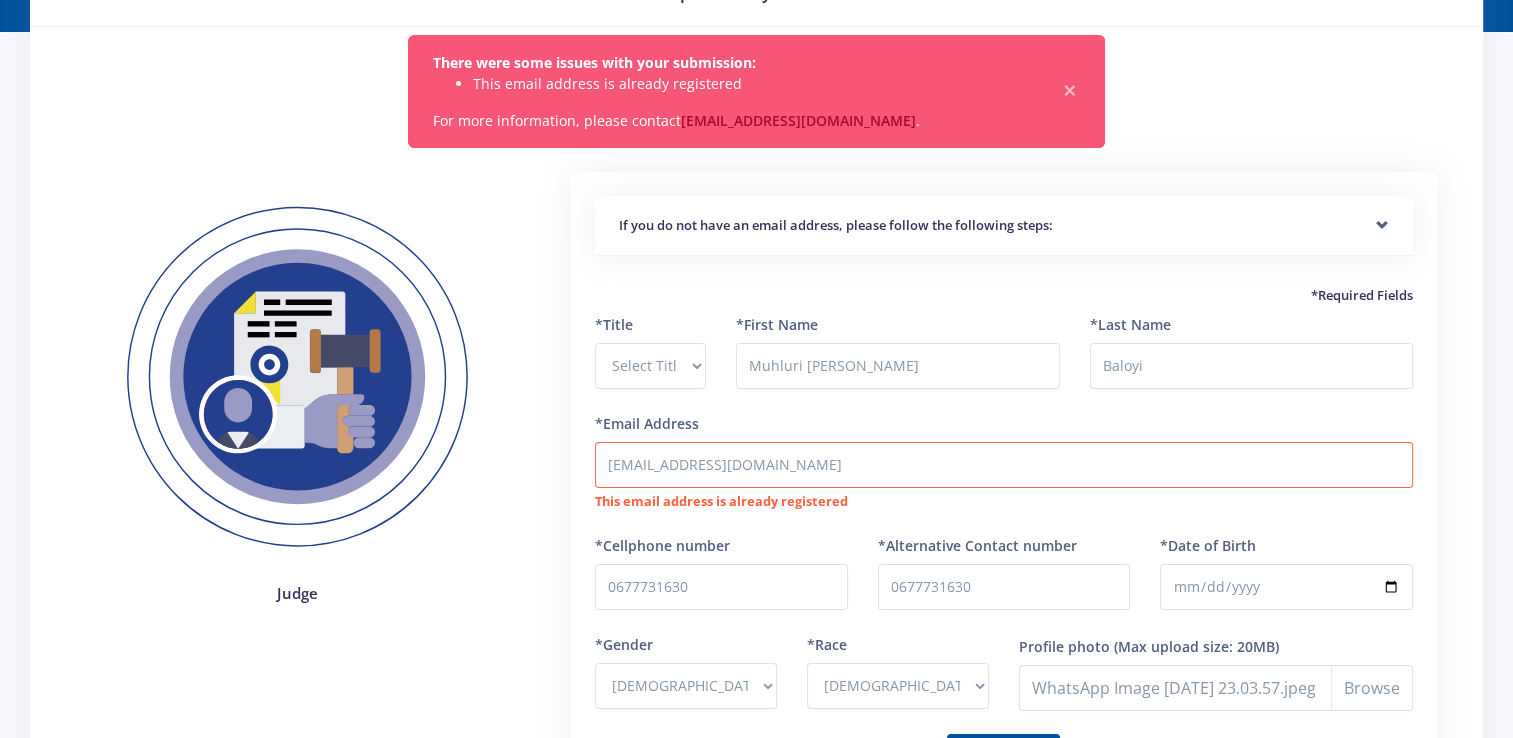 scroll, scrollTop: 112, scrollLeft: 0, axis: vertical 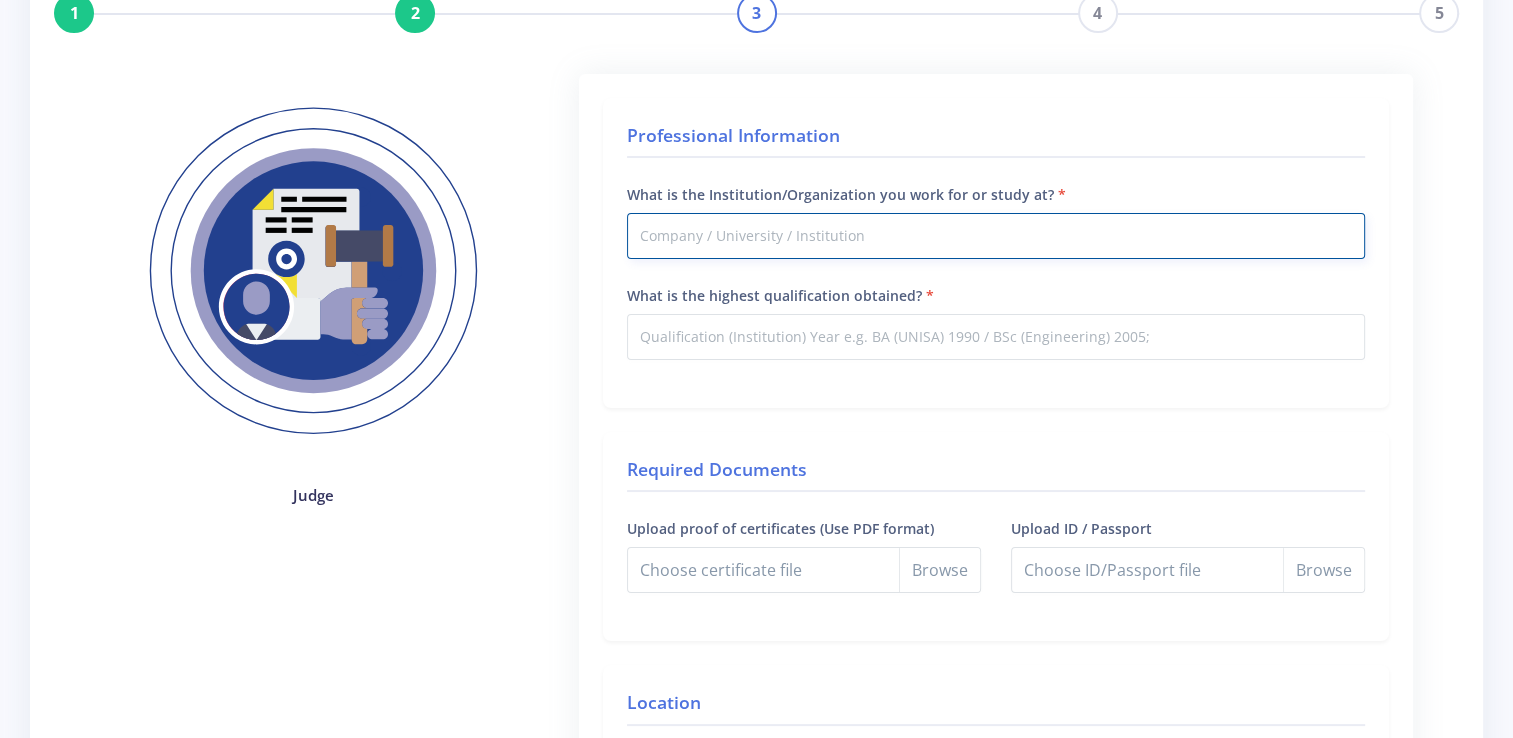 click on "What is the Institution/Organization you work for or study at?" at bounding box center (996, 236) 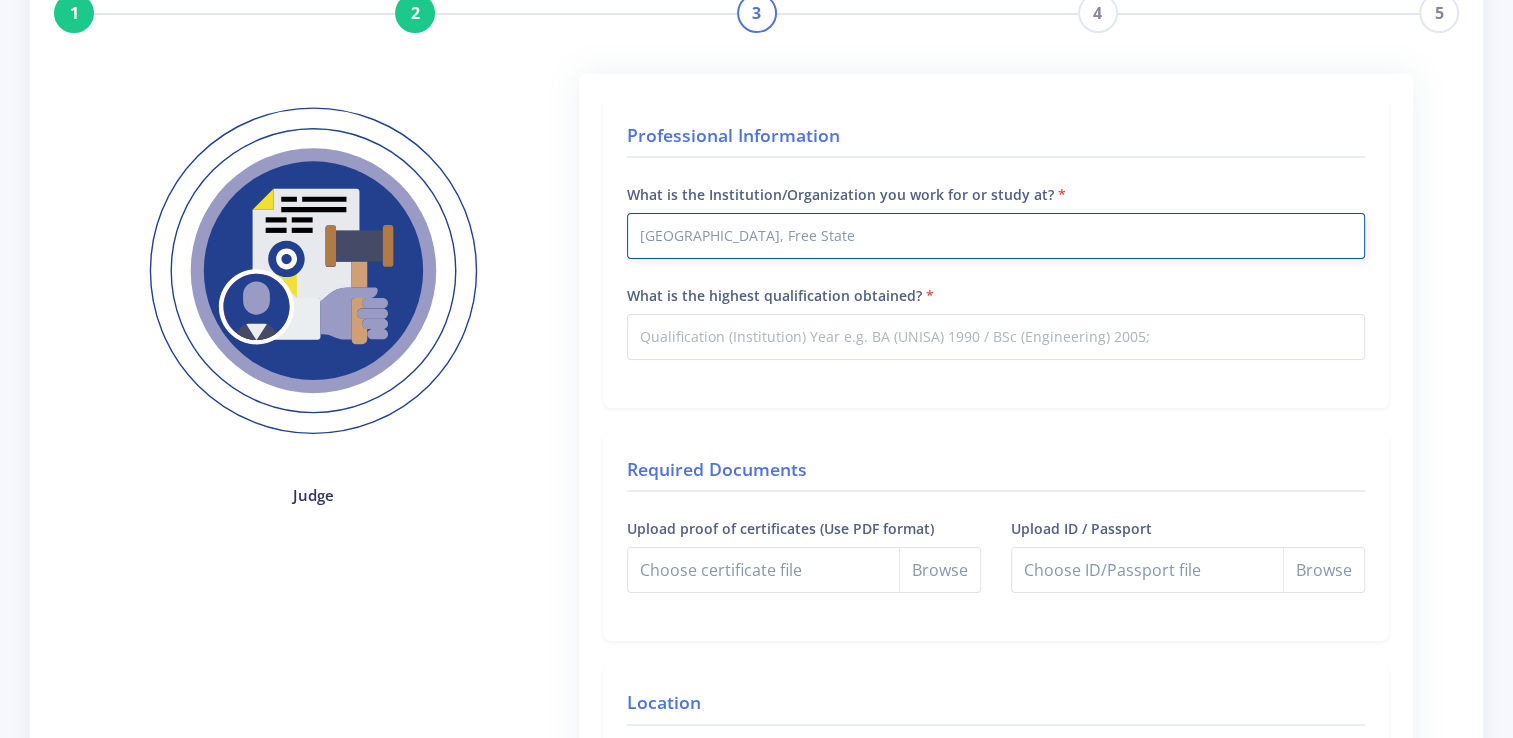 type on "Central University of Technology, Free State" 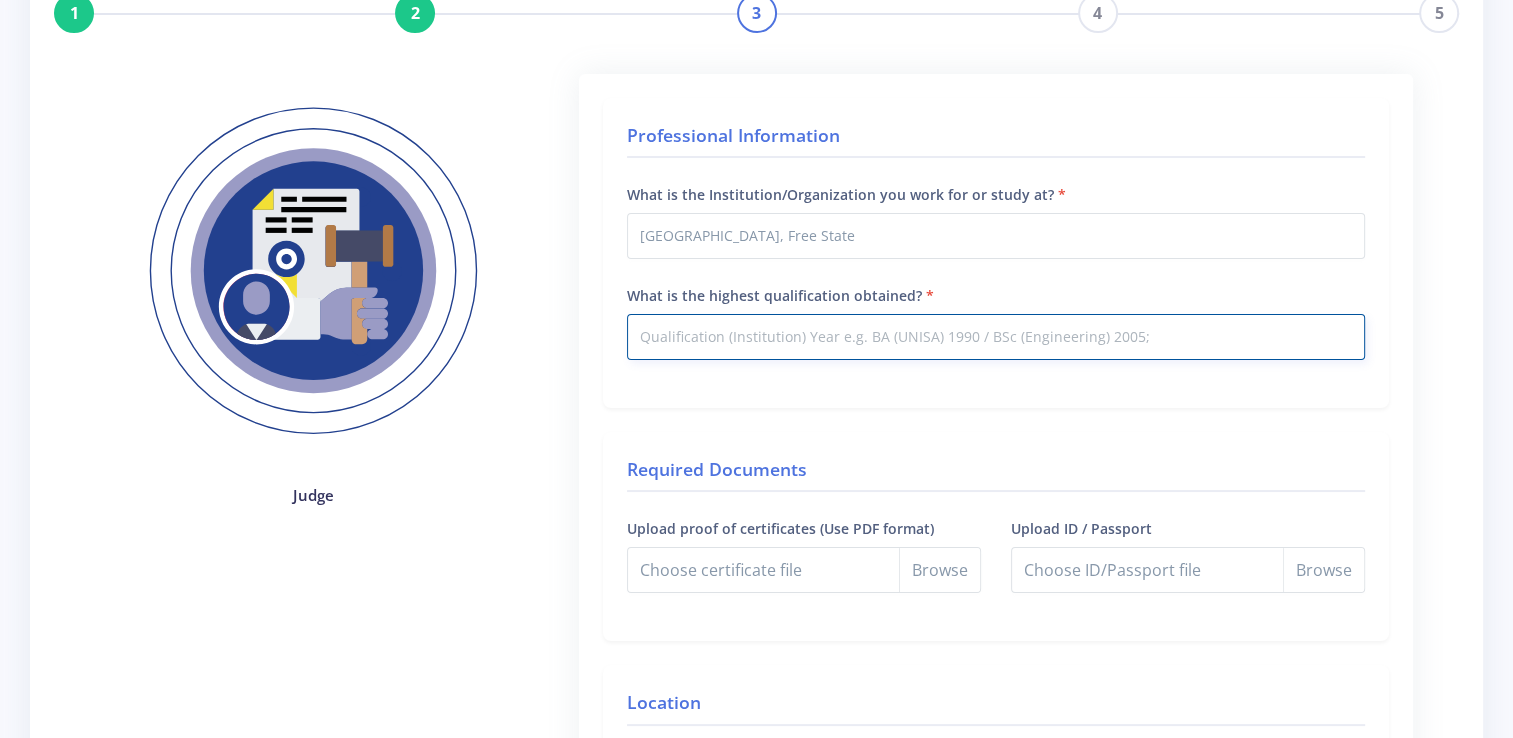 click on "What is the highest qualification obtained?" at bounding box center [996, 337] 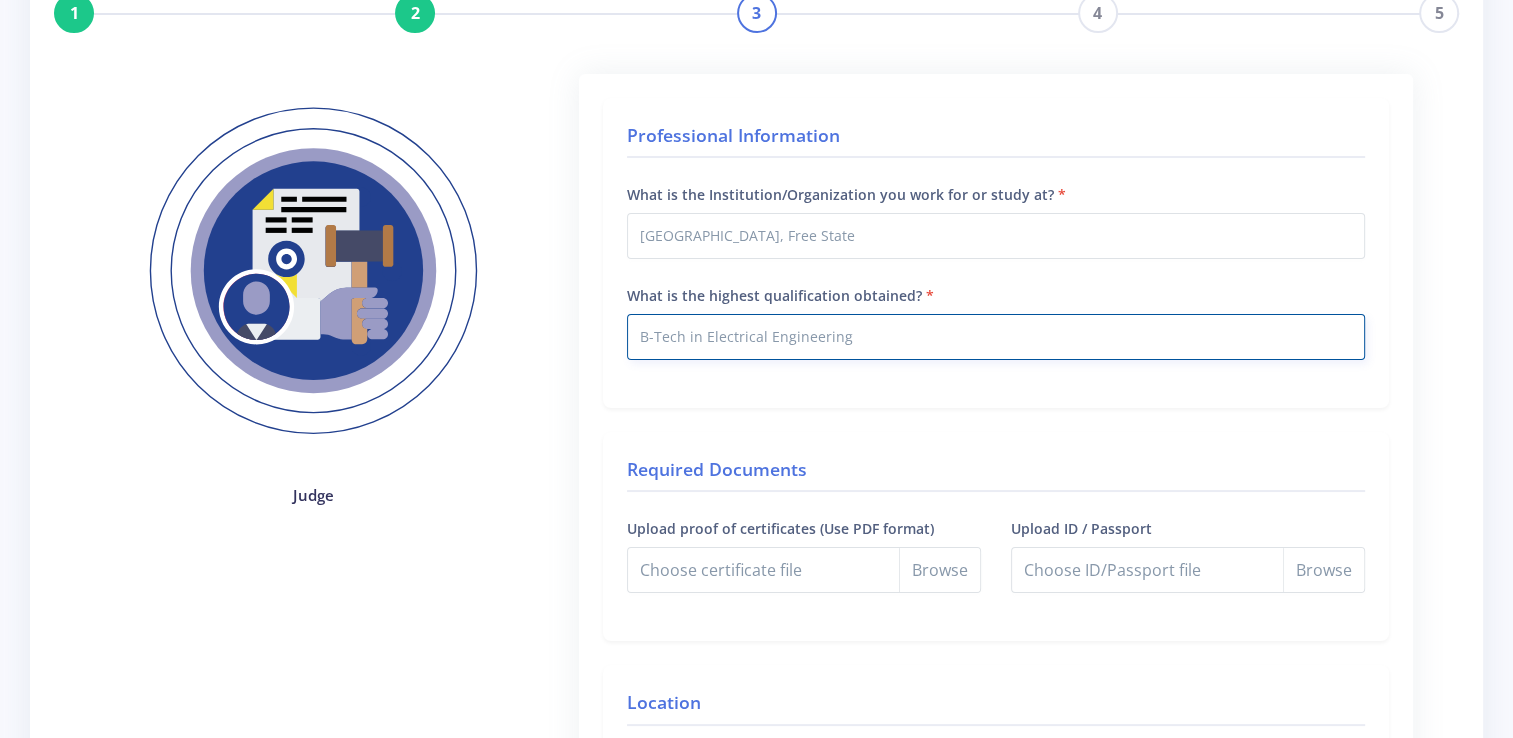 type on "B-Tech in Electrical Engineering" 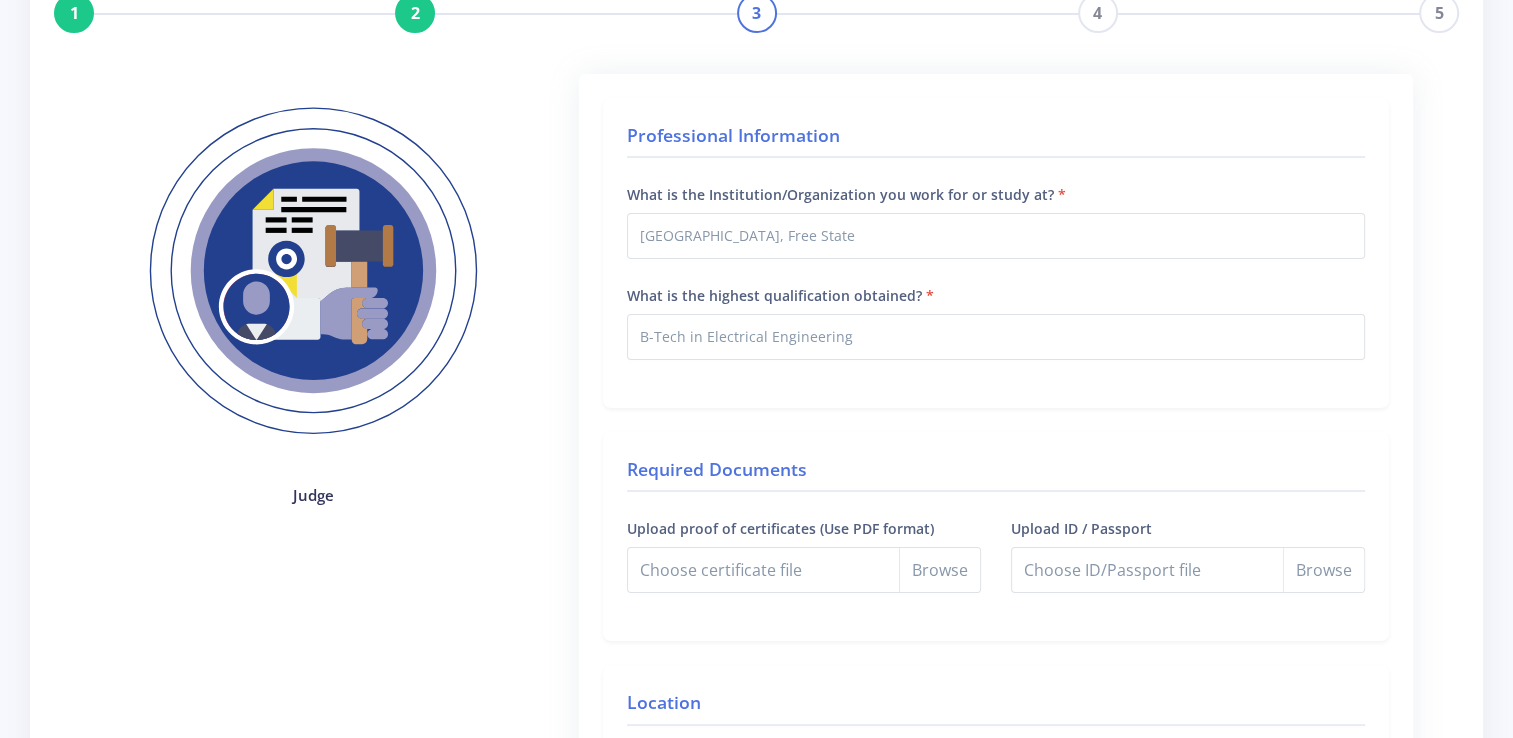 click on "Professional Information
What is the Institution/Organization you work for or study at?
Central University of Technology, Free State
What is the highest qualification obtained?
B-Tech in Electrical Engineering" at bounding box center [996, 253] 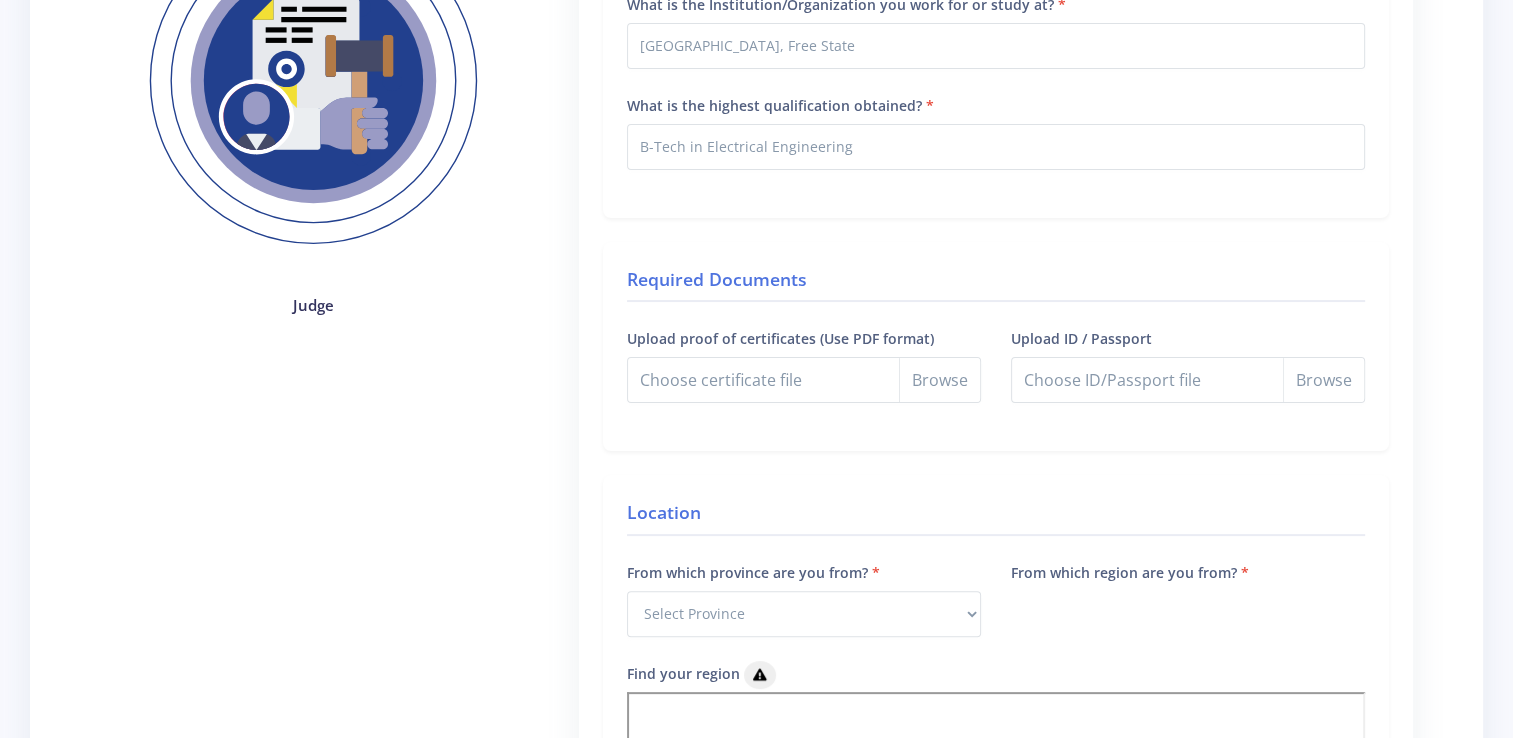 scroll, scrollTop: 363, scrollLeft: 0, axis: vertical 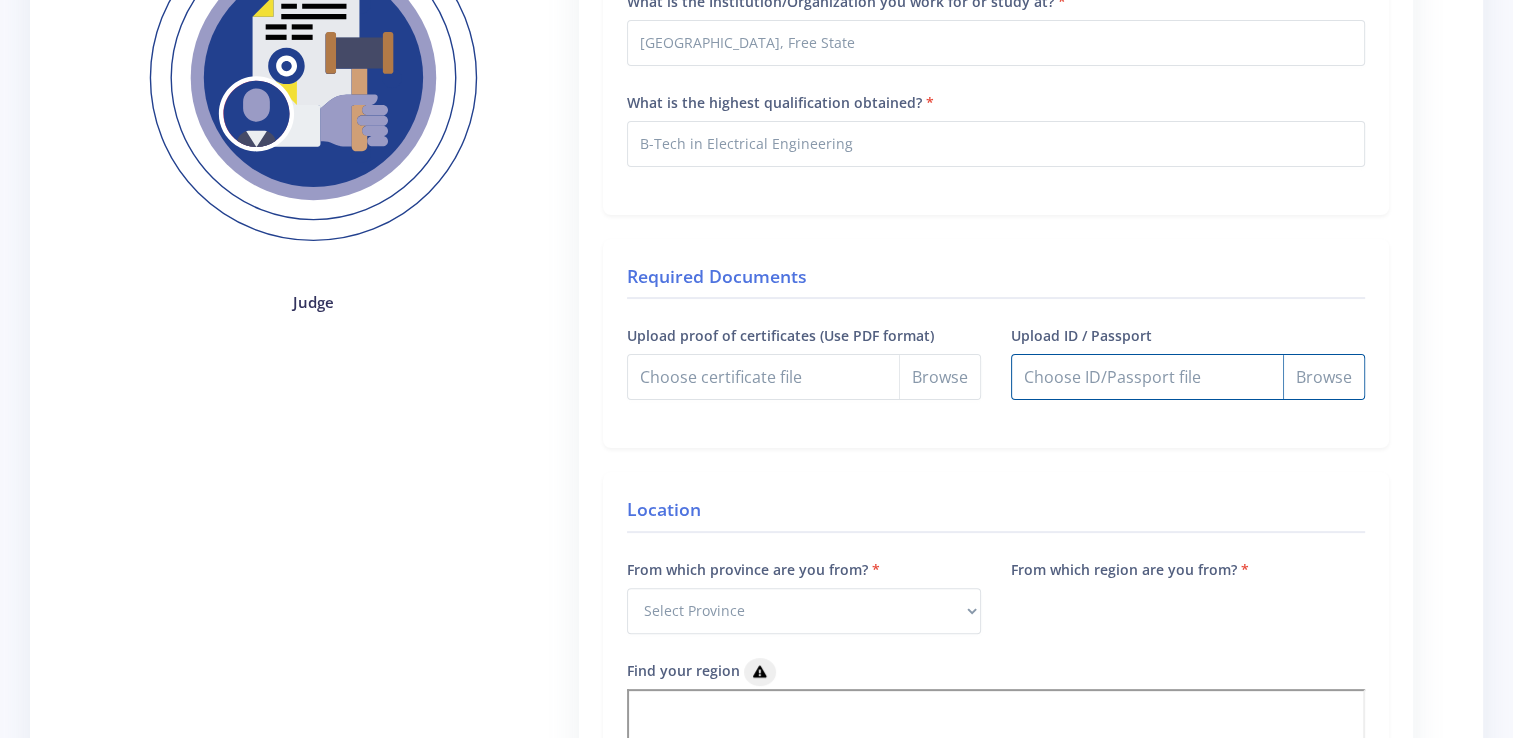 click on "Upload ID / Passport" at bounding box center [1188, 377] 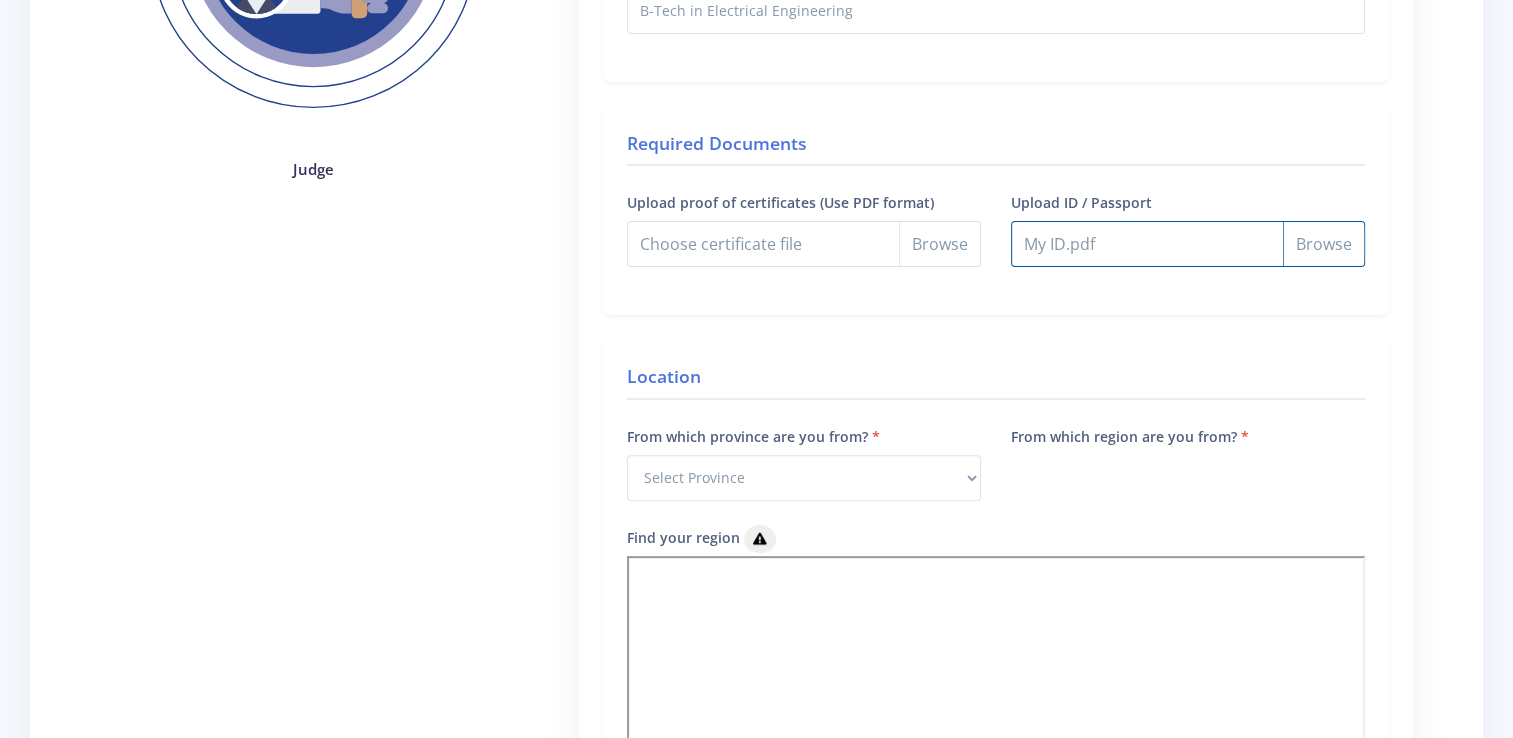 scroll, scrollTop: 499, scrollLeft: 0, axis: vertical 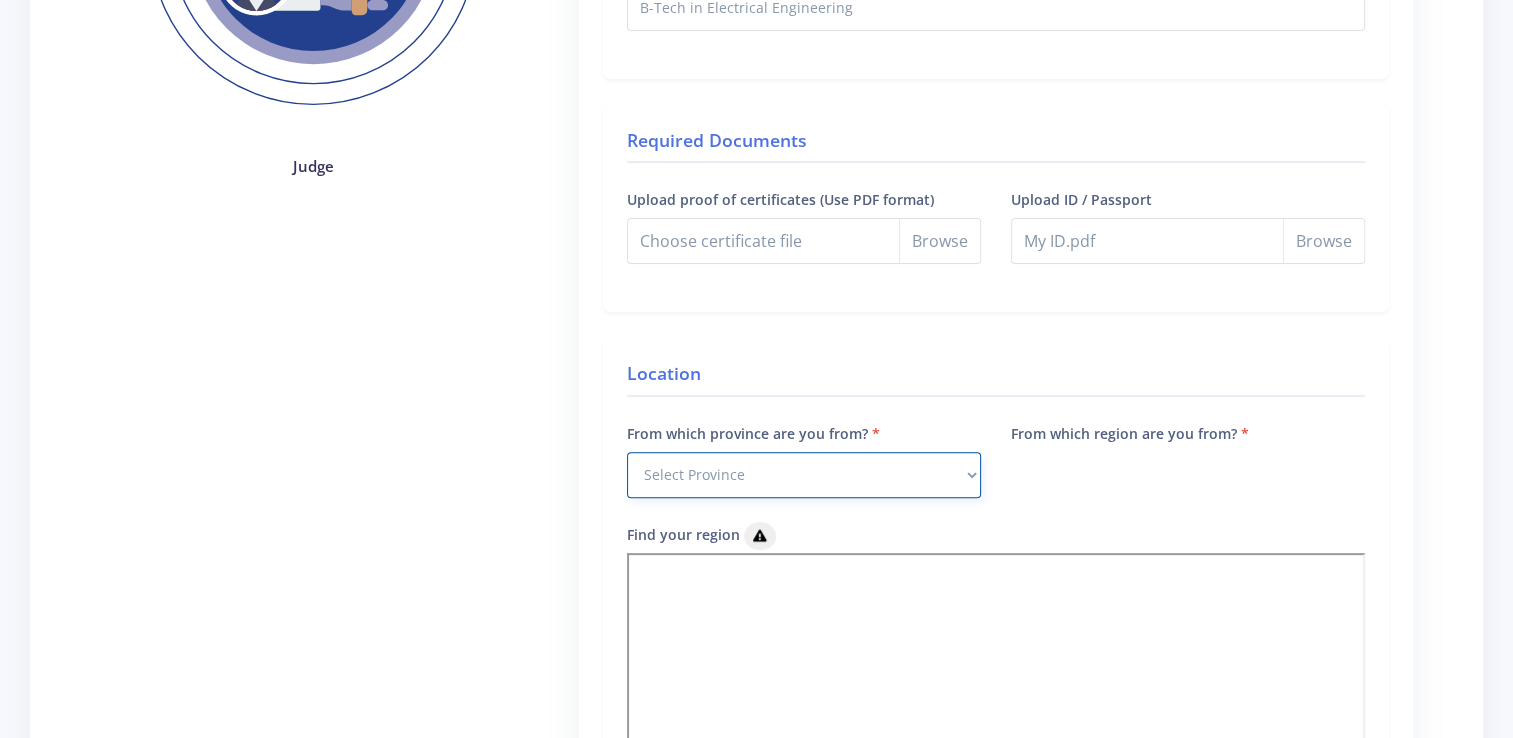 click on "Select Province
Western Cape
Eastern Cape
Northern Cape
North West
Free State" at bounding box center (804, 475) 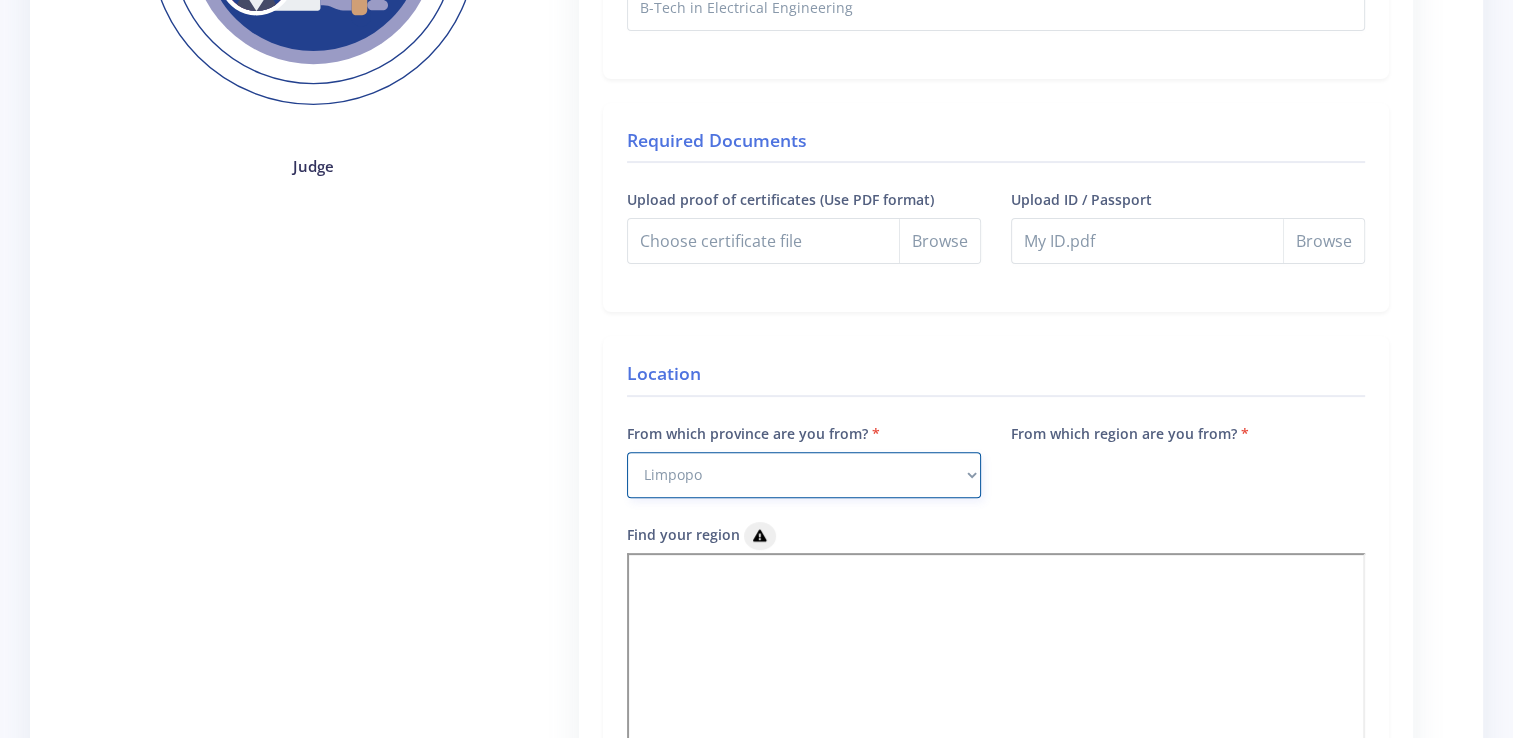 click on "Select Province
Western Cape
Eastern Cape
Northern Cape
North West
Free State" at bounding box center (804, 475) 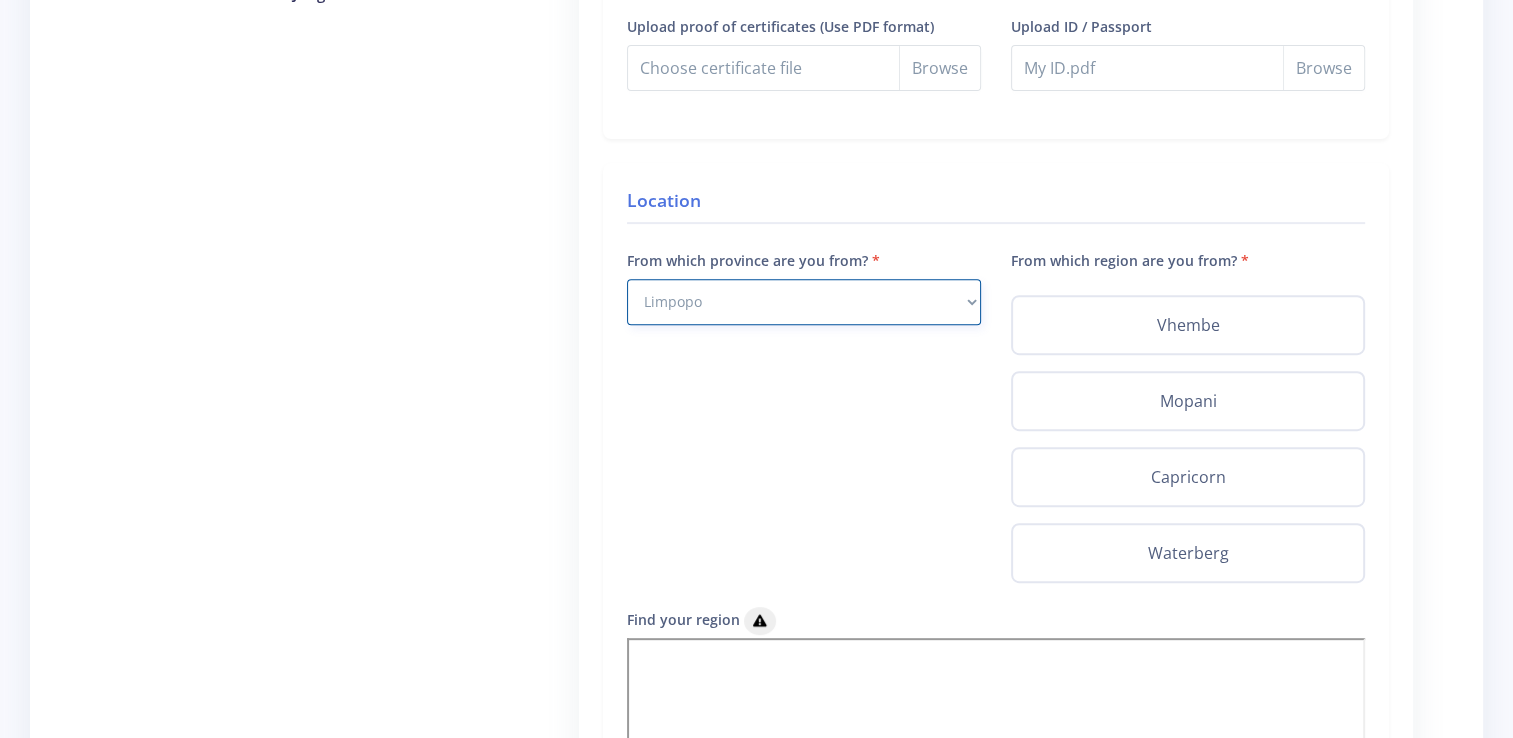 scroll, scrollTop: 671, scrollLeft: 0, axis: vertical 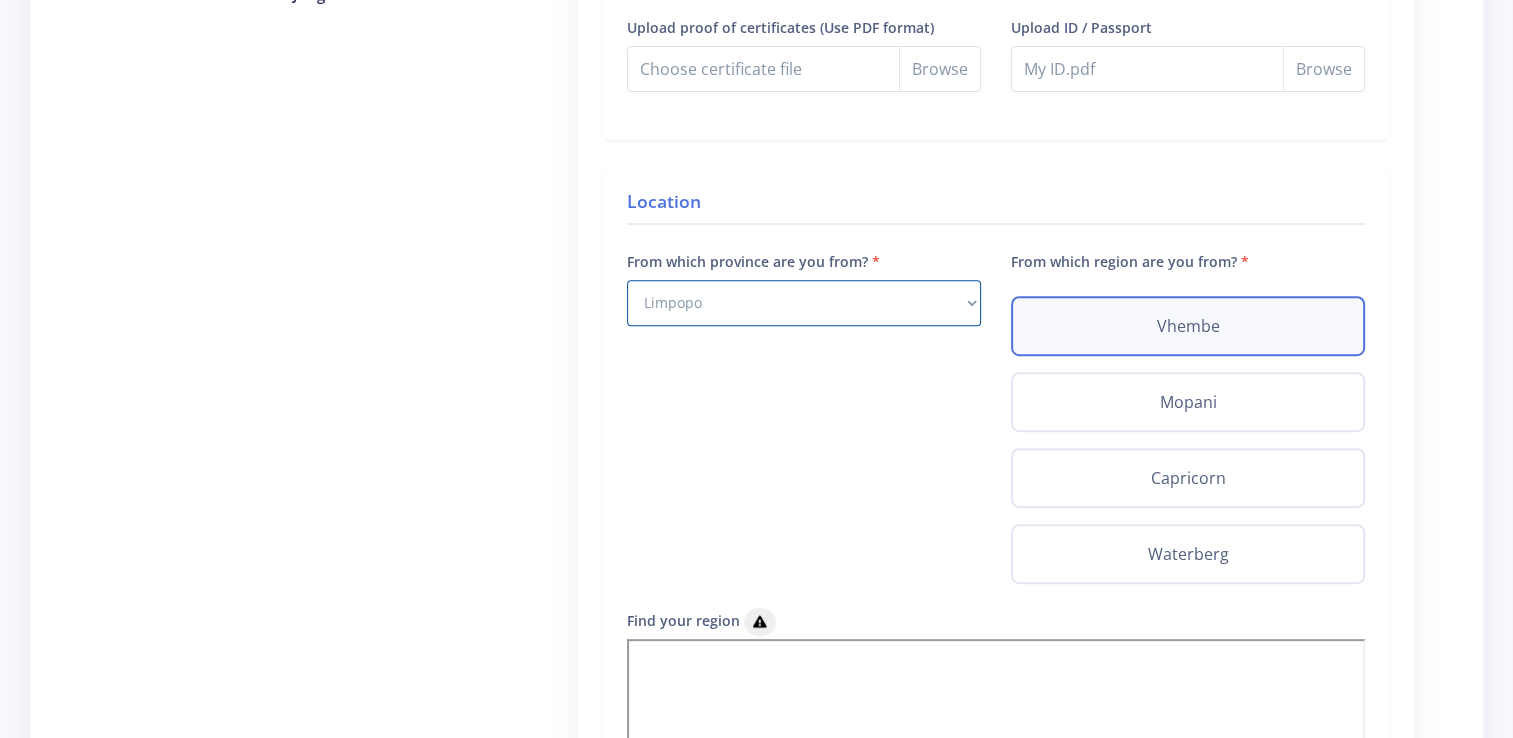 click on "Vhembe" at bounding box center (1188, 326) 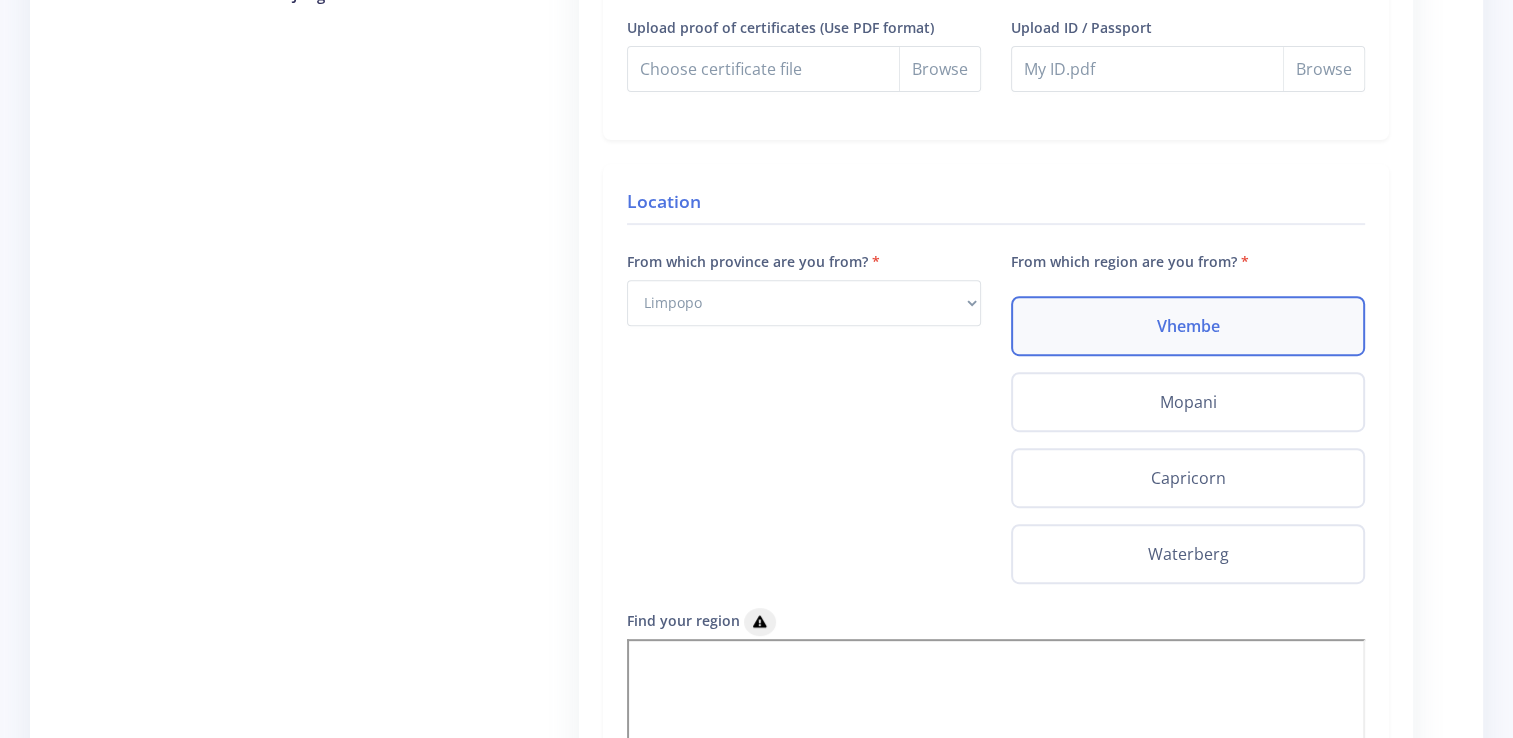 click on "From which province are you from?
Select Province
Western Cape
Eastern Cape
Northern Cape
North West" at bounding box center [804, 428] 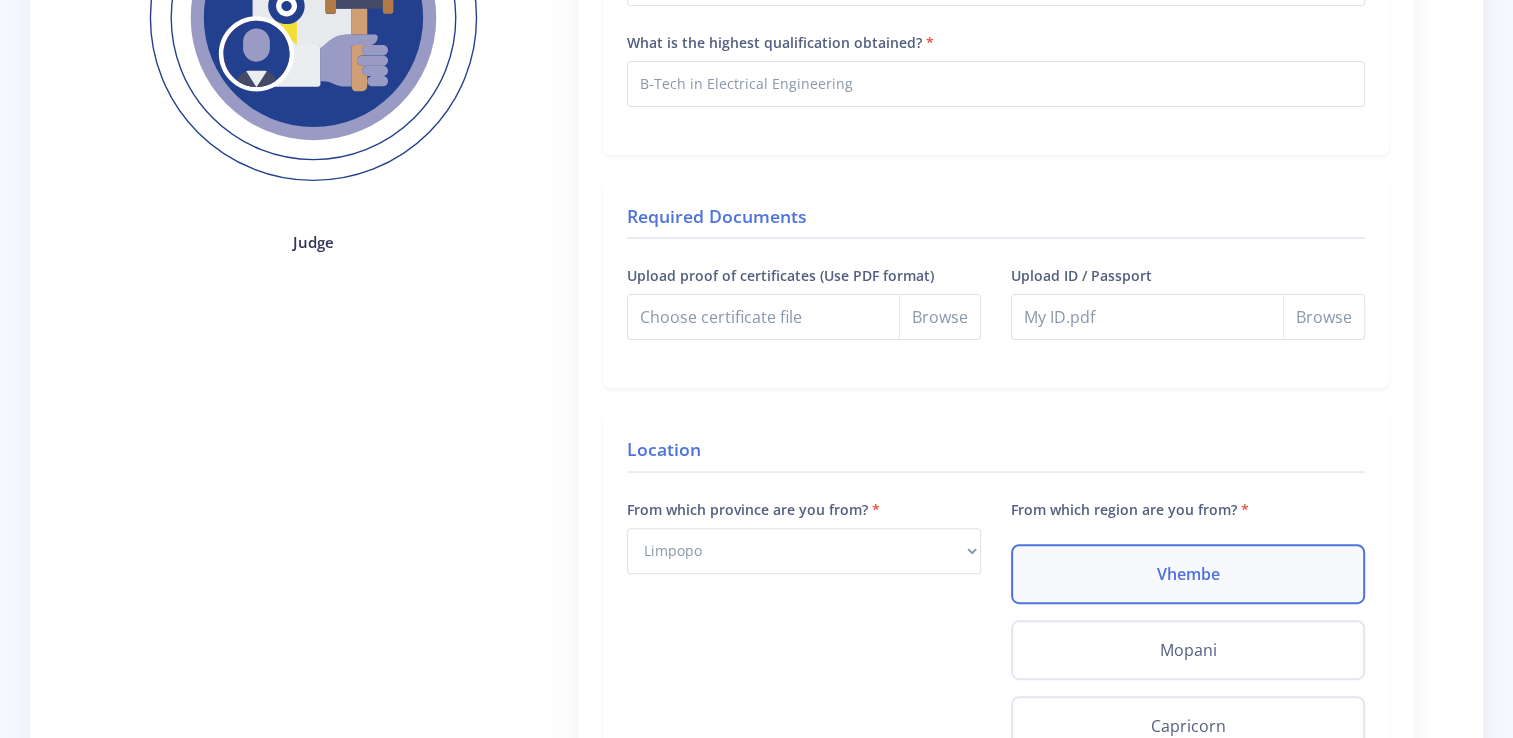 scroll, scrollTop: 420, scrollLeft: 0, axis: vertical 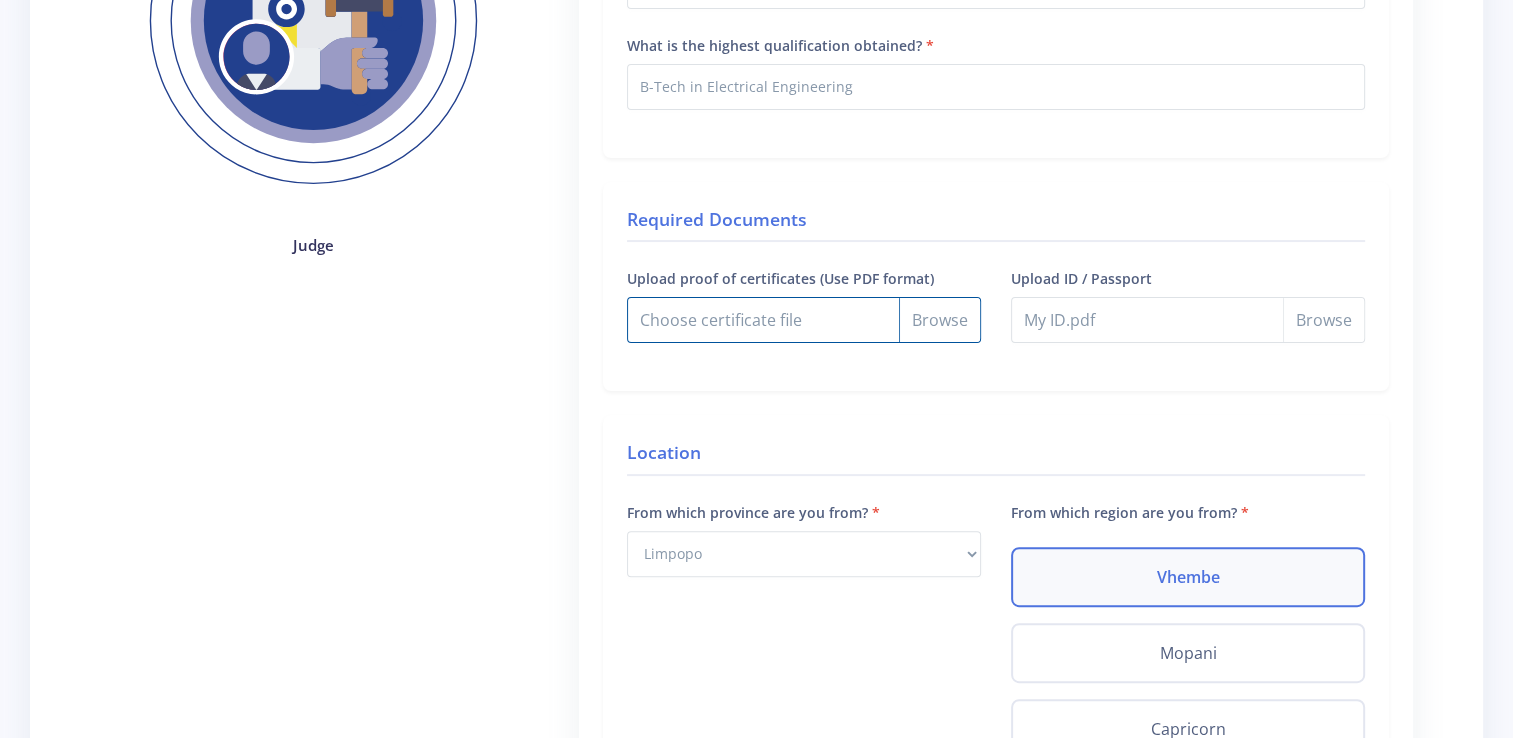 click on "Upload proof of certificates (Use PDF format)" at bounding box center [804, 320] 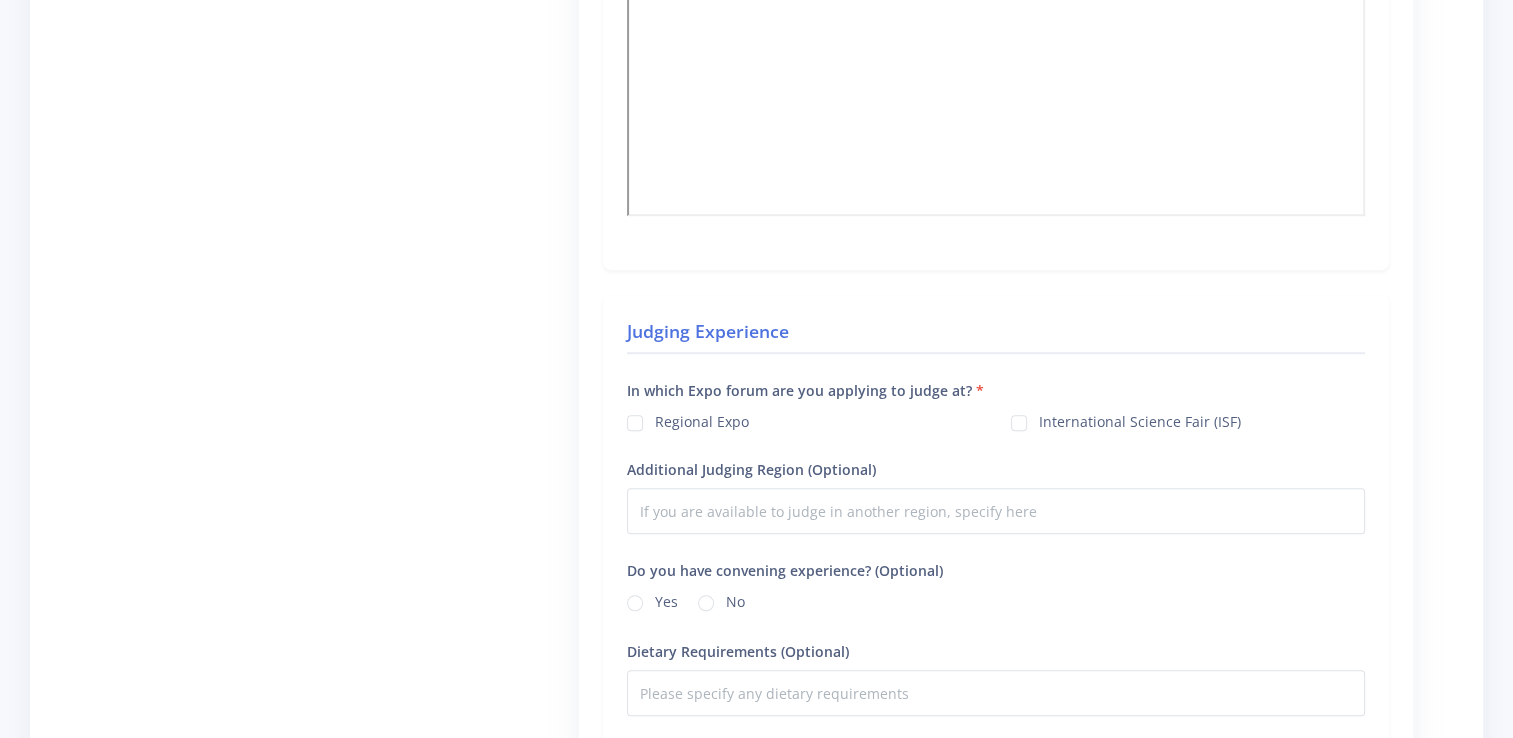 scroll, scrollTop: 1410, scrollLeft: 0, axis: vertical 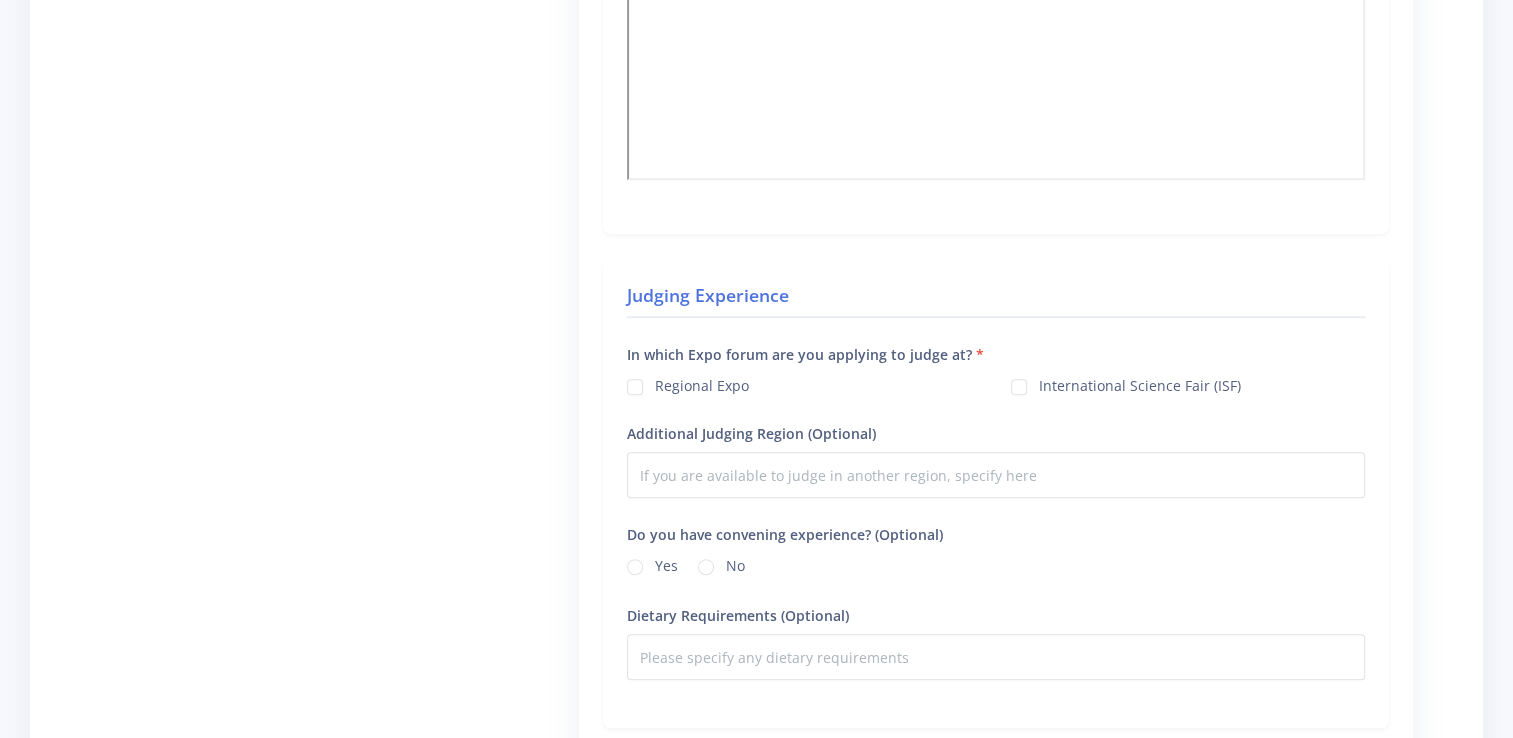 click on "International Science Fair (ISF)" at bounding box center [1140, 383] 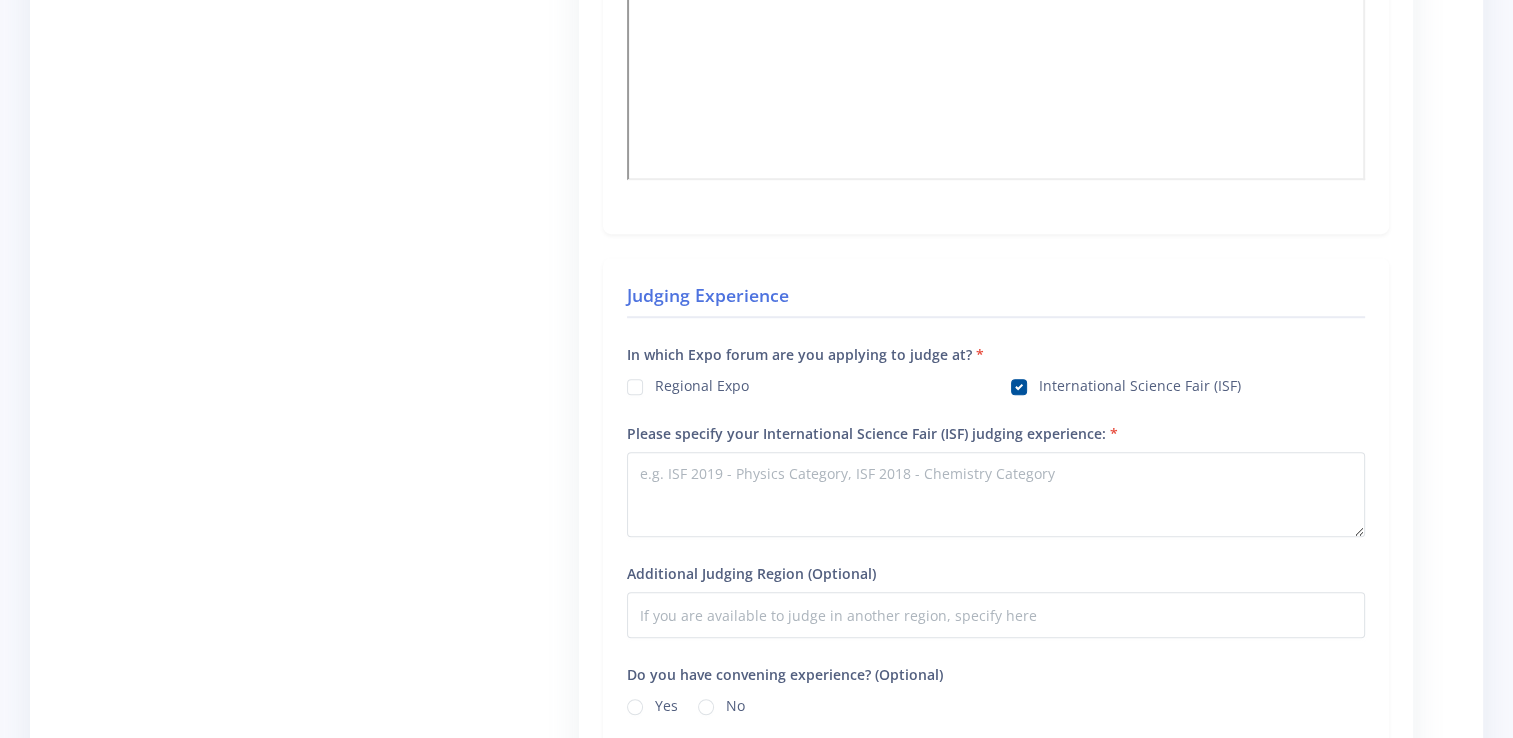 click on "Regional Expo" at bounding box center [702, 383] 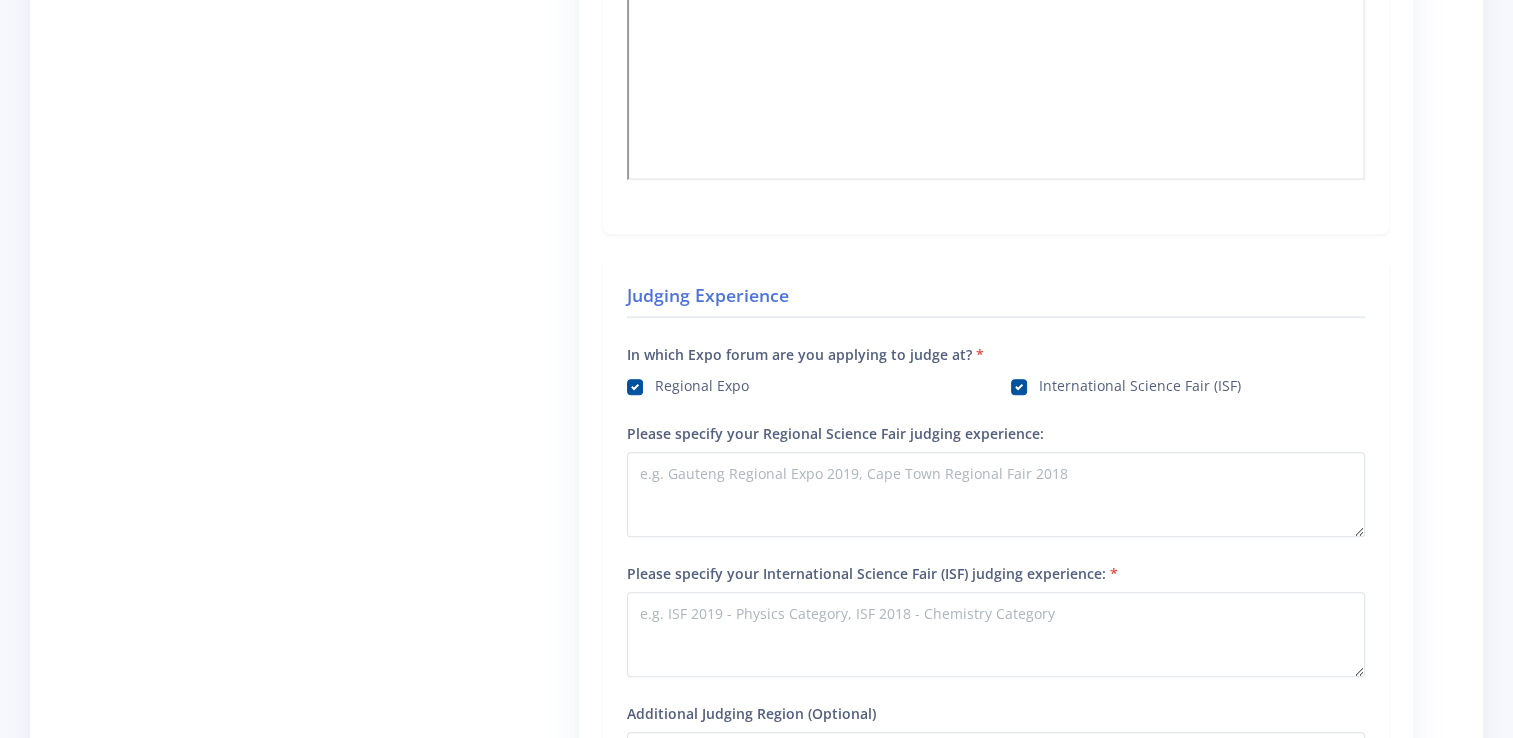 click on "Regional Expo" at bounding box center (804, 385) 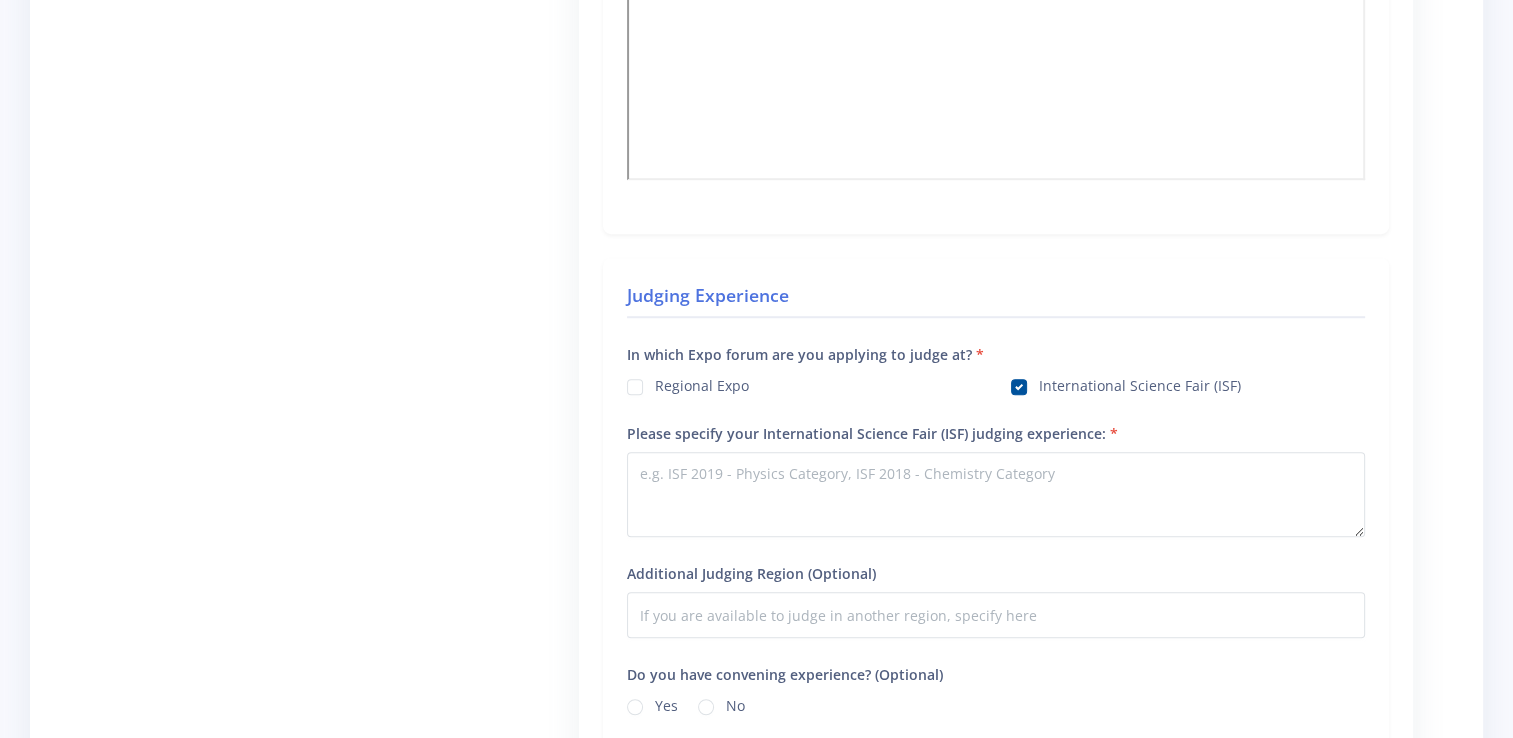 click on "Regional Expo" at bounding box center (702, 383) 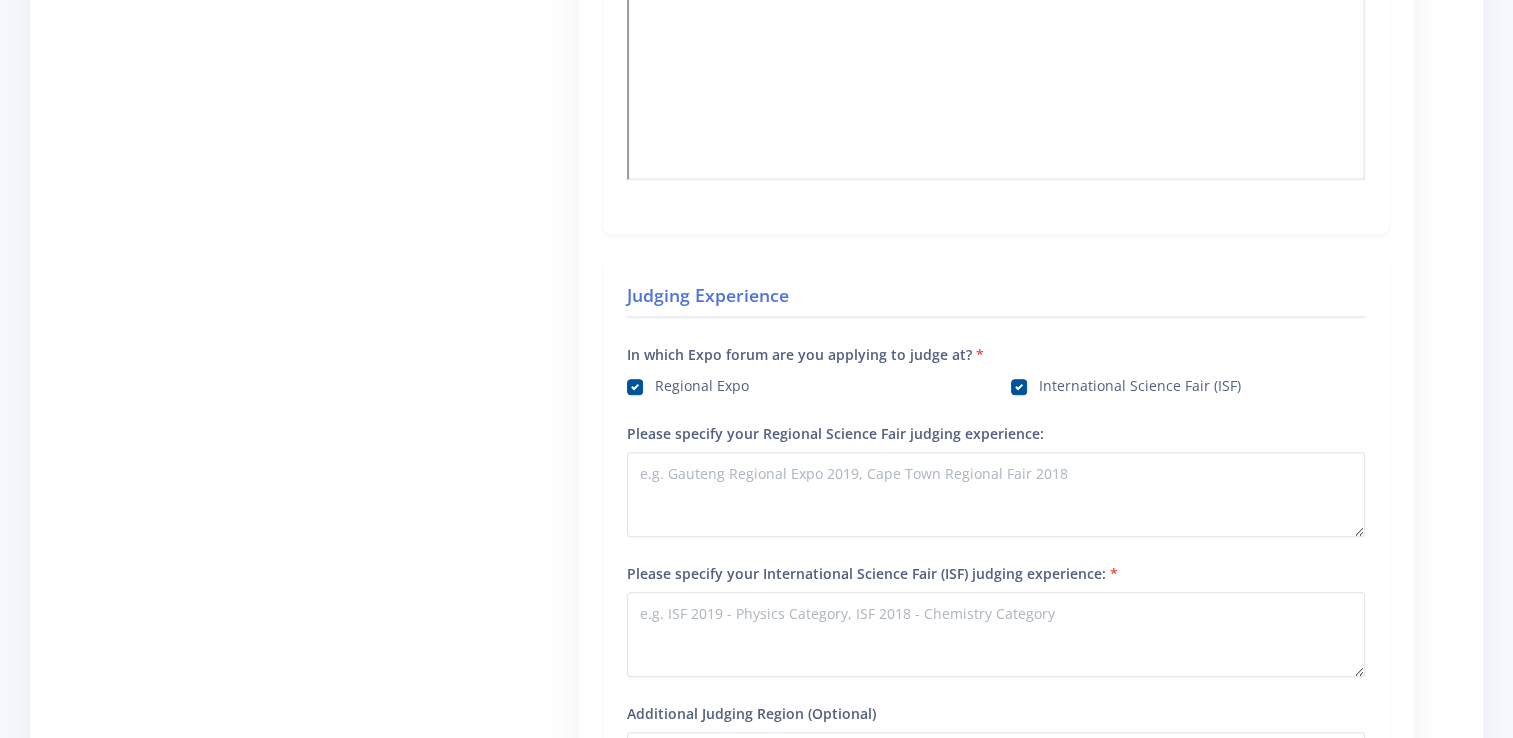 click on "Regional Expo" at bounding box center [702, 383] 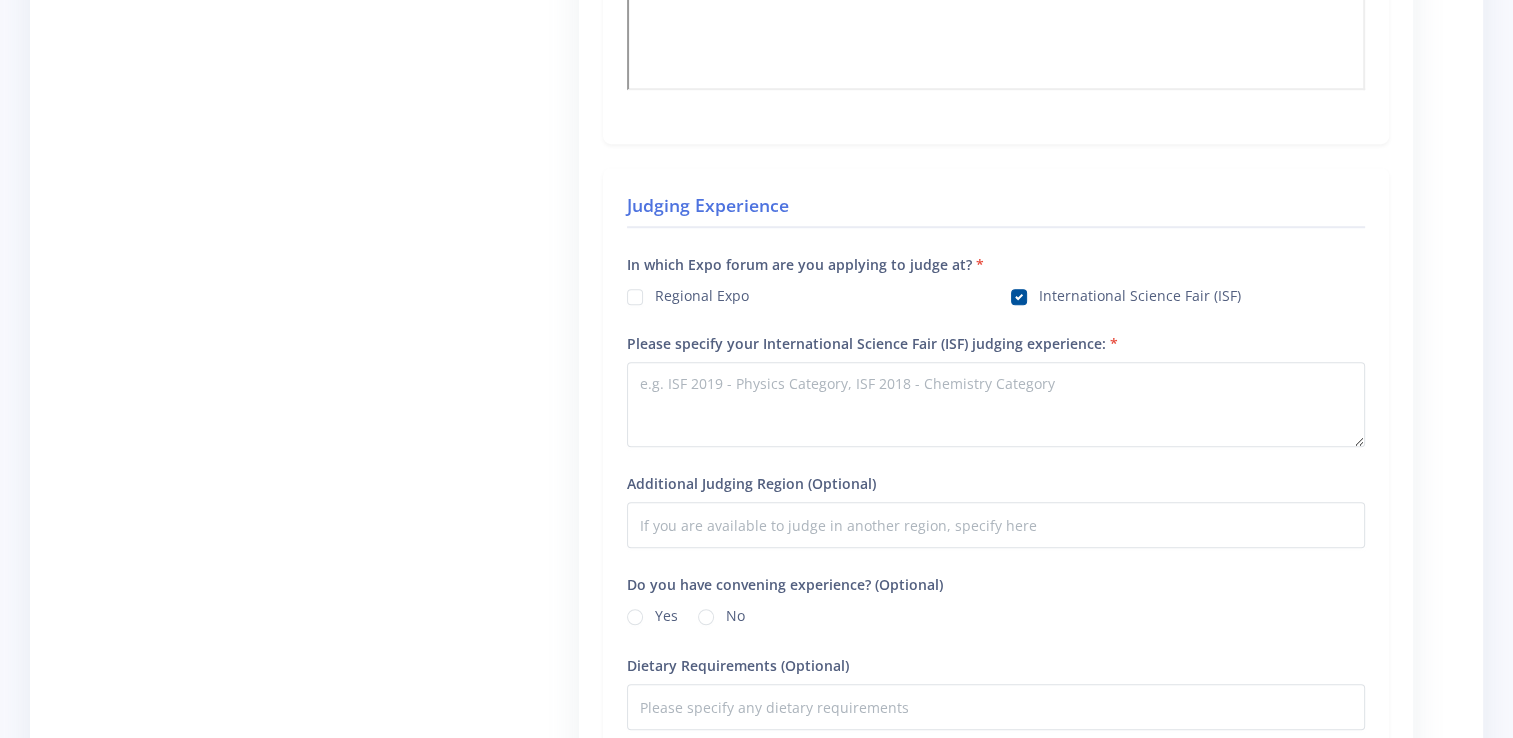 scroll, scrollTop: 1500, scrollLeft: 0, axis: vertical 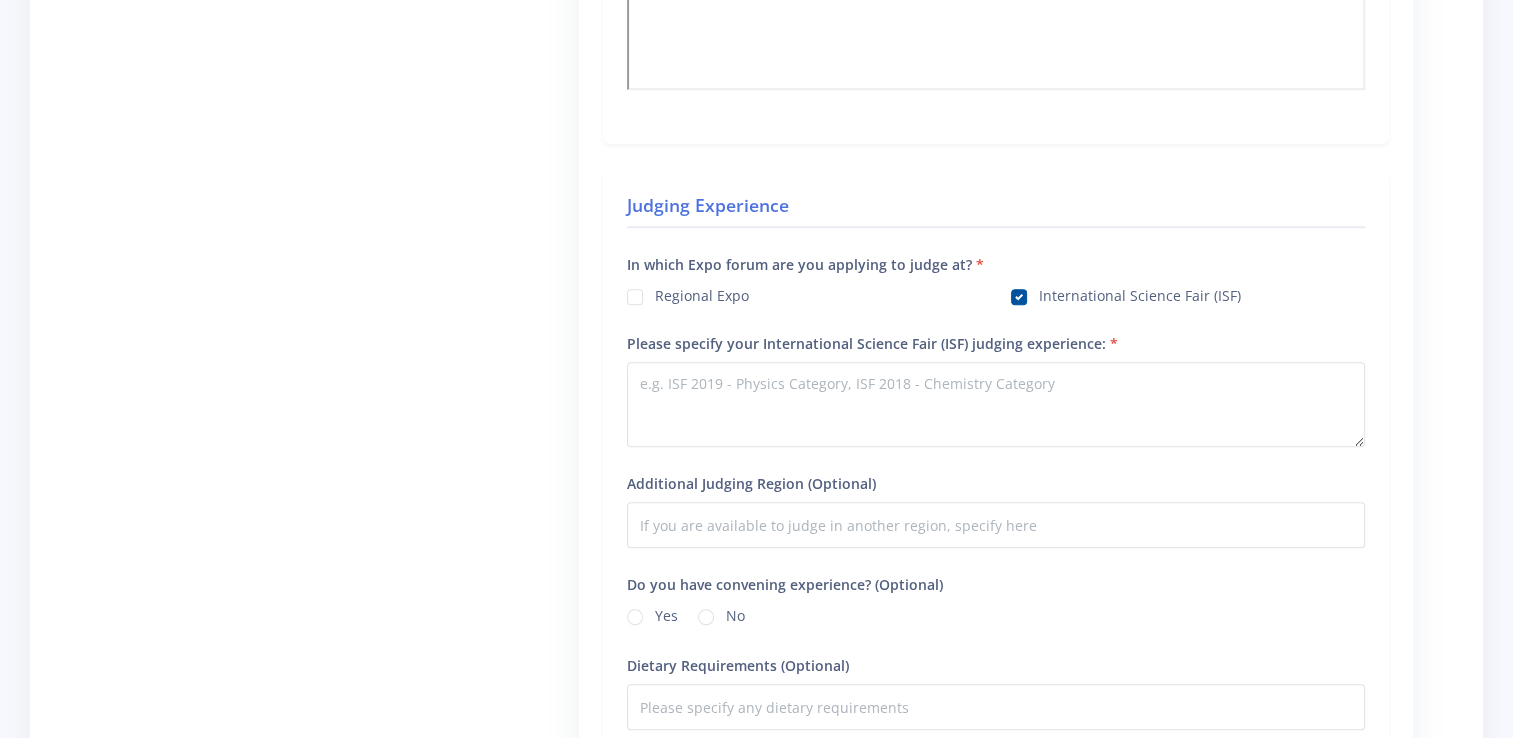 click on "Regional Expo" at bounding box center (702, 293) 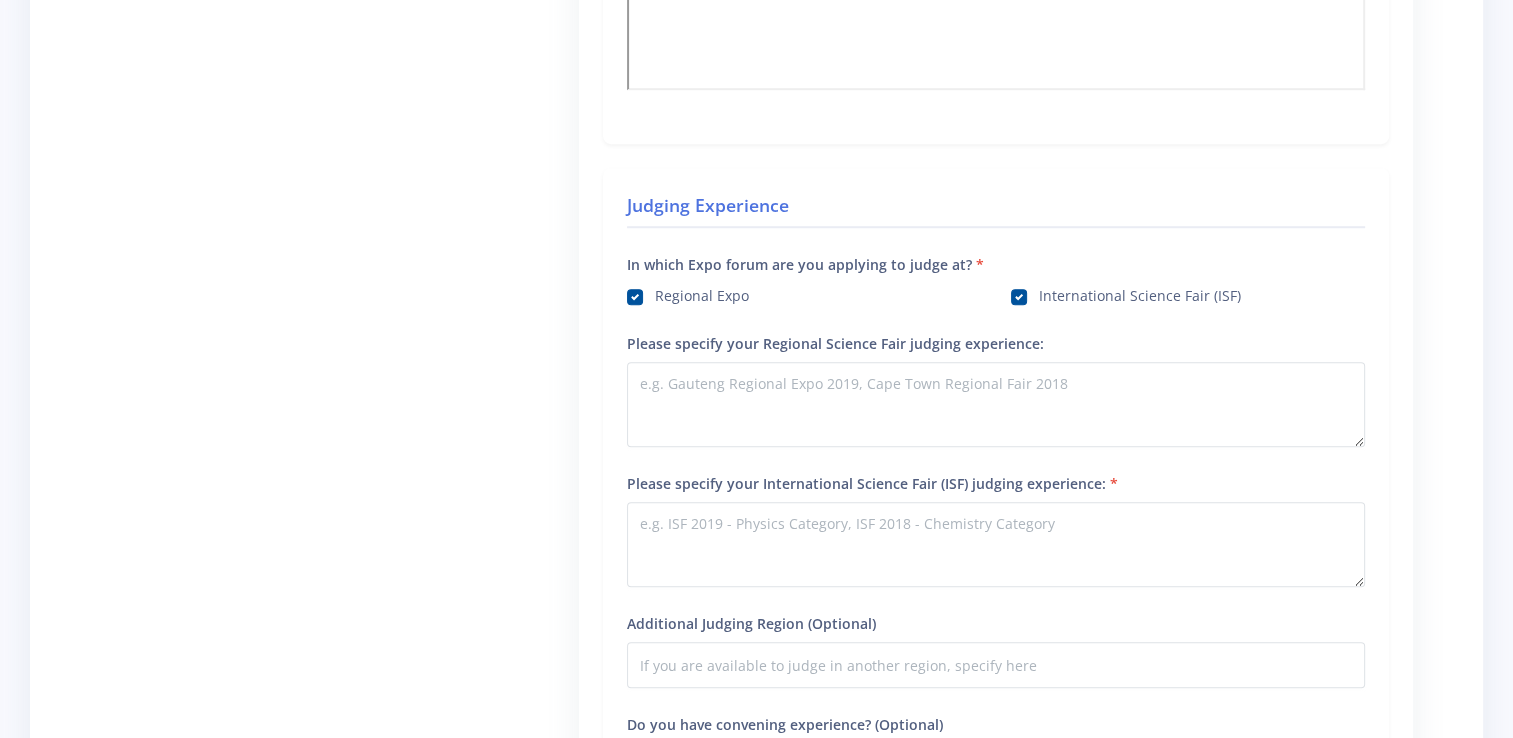 click on "Regional Expo" at bounding box center (702, 293) 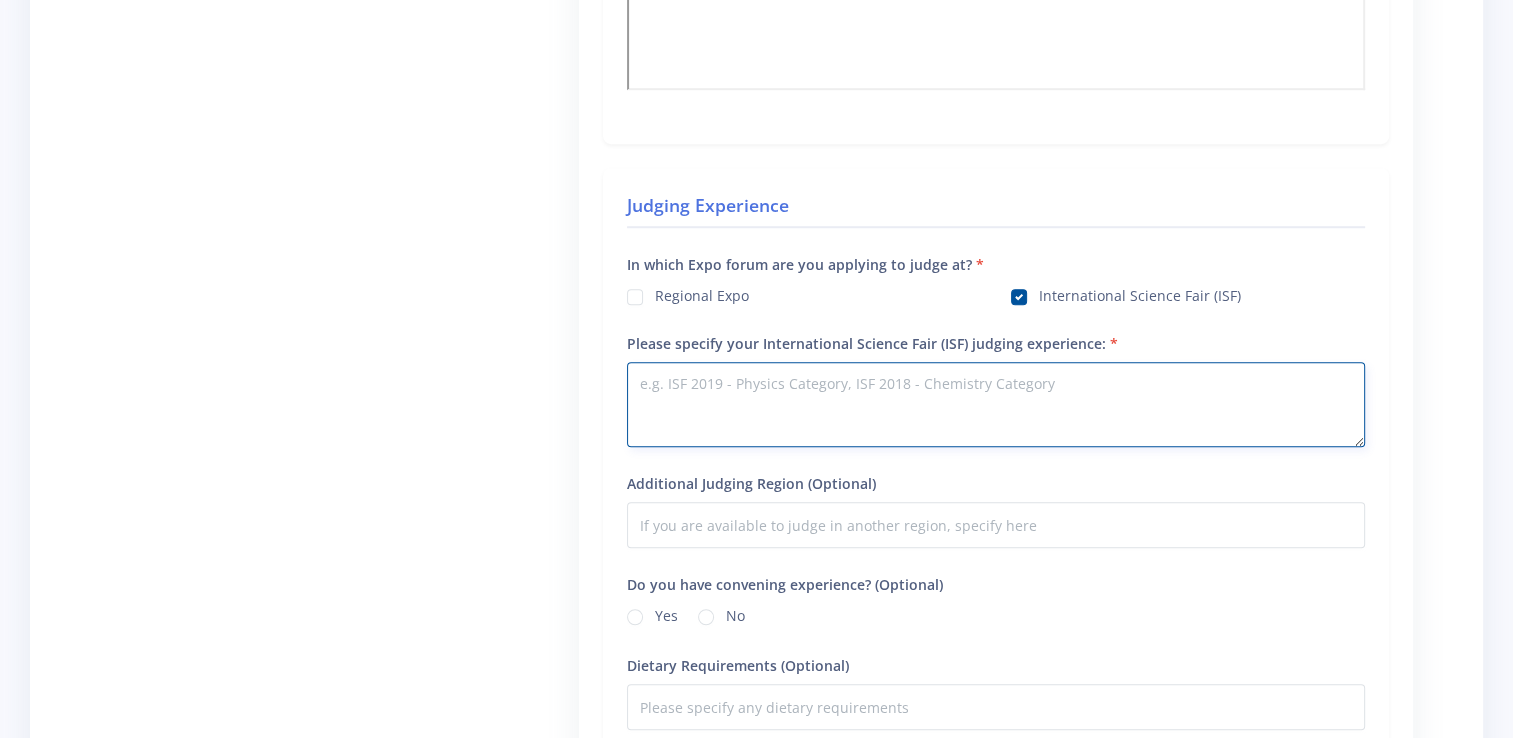 click on "Please specify your International Science Fair (ISF) judging experience:" at bounding box center (996, 404) 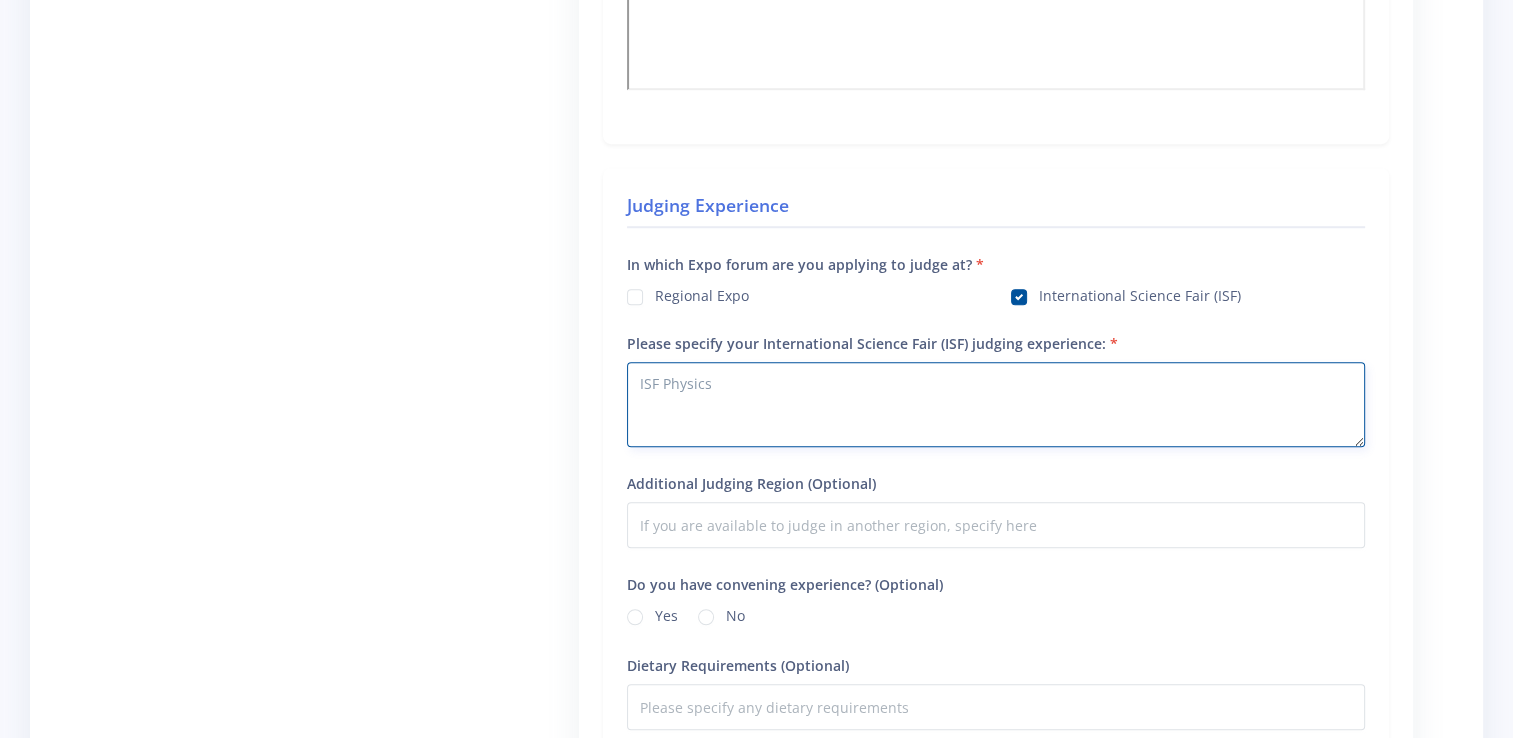 click on "ISF Physics" at bounding box center [996, 404] 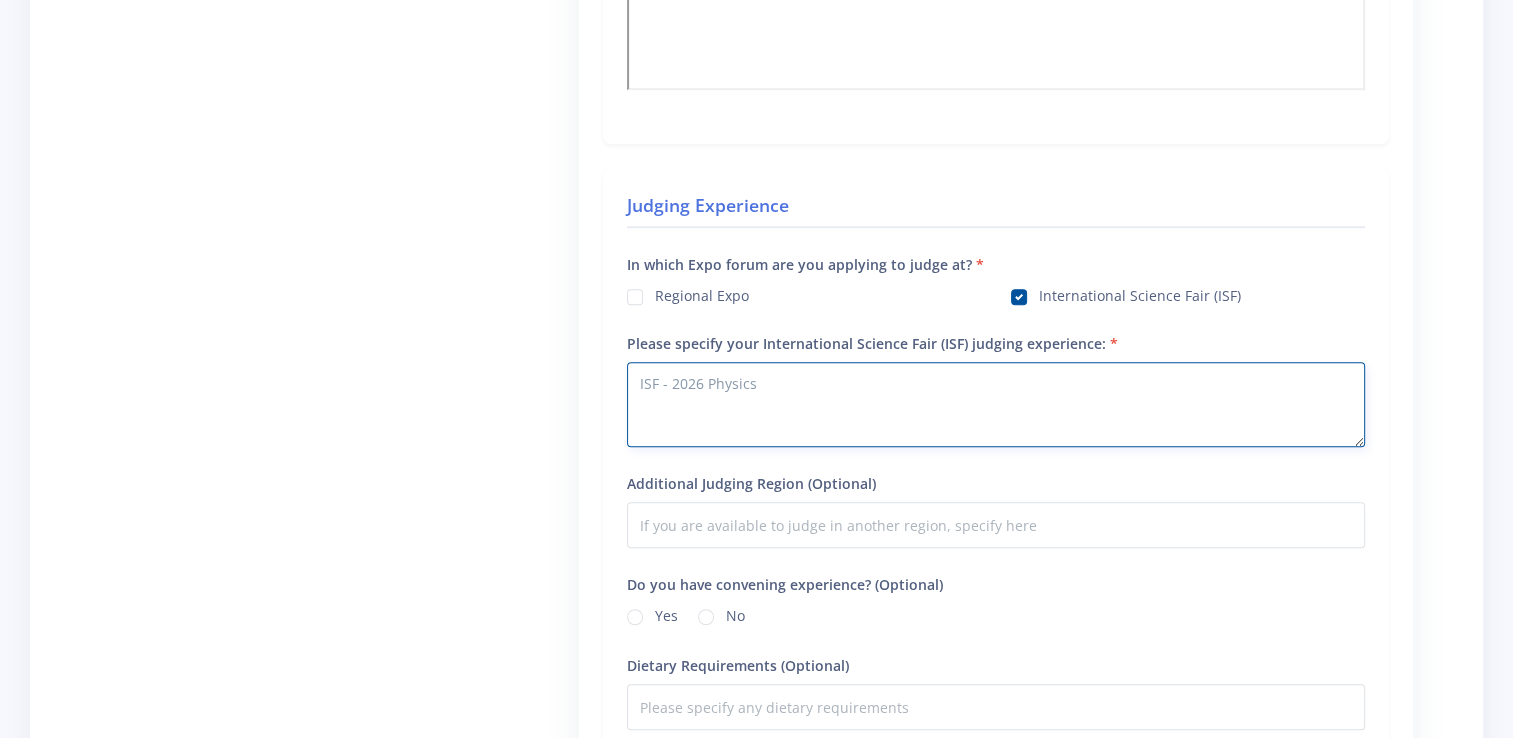 type on "ISF - 2026 Physics" 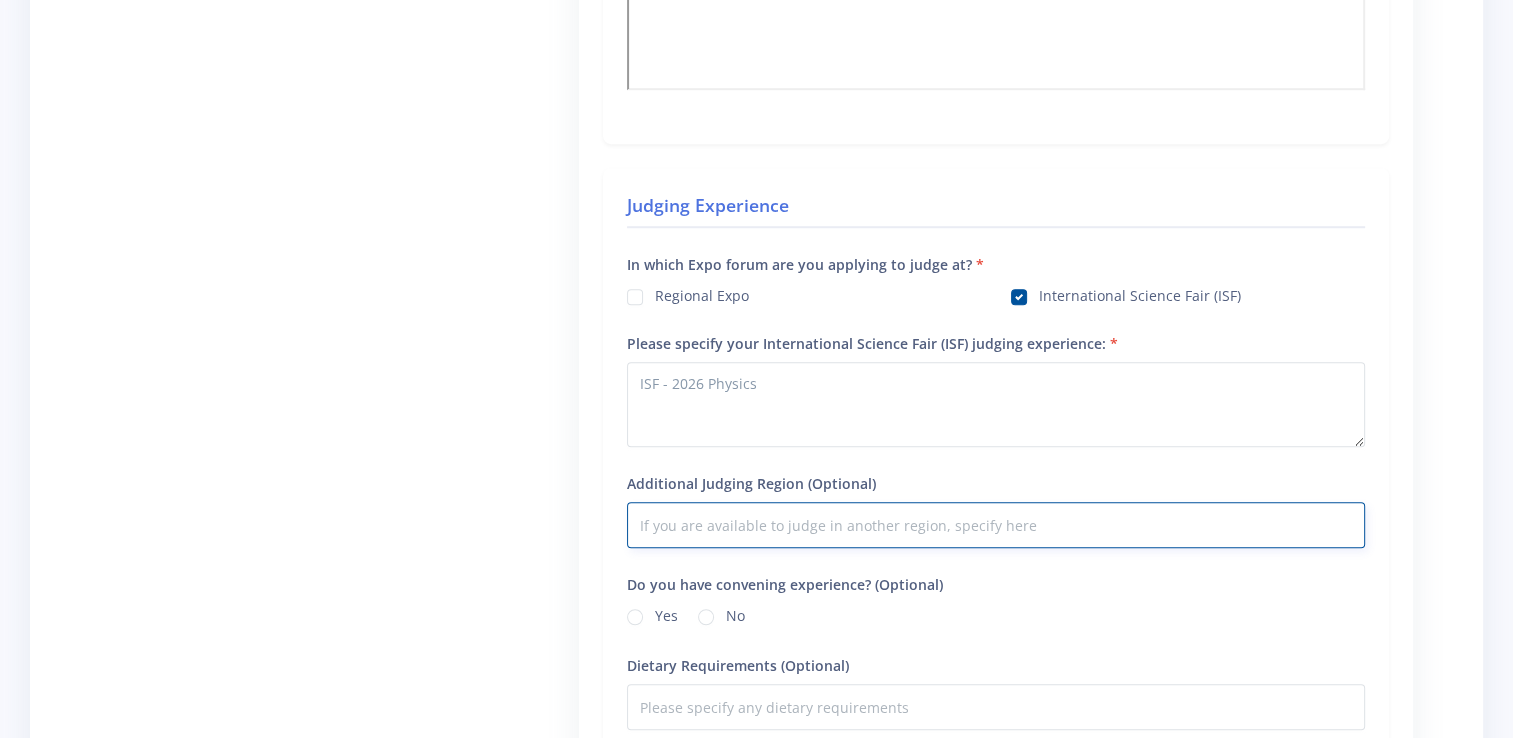 click on "Additional Judging Region (Optional)" at bounding box center [996, 525] 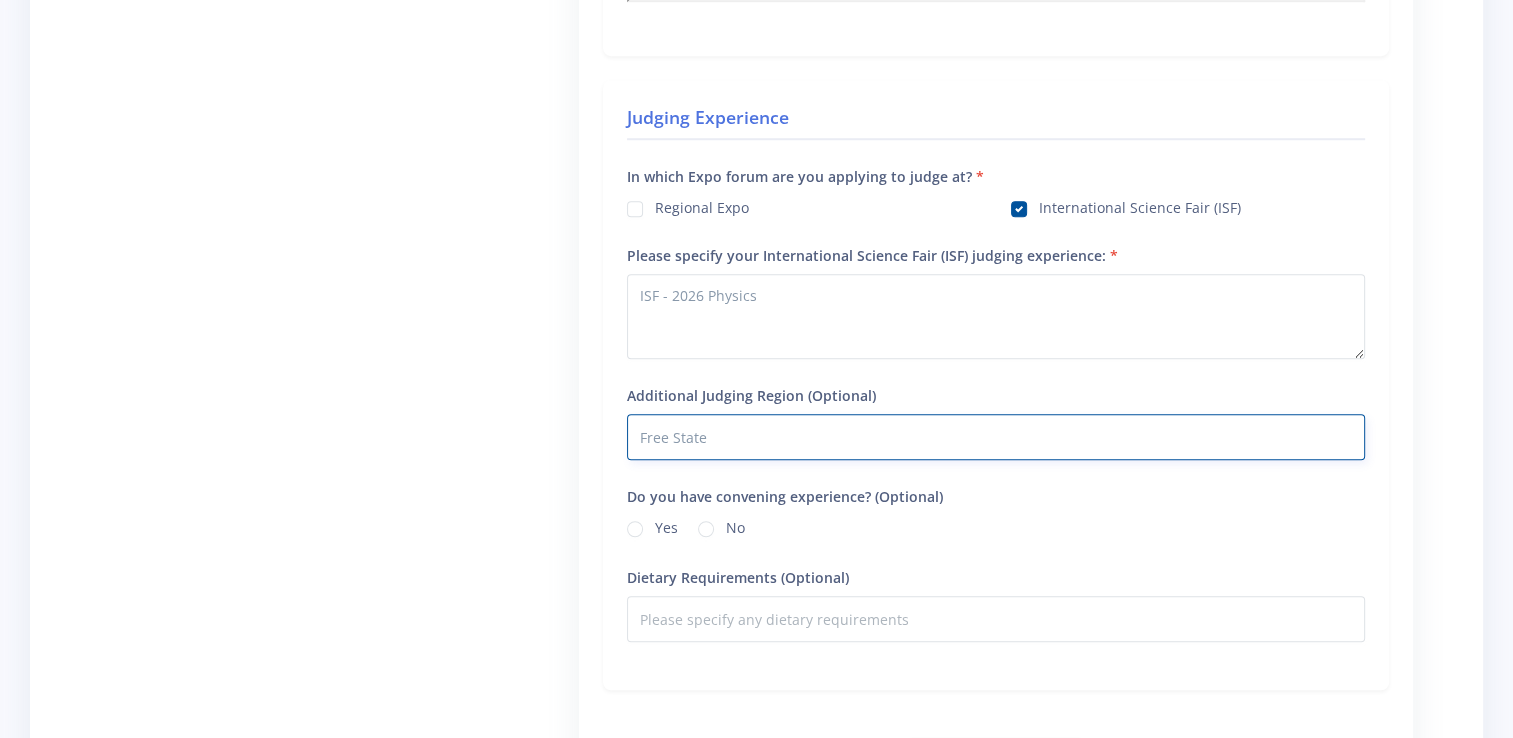 scroll, scrollTop: 1600, scrollLeft: 0, axis: vertical 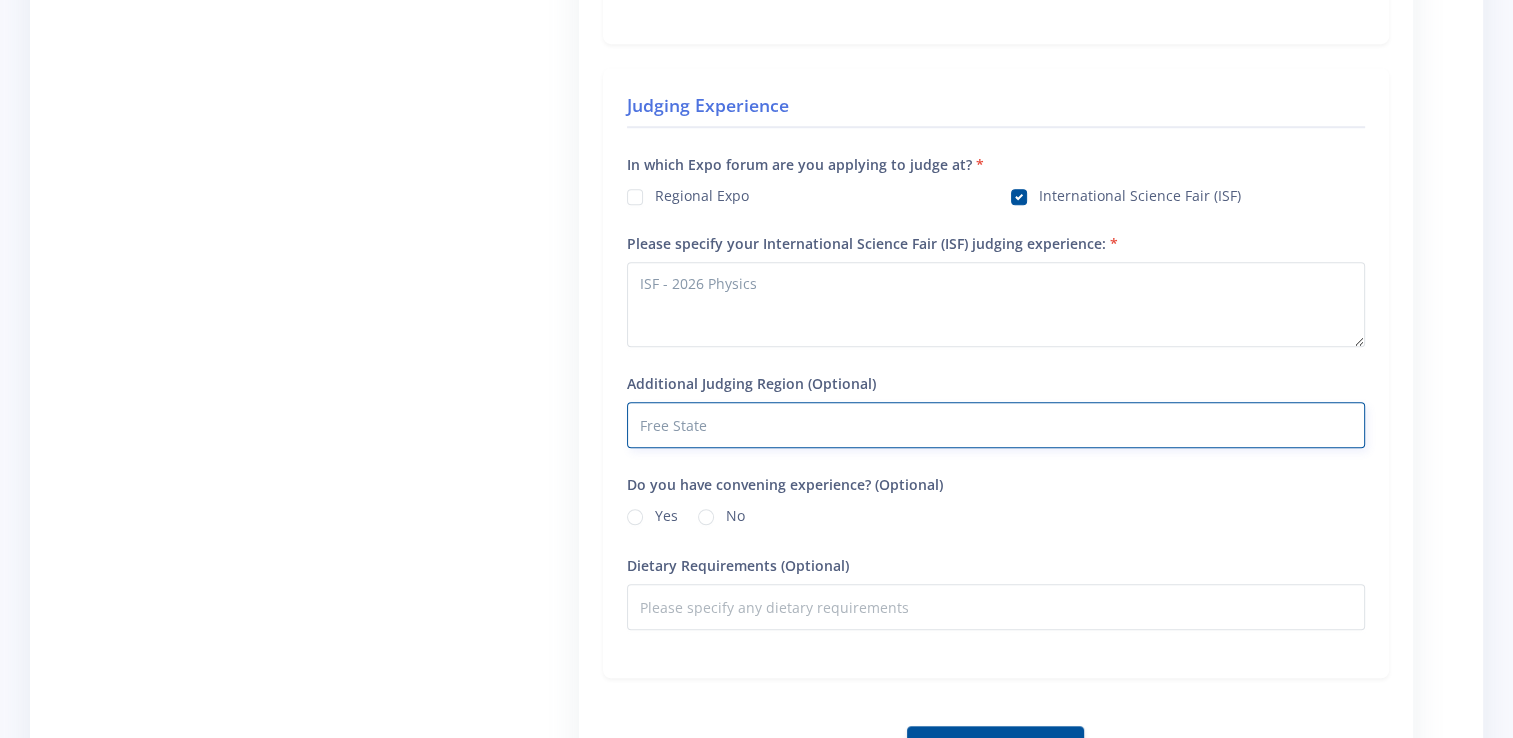 type on "Free State" 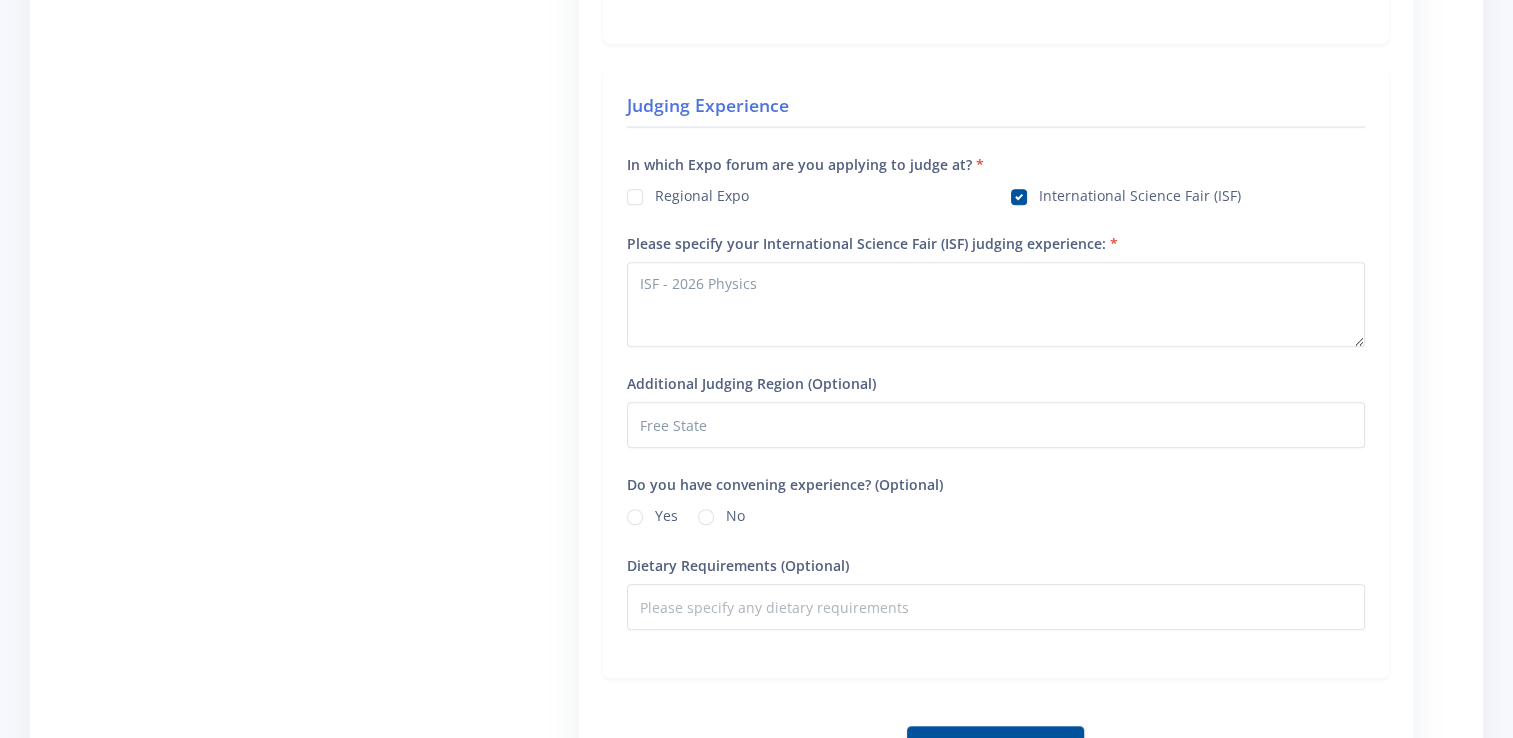 click on "Yes" at bounding box center (666, 513) 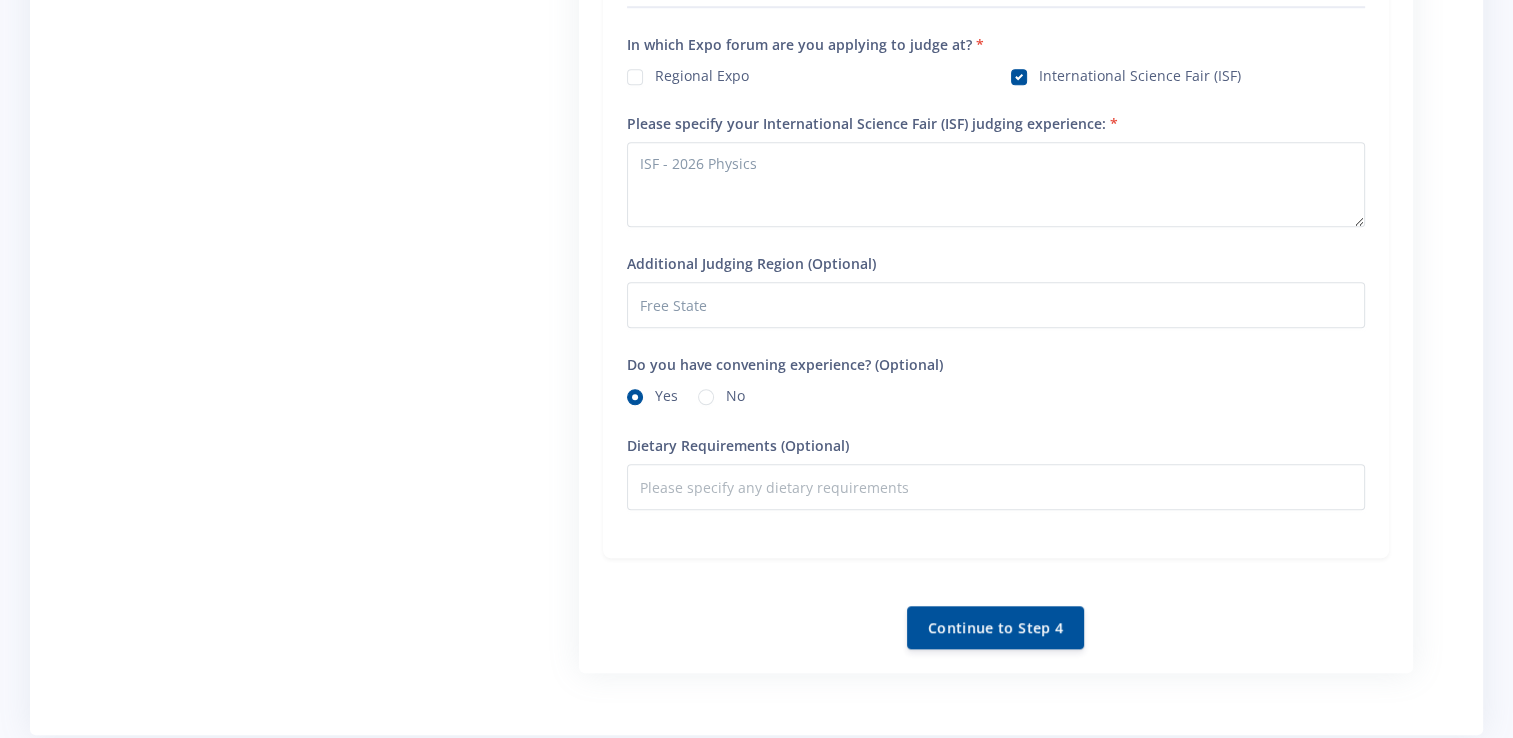 scroll, scrollTop: 1732, scrollLeft: 0, axis: vertical 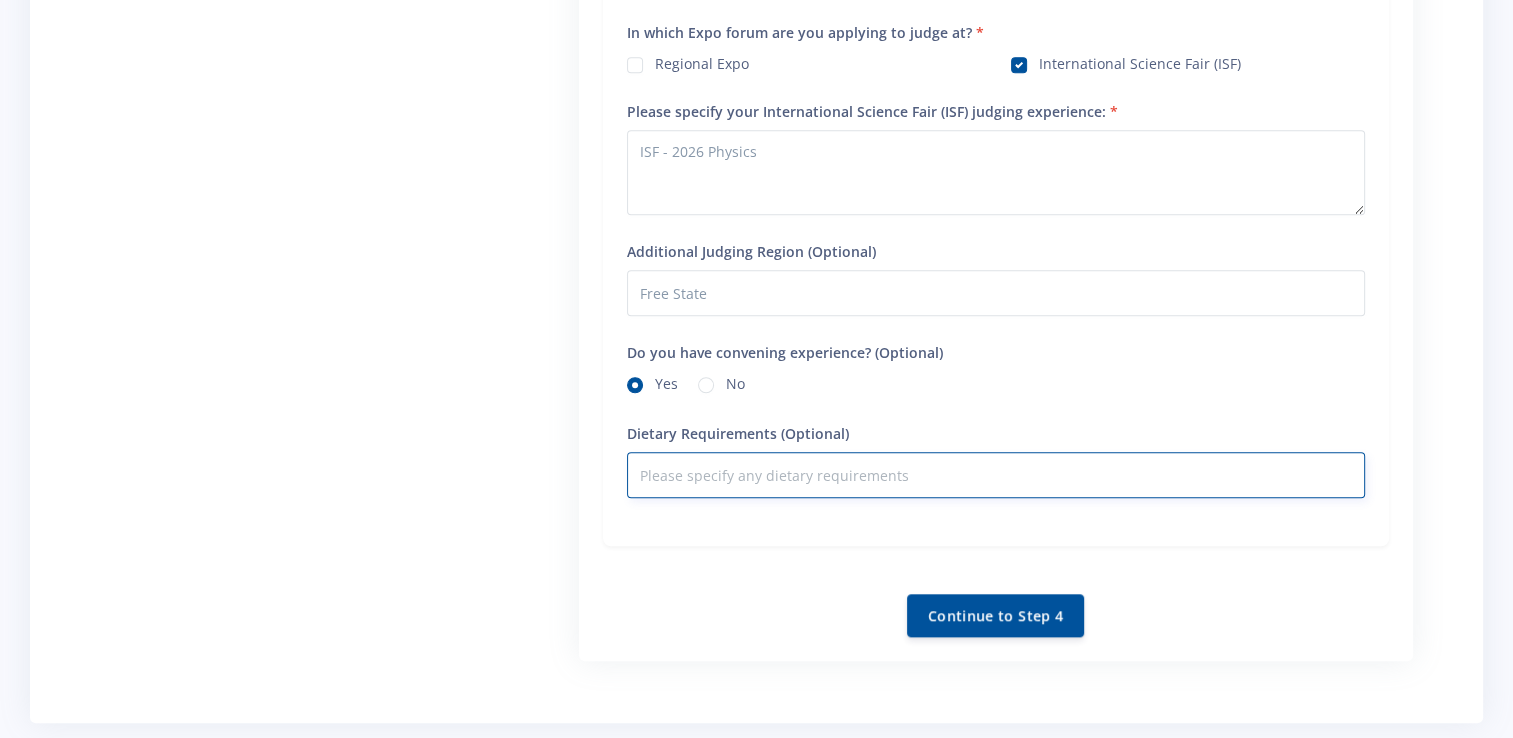 click on "Dietary Requirements (Optional)" at bounding box center (996, 475) 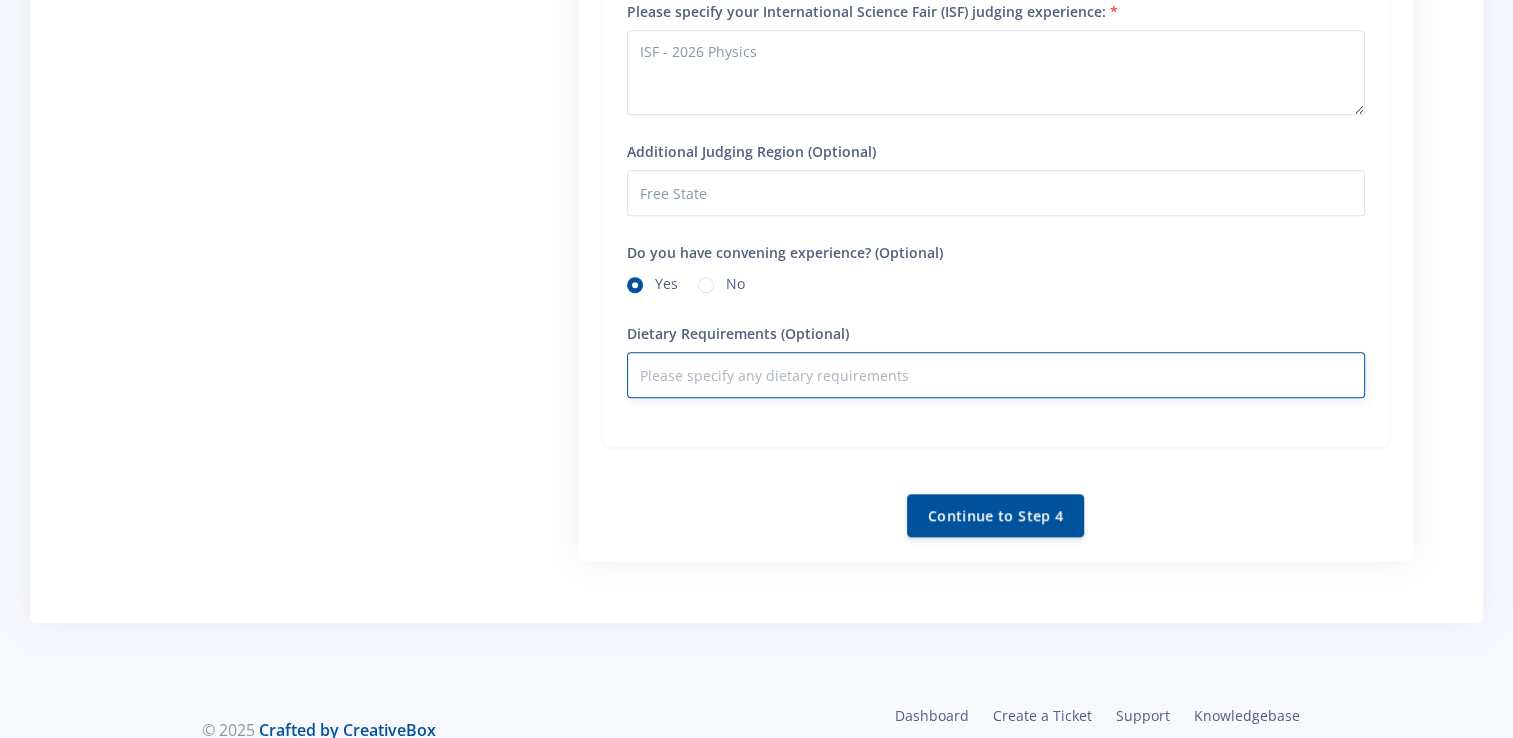 scroll, scrollTop: 1832, scrollLeft: 0, axis: vertical 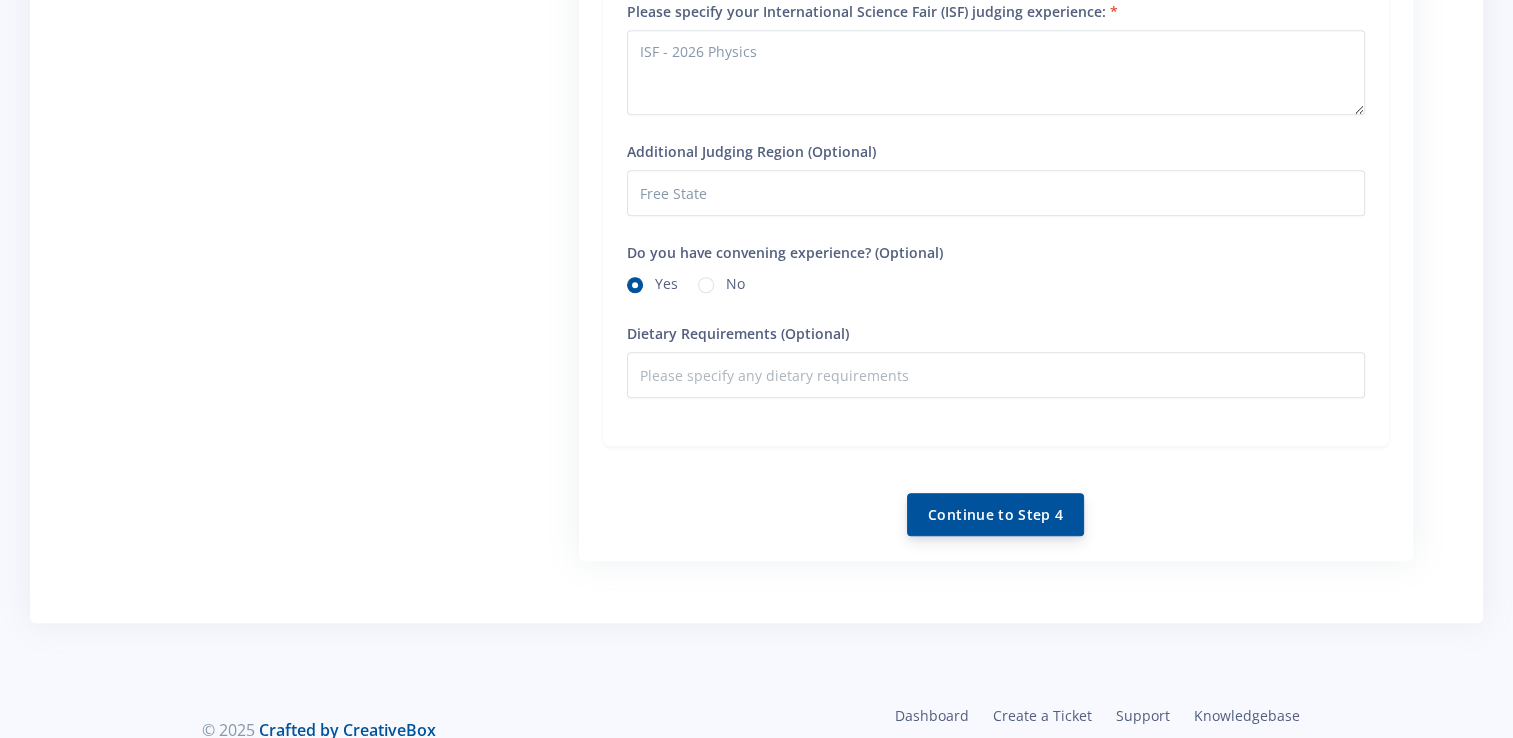 click on "Continue to Step 4" at bounding box center [995, 514] 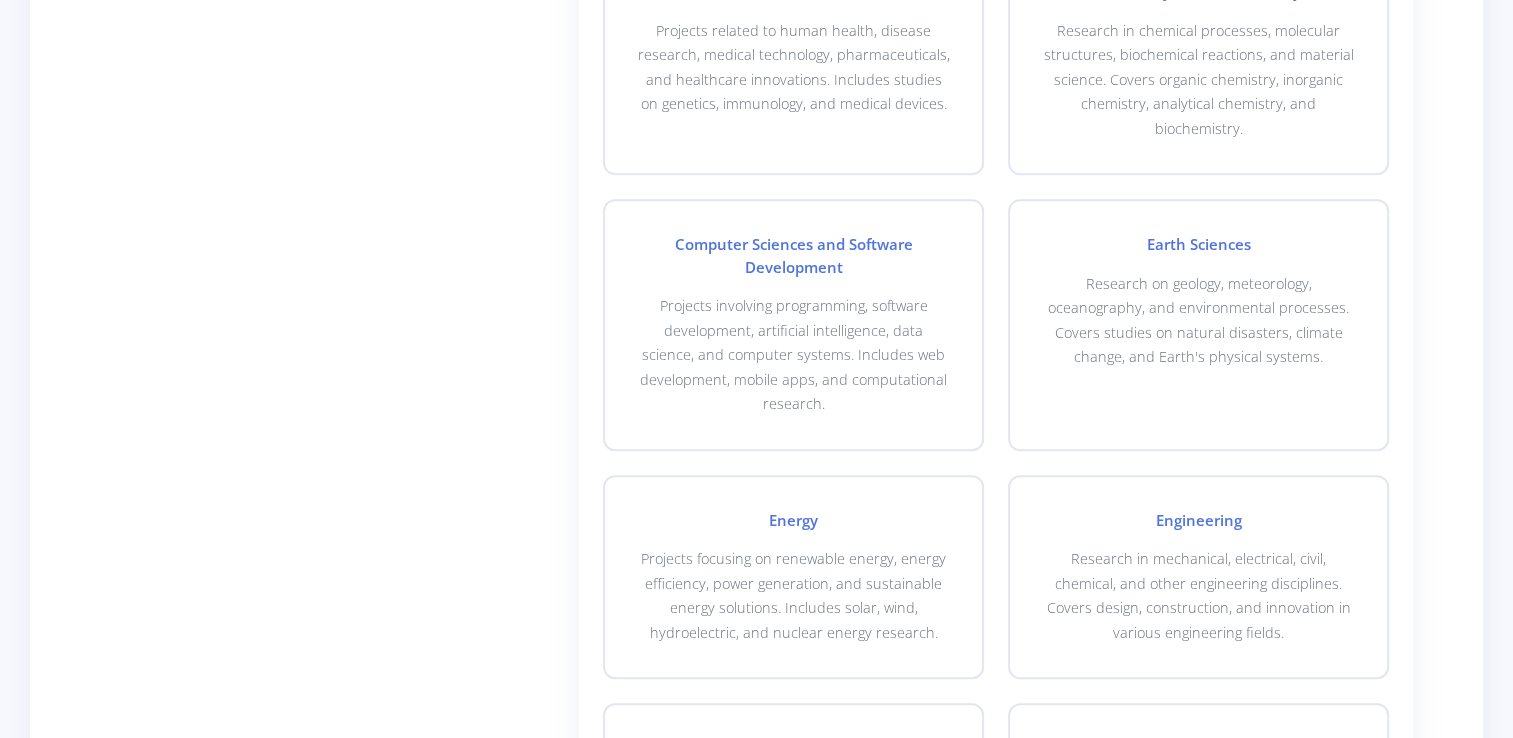scroll, scrollTop: 871, scrollLeft: 0, axis: vertical 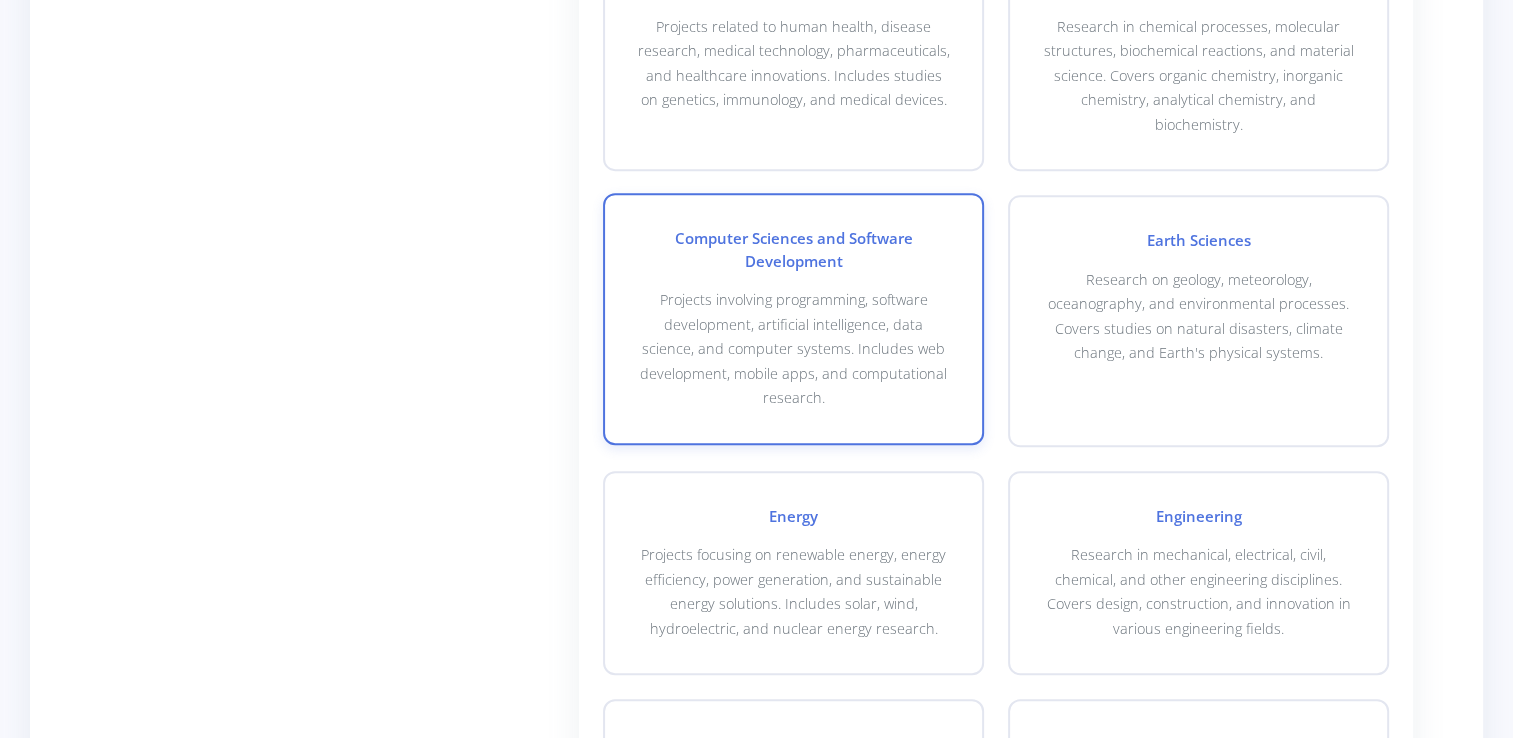 click on "Projects involving programming, software development, artificial intelligence, data science, and computer systems. Includes web development, mobile apps, and computational research." at bounding box center (793, 349) 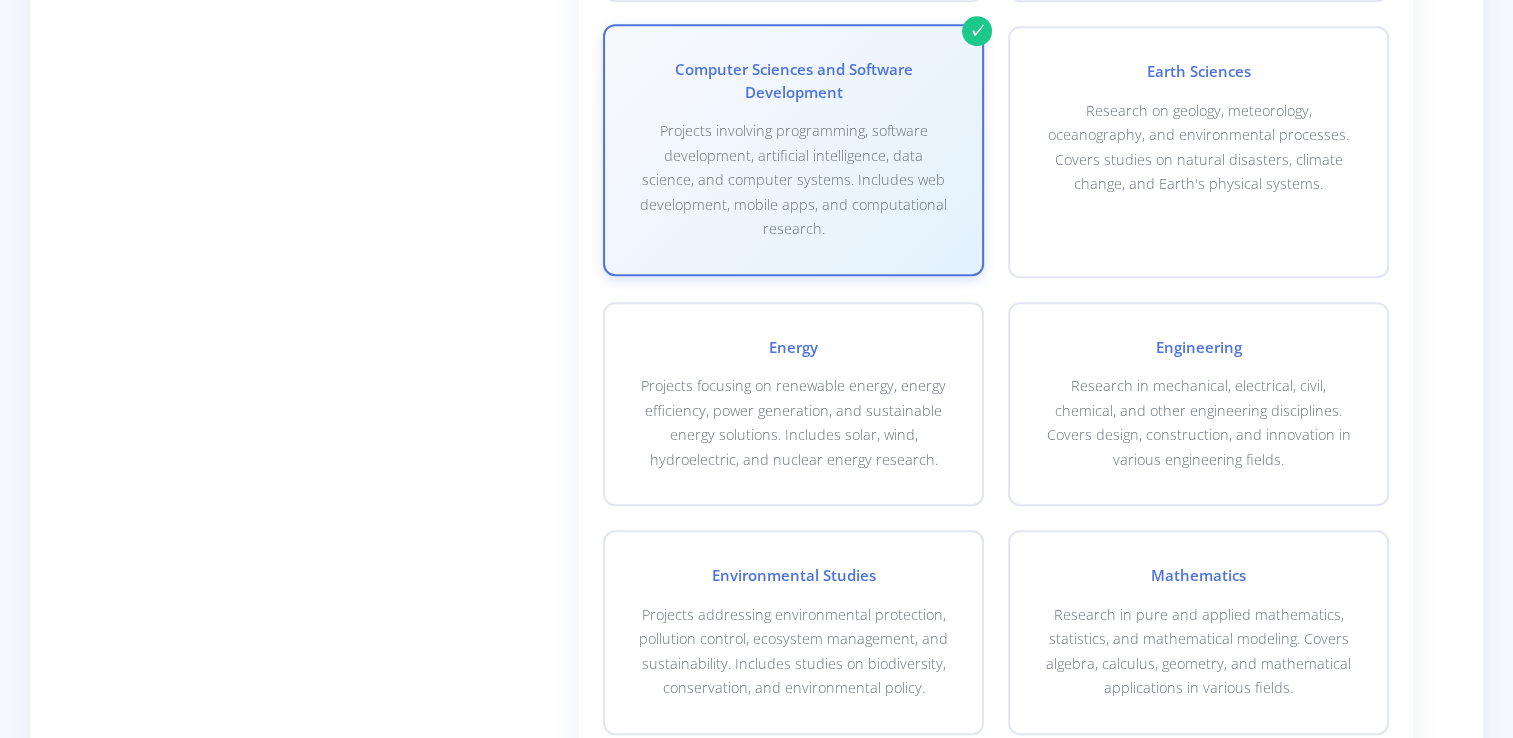 scroll, scrollTop: 1042, scrollLeft: 0, axis: vertical 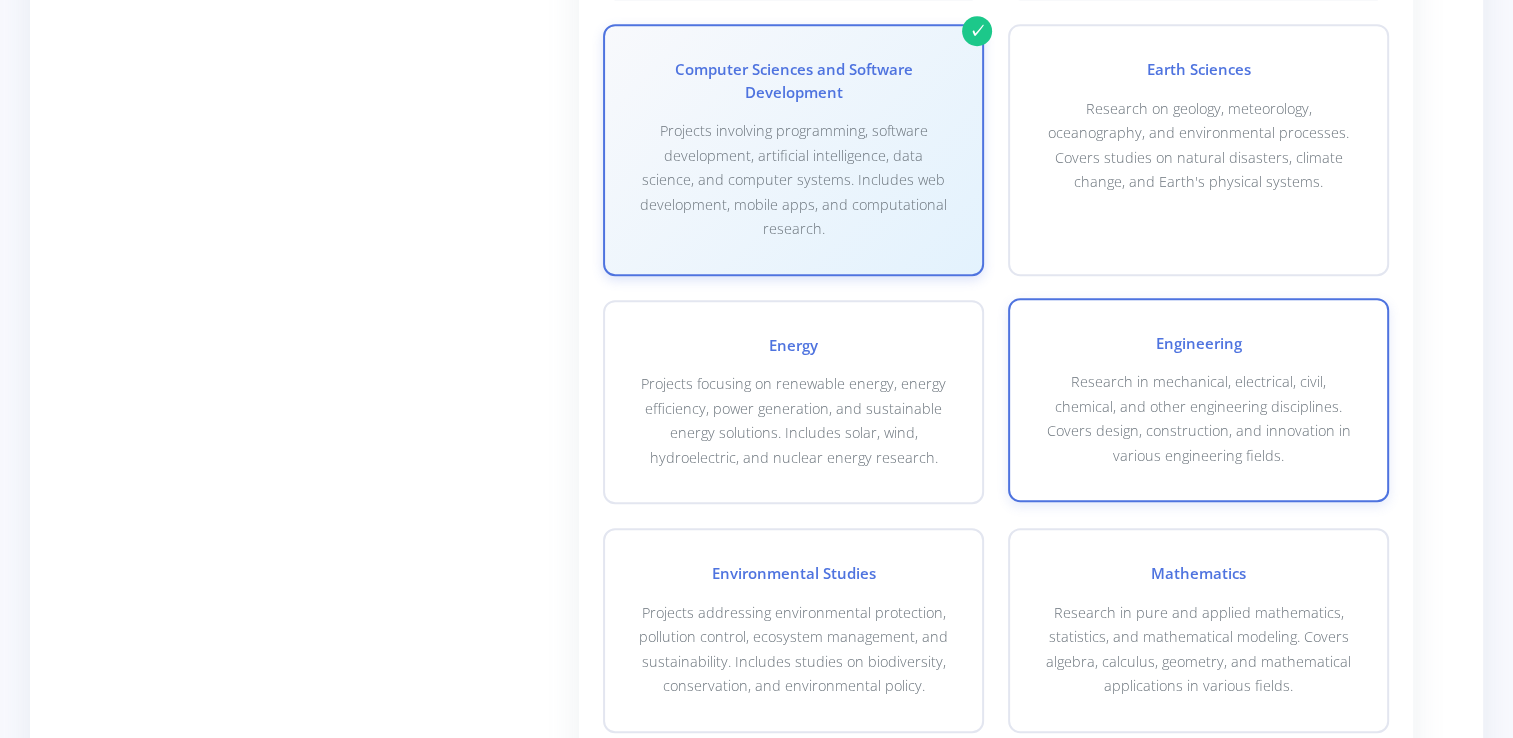 click on "Engineering
Research in mechanical, electrical, civil, chemical, and other engineering disciplines. Covers design, construction, and innovation in various engineering fields." at bounding box center [1198, 400] 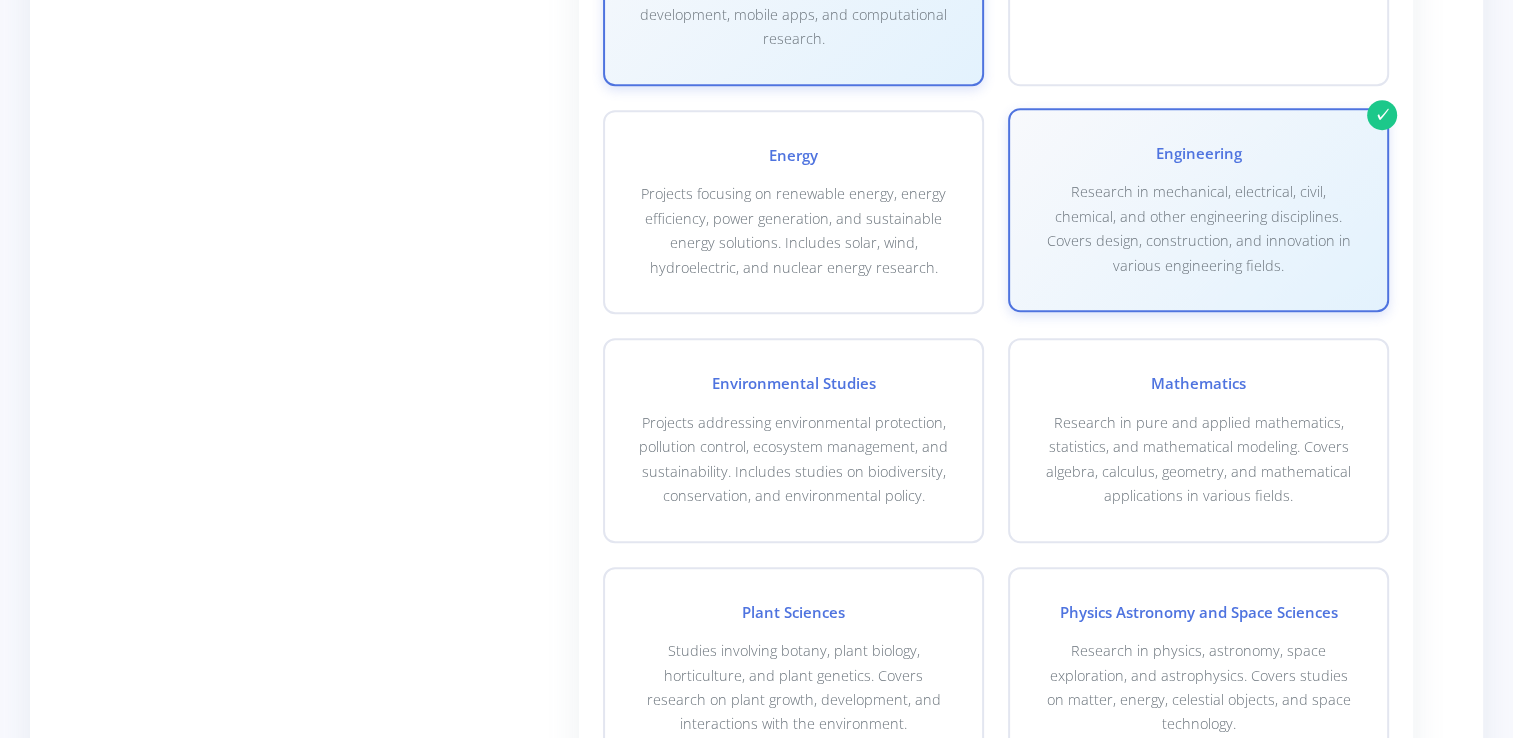 scroll, scrollTop: 1235, scrollLeft: 0, axis: vertical 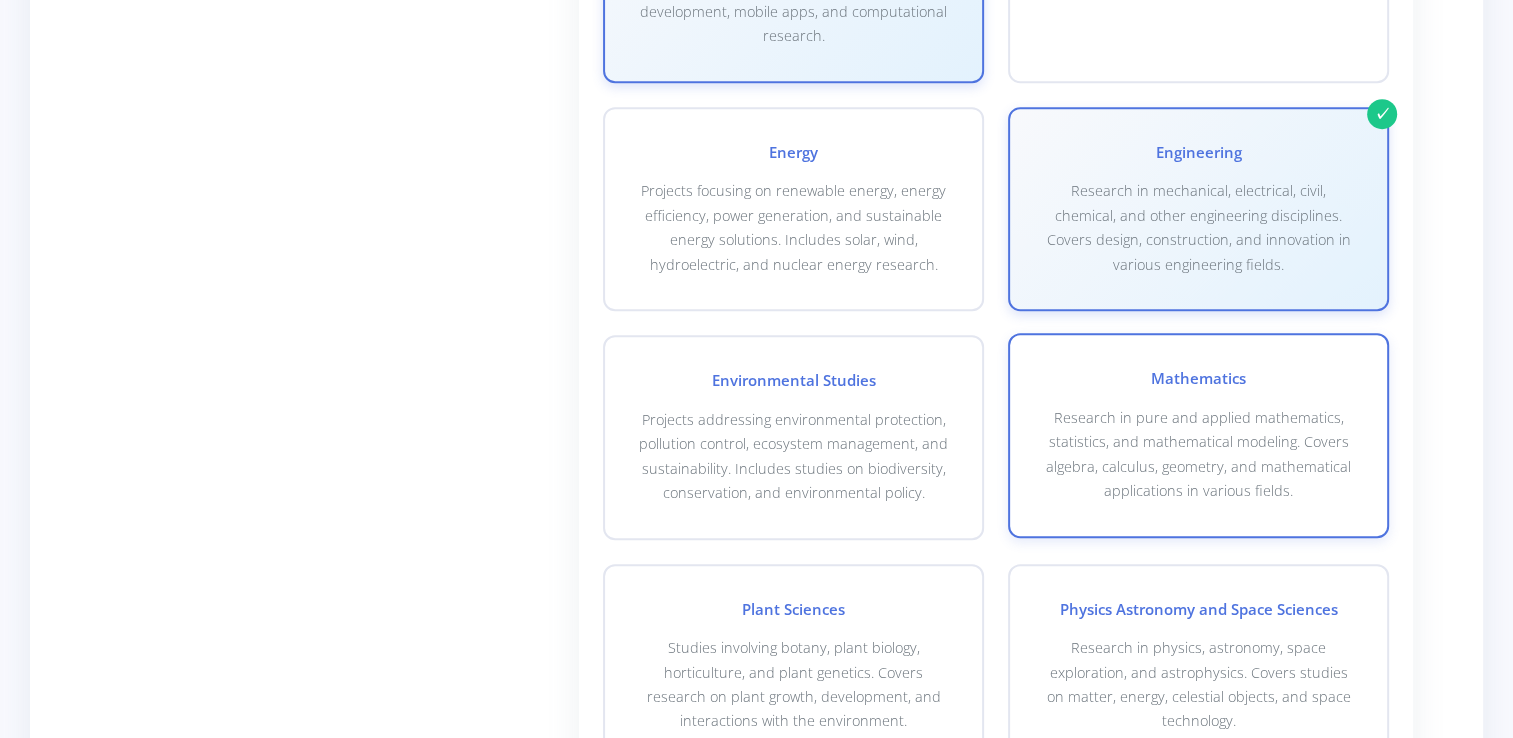 click on "Mathematics
Research in pure and applied mathematics, statistics, and mathematical modeling. Covers algebra, calculus, geometry, and mathematical applications in various fields." at bounding box center [1198, 435] 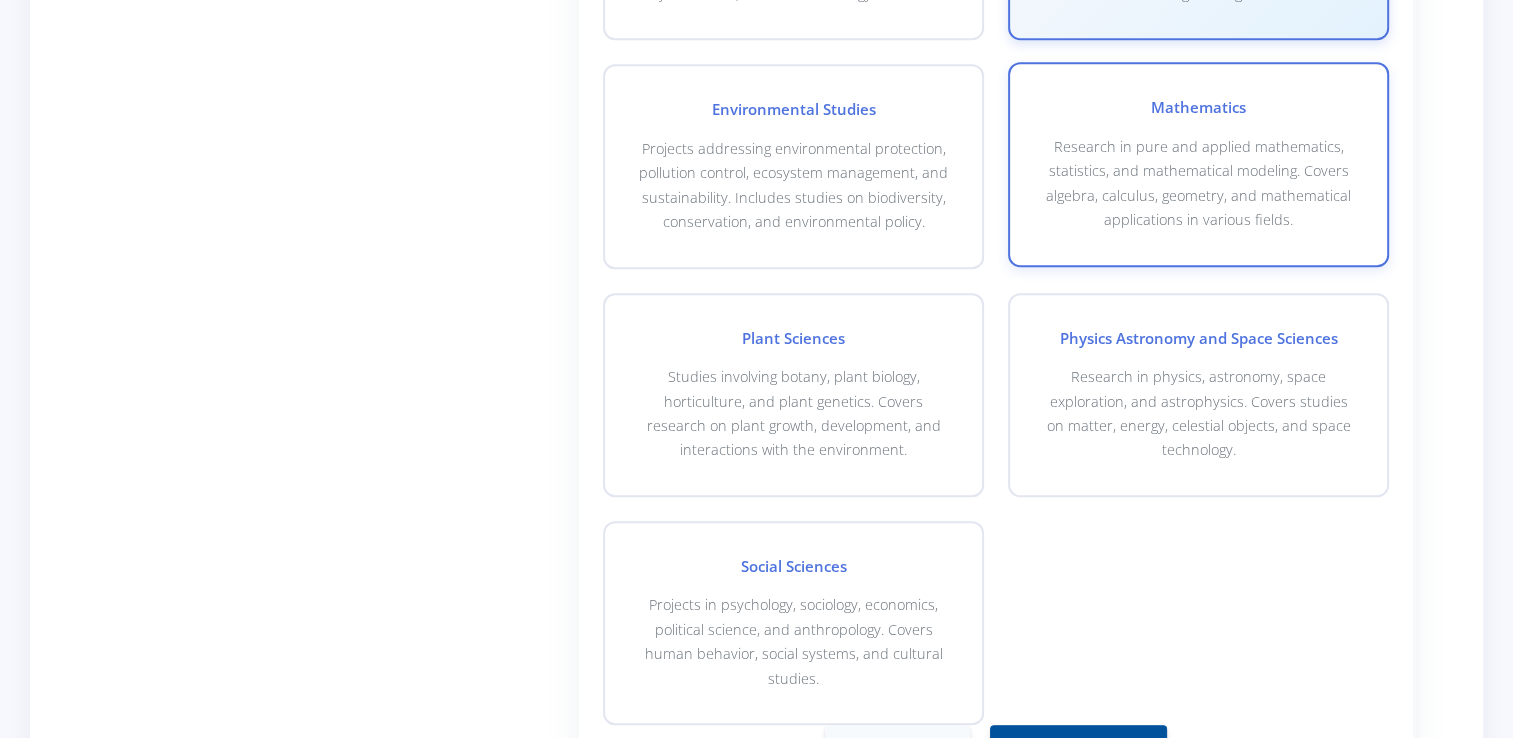 scroll, scrollTop: 1504, scrollLeft: 0, axis: vertical 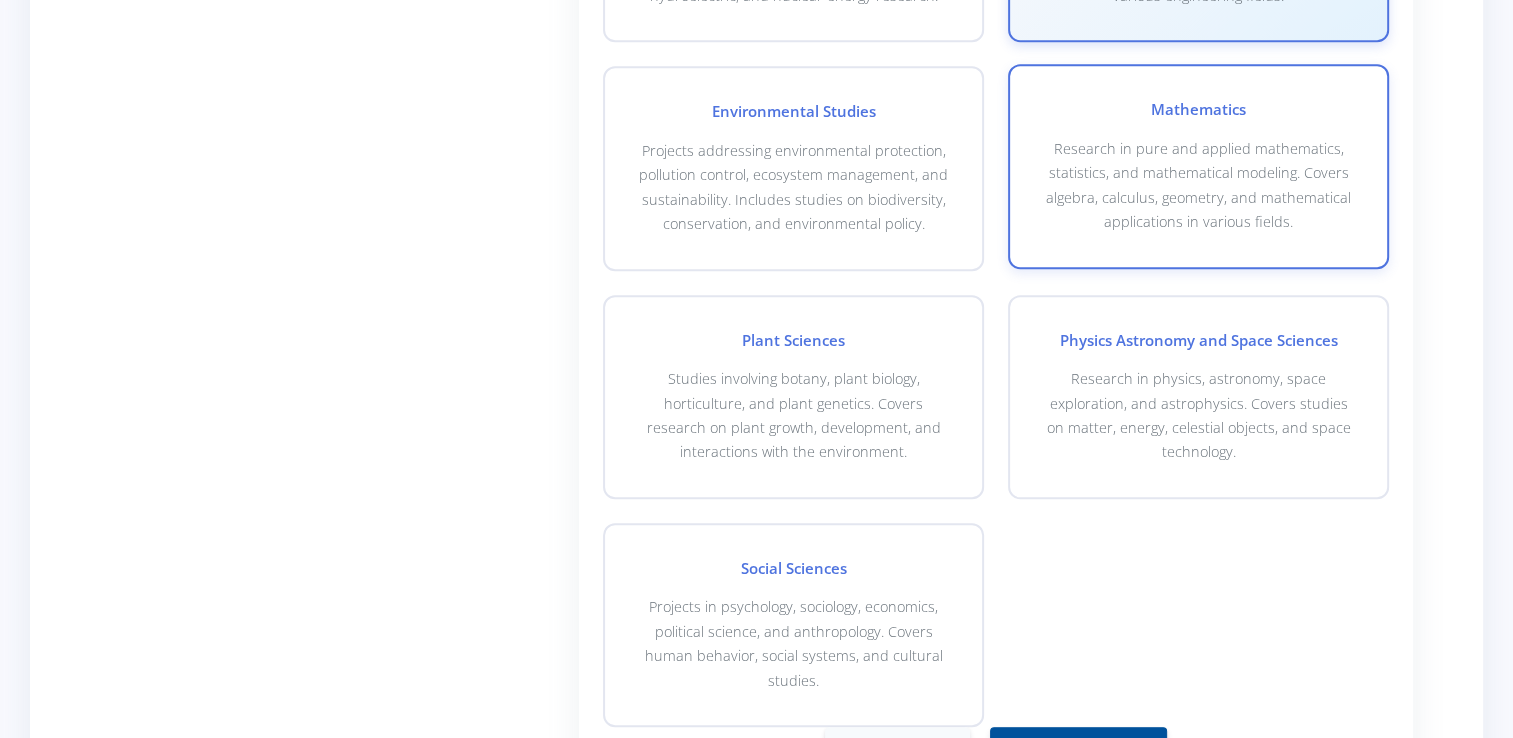 click on "Research in physics, astronomy, space exploration, and astrophysics. Covers studies on matter, energy, celestial objects, and space technology." at bounding box center [1198, 416] 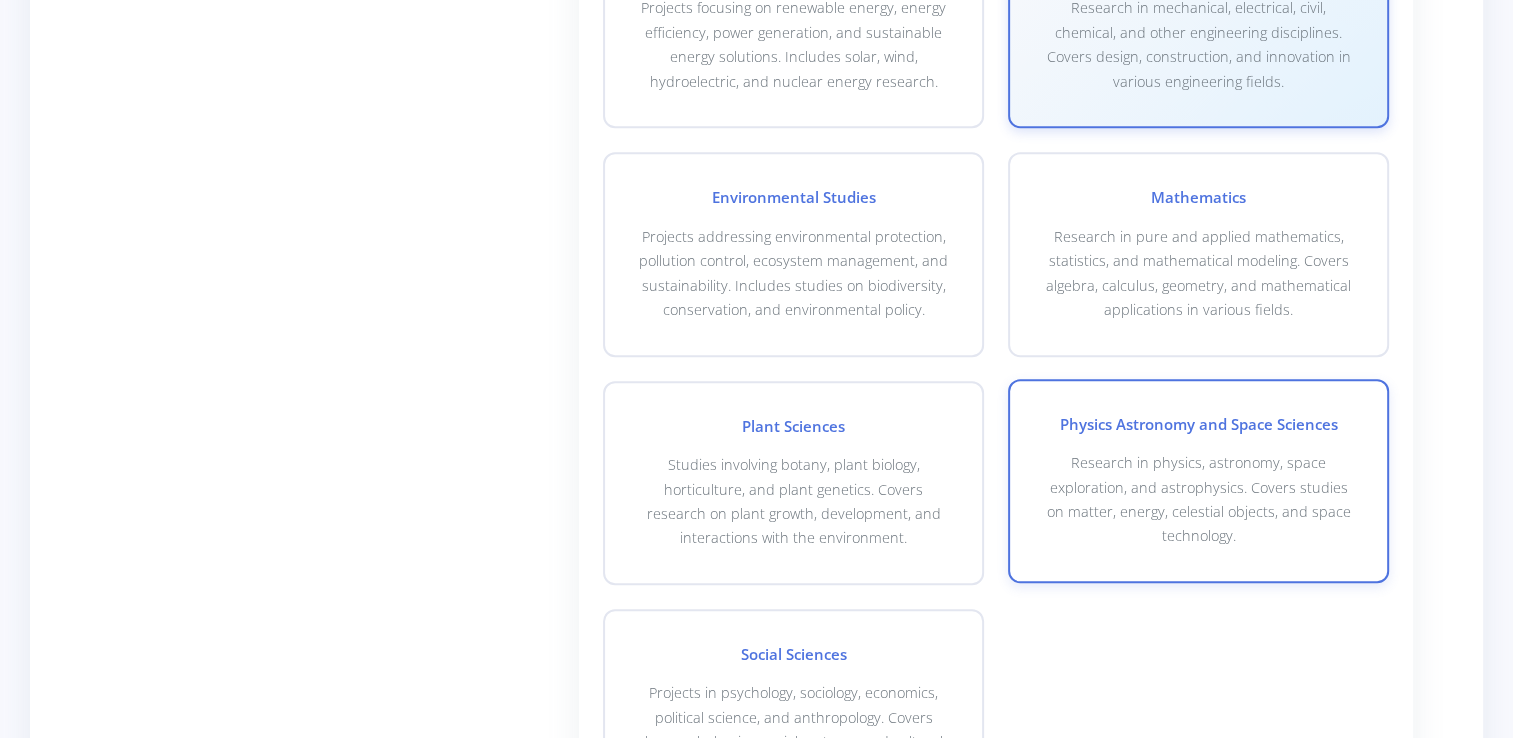 click on "Physics Astronomy and Space Sciences
Research in physics, astronomy, space exploration, and astrophysics. Covers studies on matter, energy, celestial objects, and space technology." at bounding box center (1198, 481) 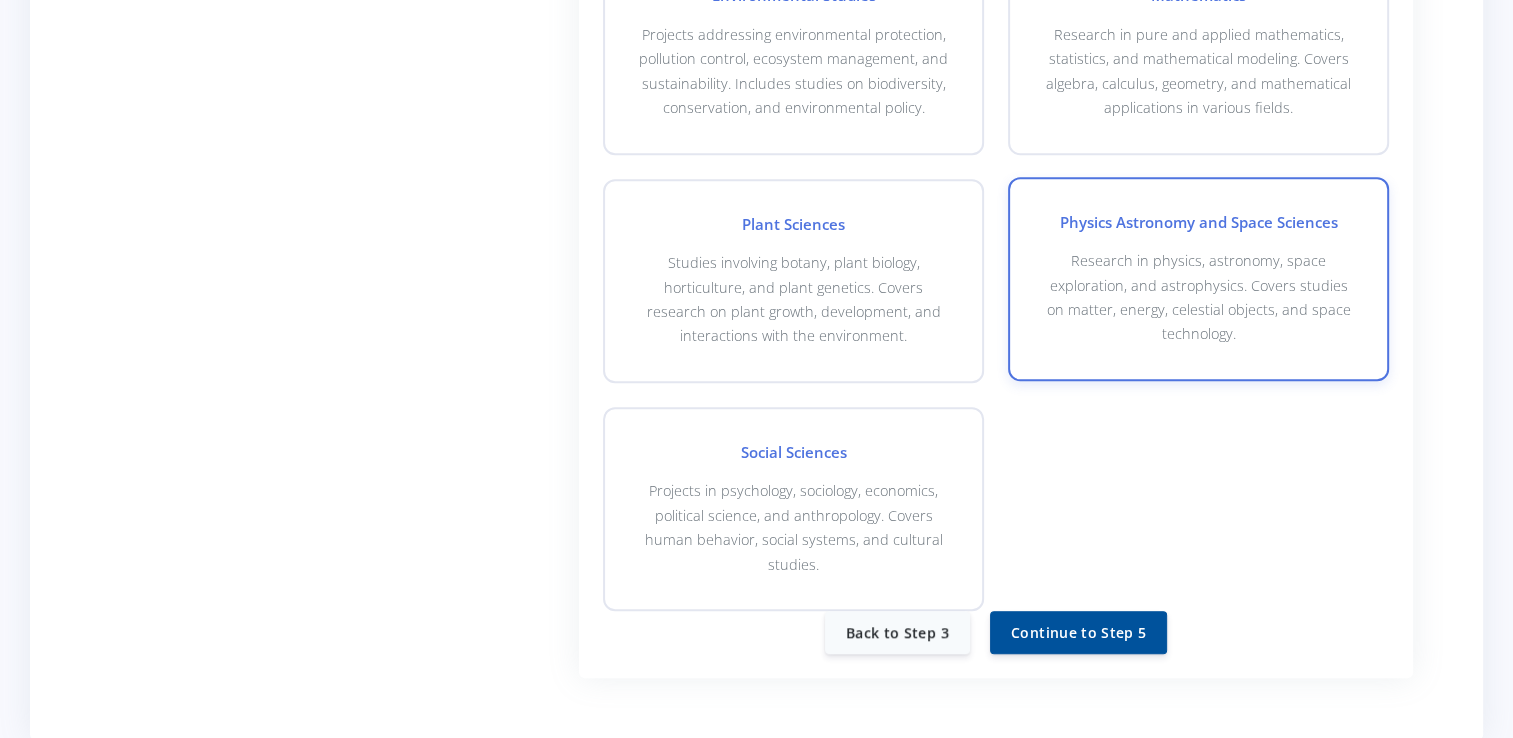 scroll, scrollTop: 1623, scrollLeft: 0, axis: vertical 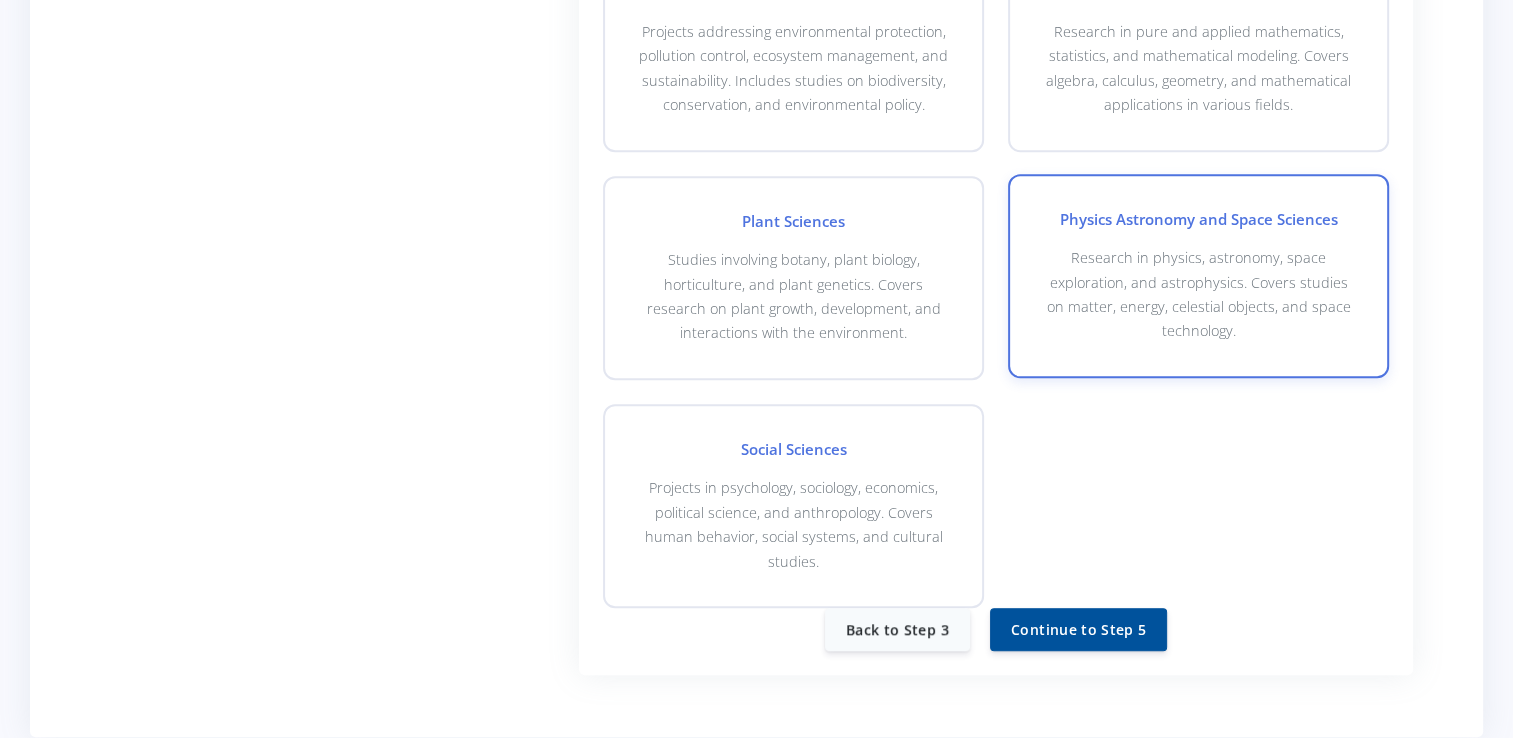 click on "Research in physics, astronomy, space exploration, and astrophysics. Covers studies on matter, energy, celestial objects, and space technology." at bounding box center (1198, 295) 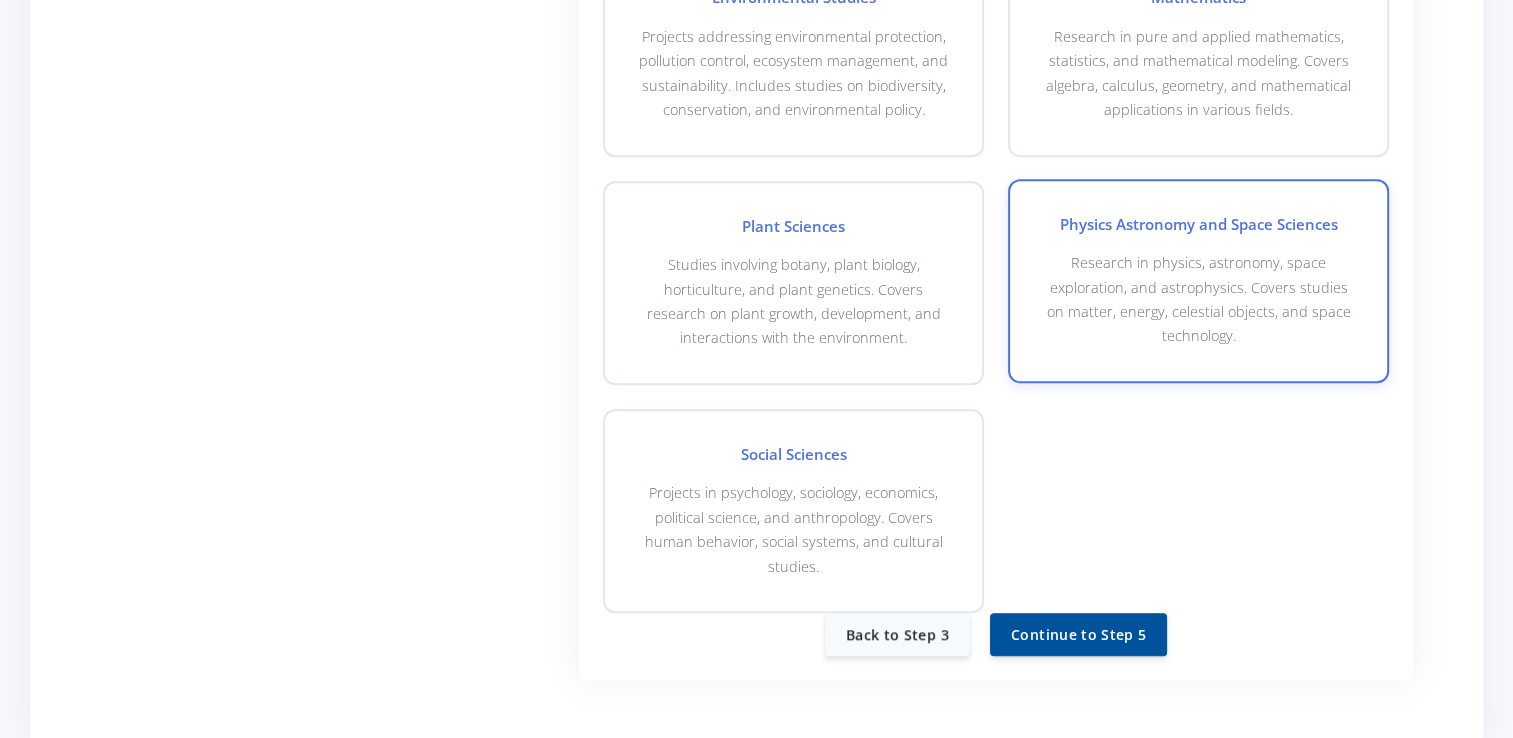 scroll, scrollTop: 1615, scrollLeft: 0, axis: vertical 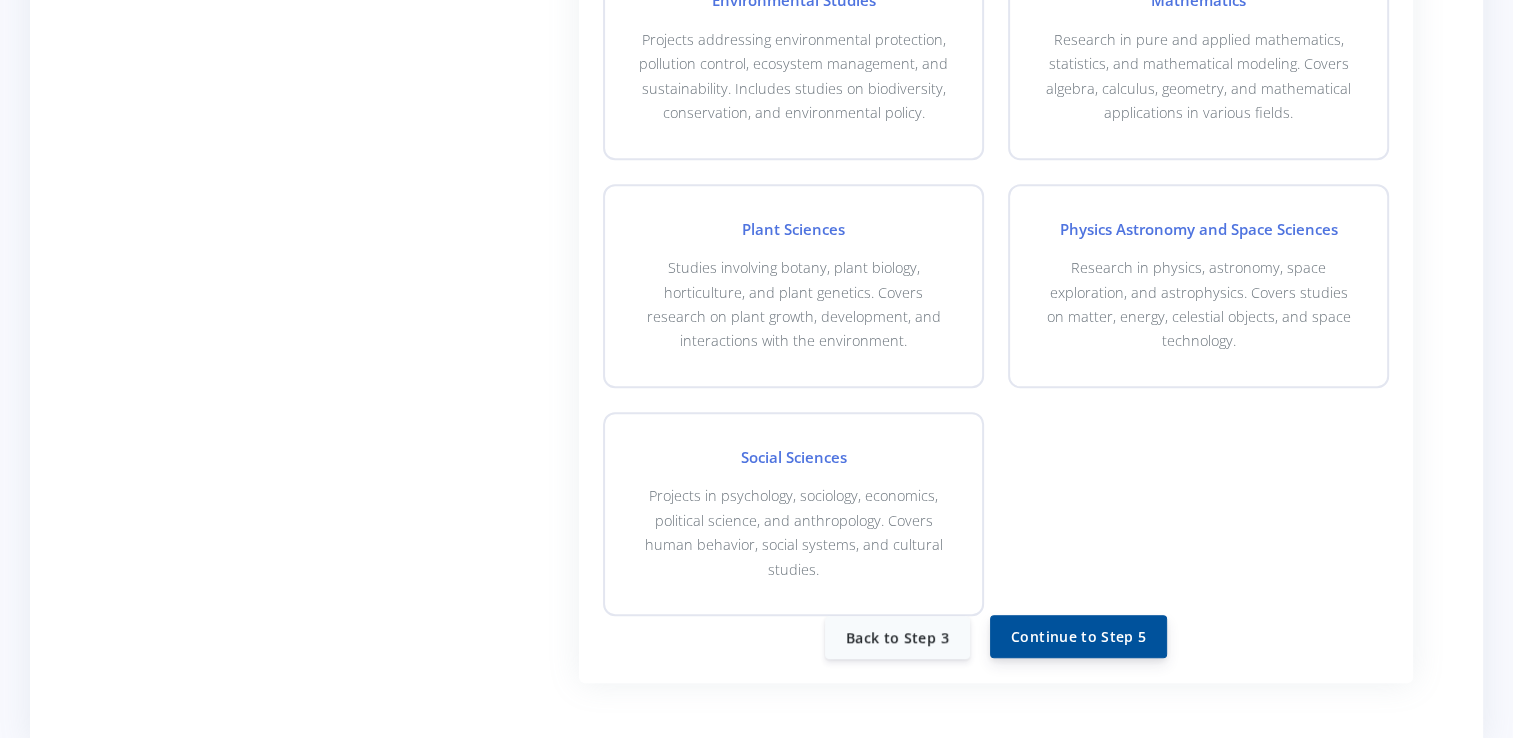 click on "Continue to Step 5" at bounding box center [1078, 636] 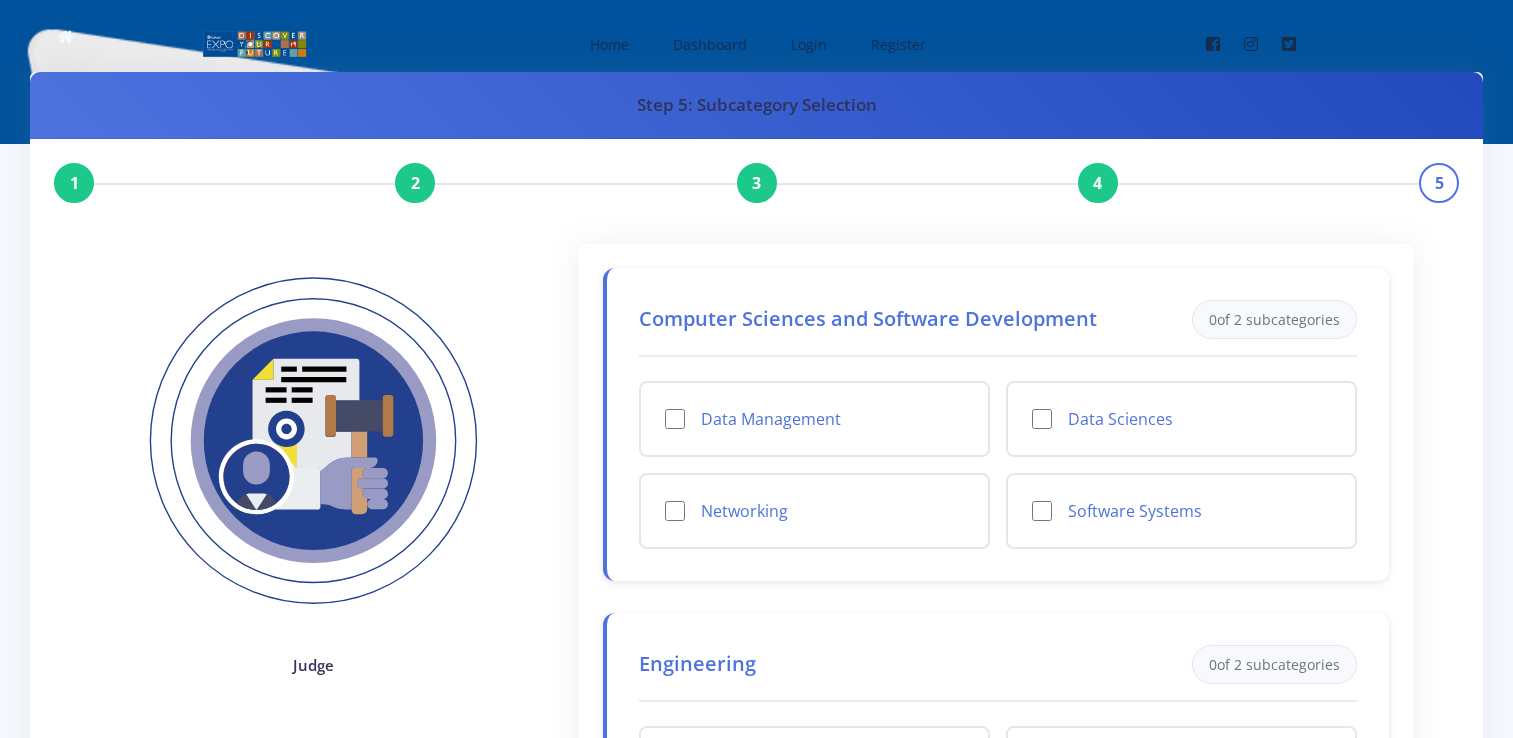 scroll, scrollTop: 0, scrollLeft: 0, axis: both 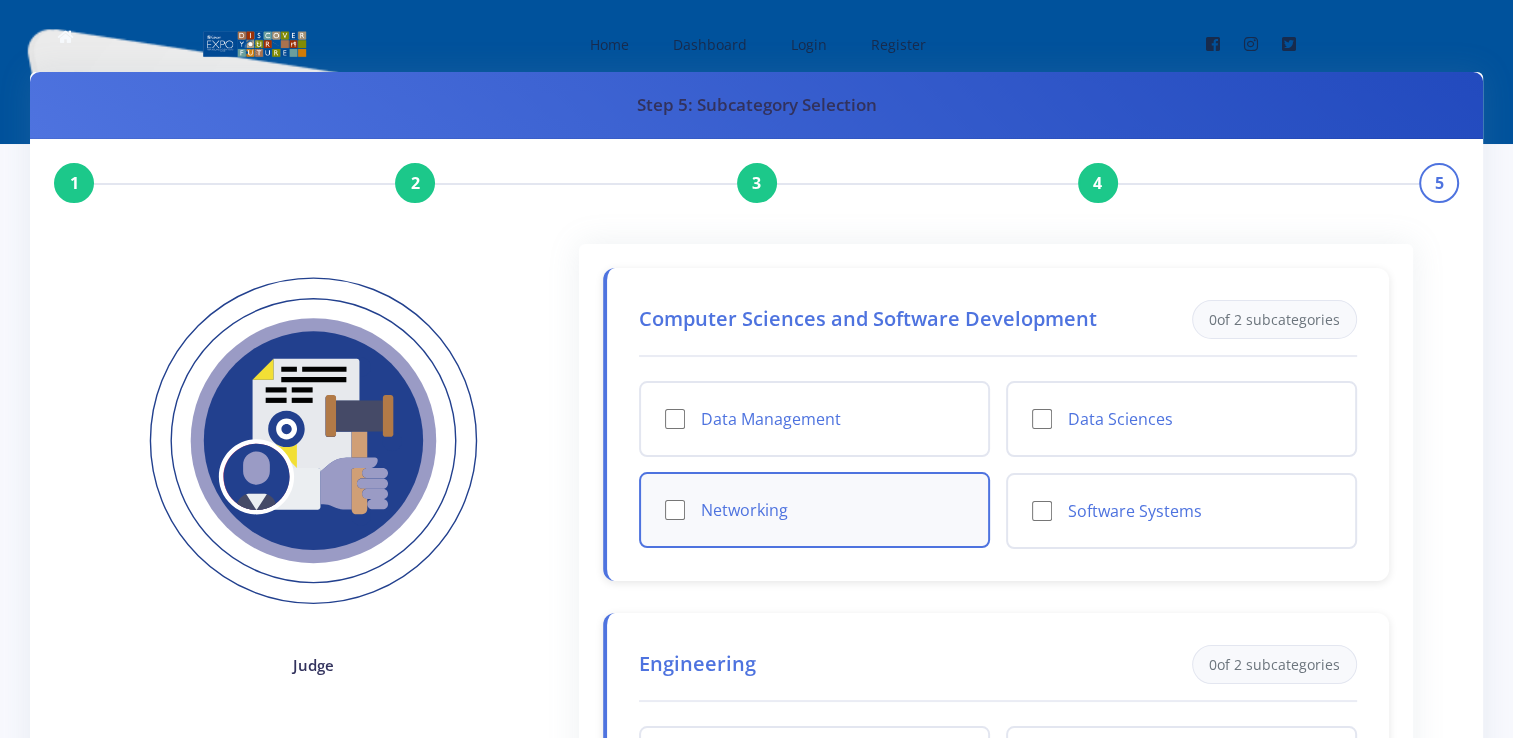 click on "Networking" at bounding box center [832, 510] 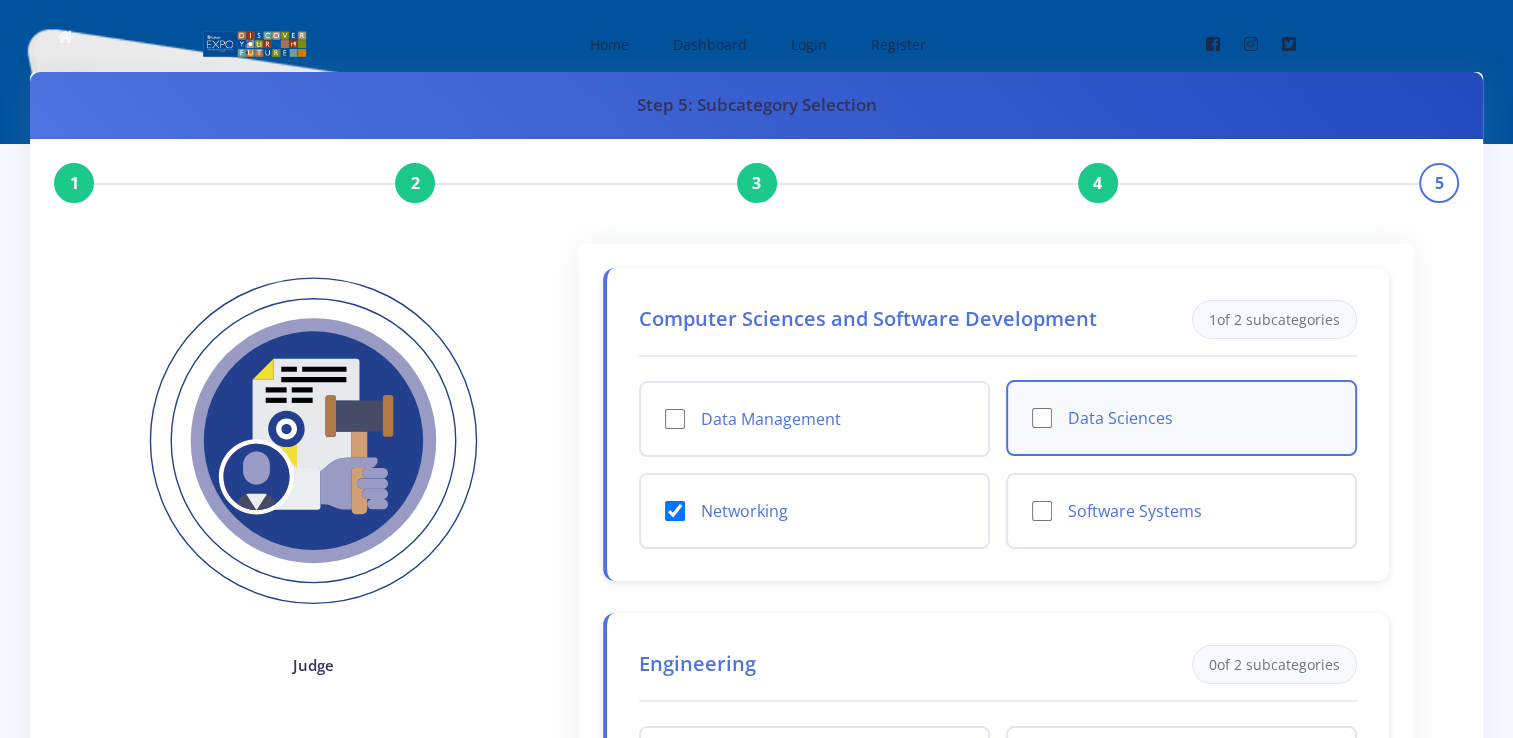 click on "Data Sciences" at bounding box center (1042, 418) 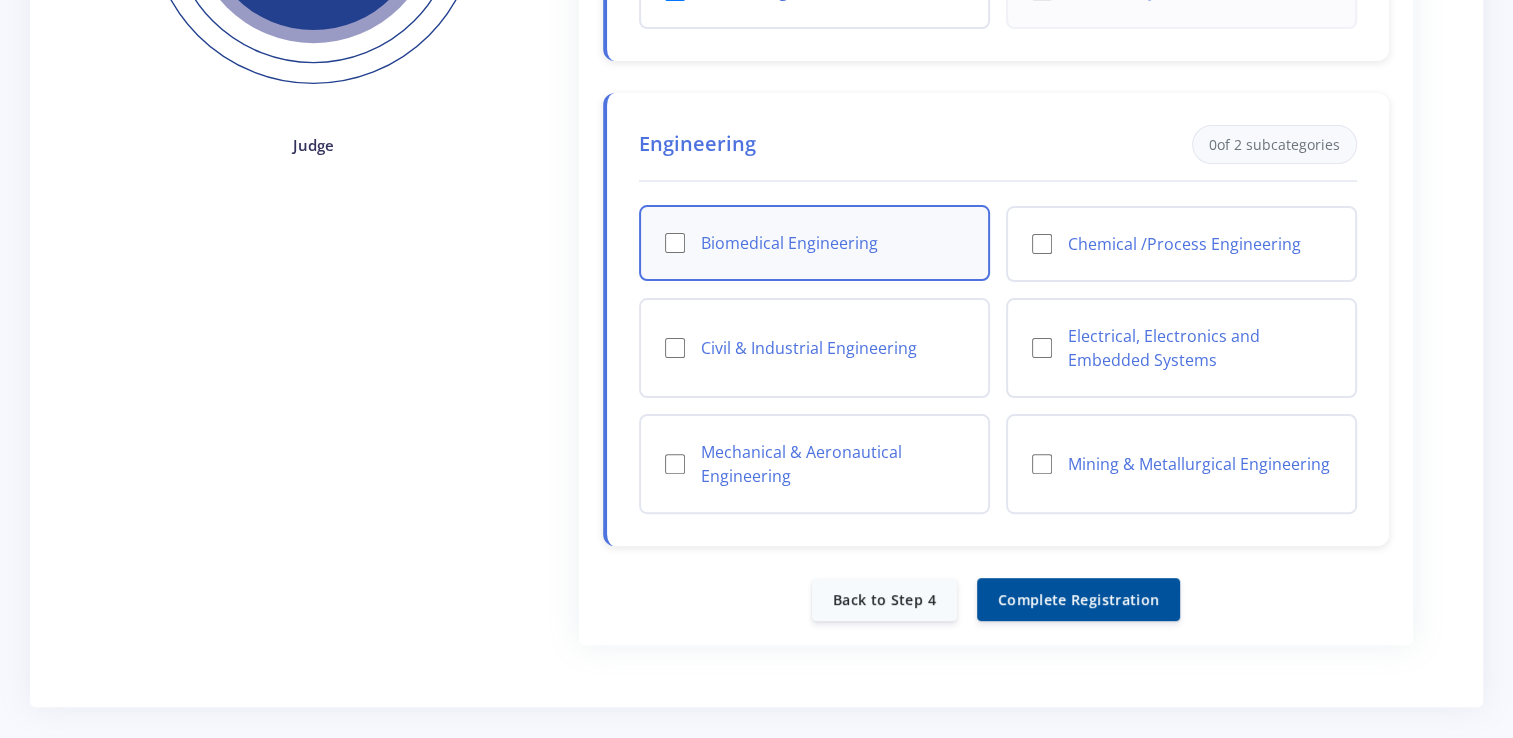 scroll, scrollTop: 527, scrollLeft: 0, axis: vertical 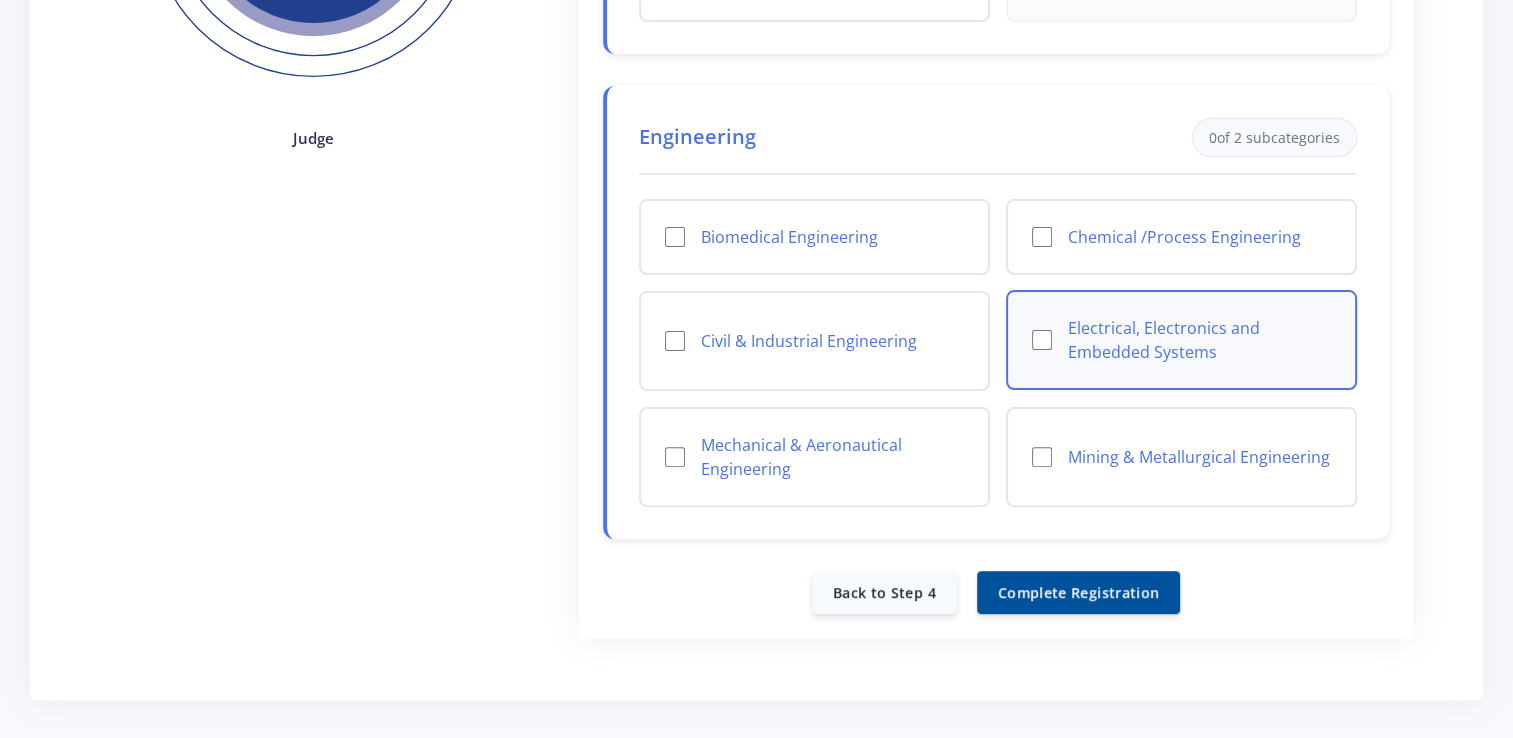 click on "Electrical, Electronics and Embedded Systems" at bounding box center (1181, 340) 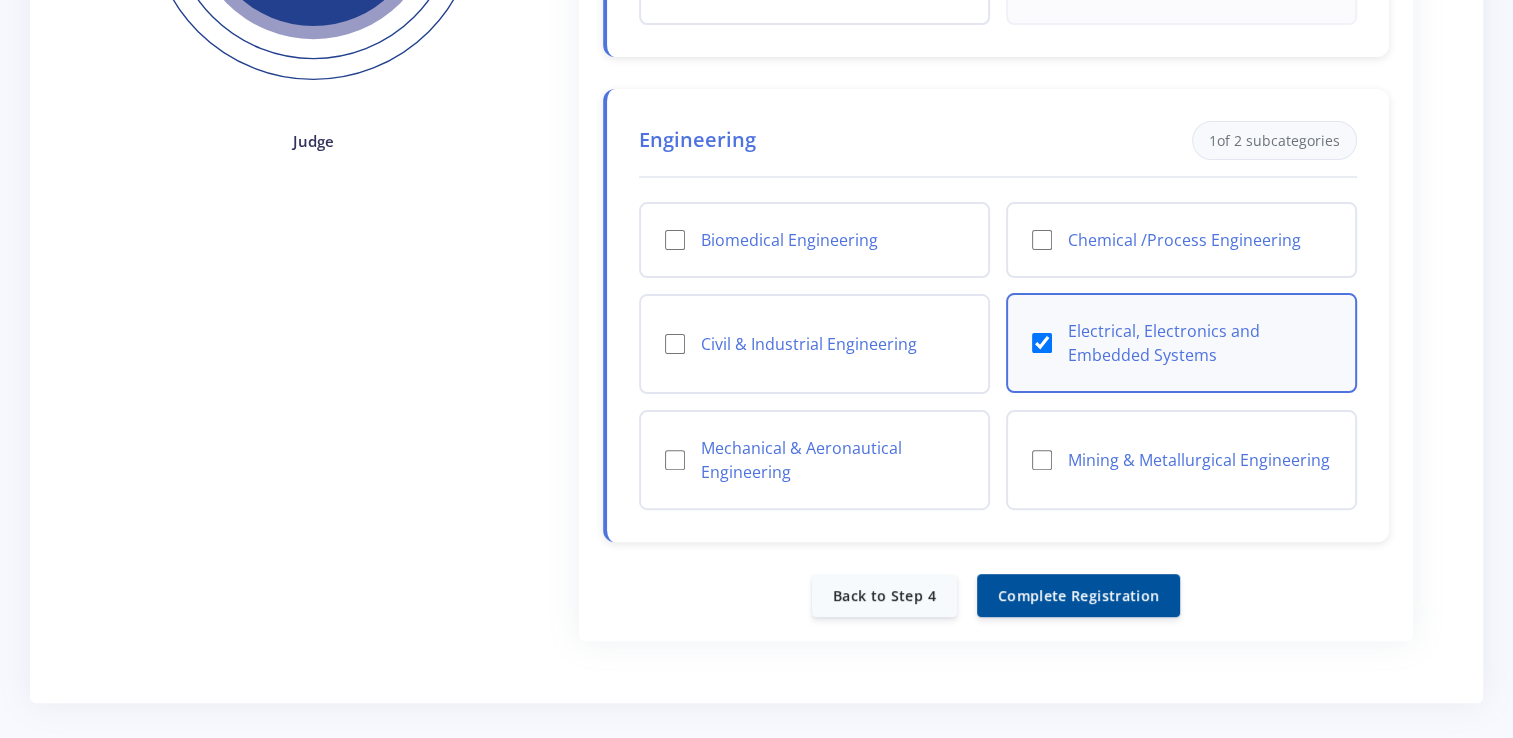 scroll, scrollTop: 527, scrollLeft: 0, axis: vertical 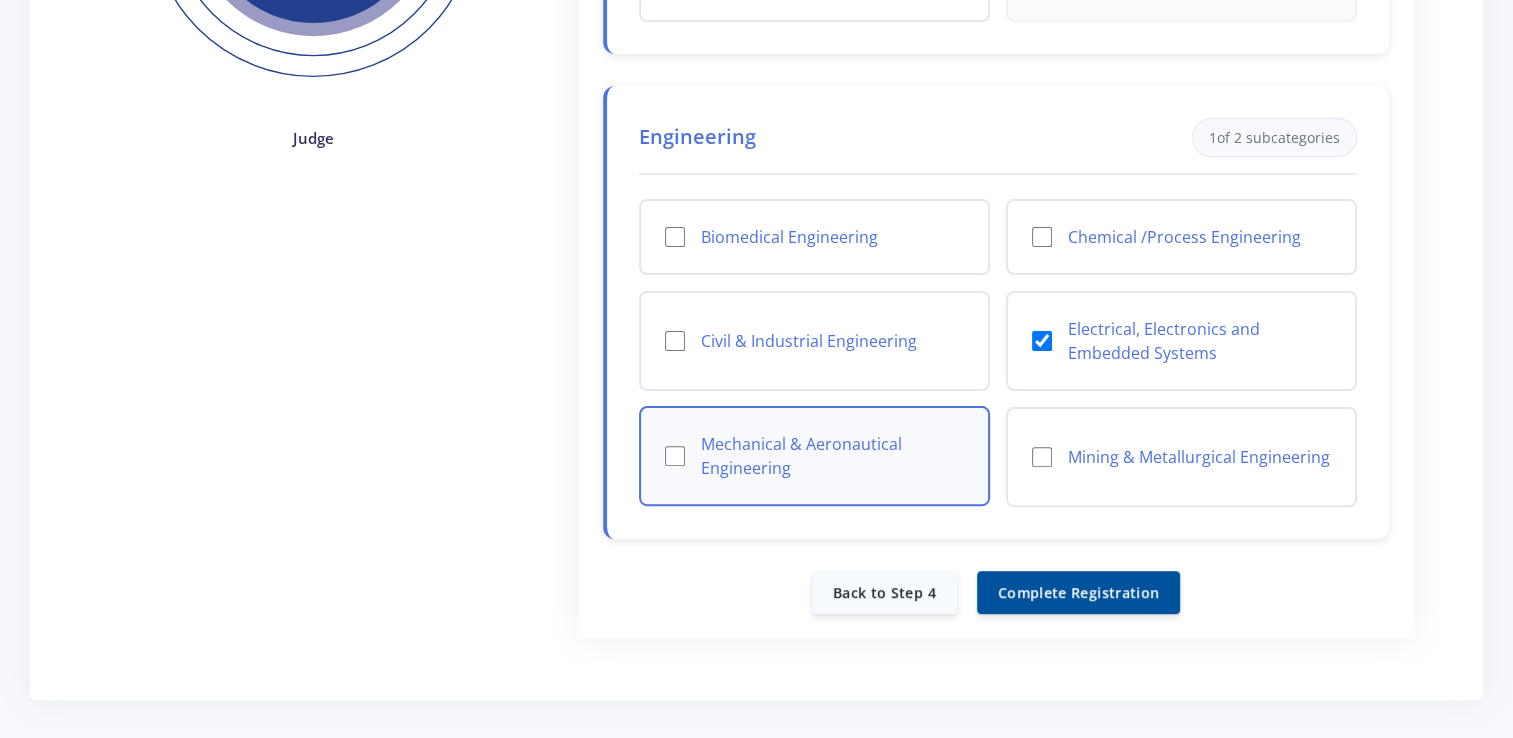 click on "Mechanical & Aeronautical Engineering" at bounding box center (832, 456) 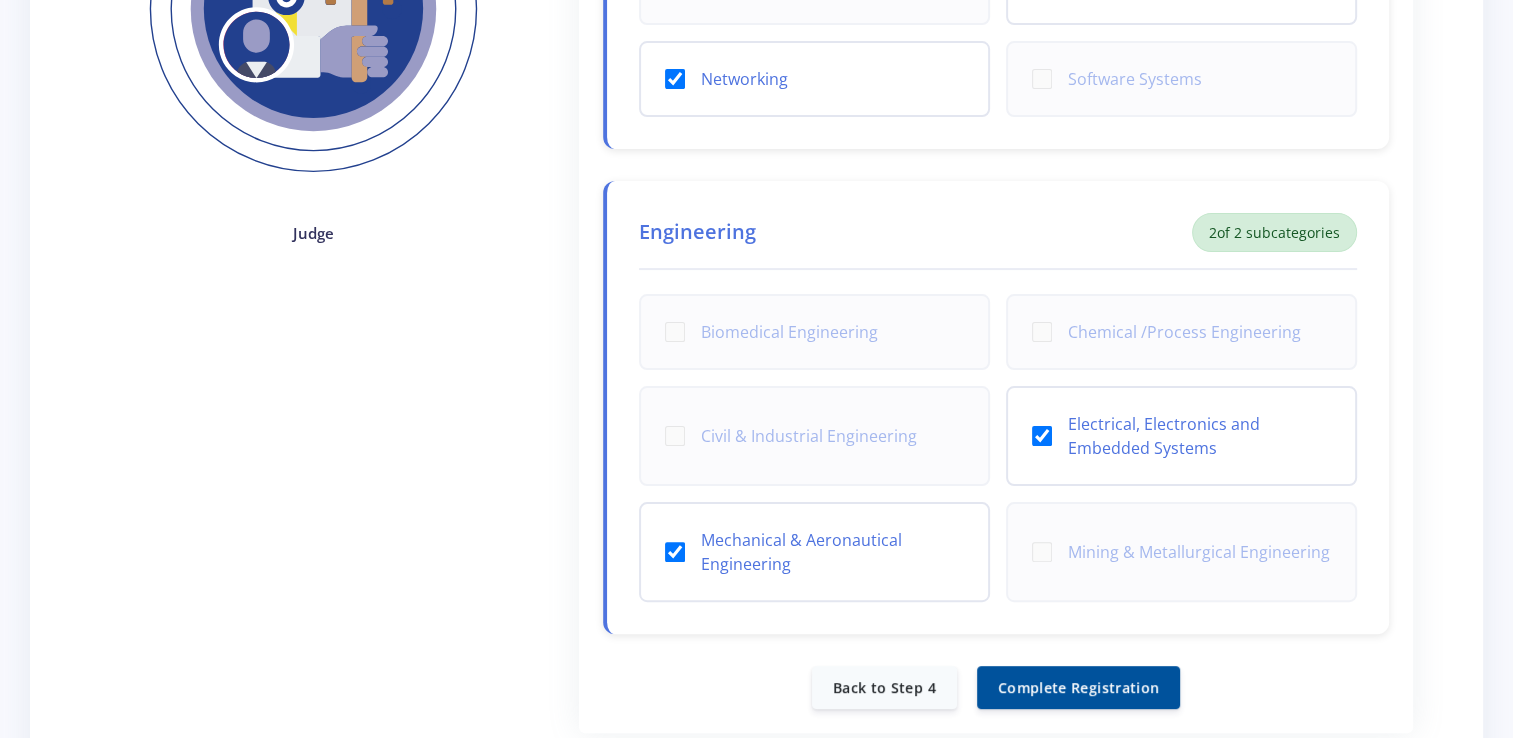 scroll, scrollTop: 636, scrollLeft: 0, axis: vertical 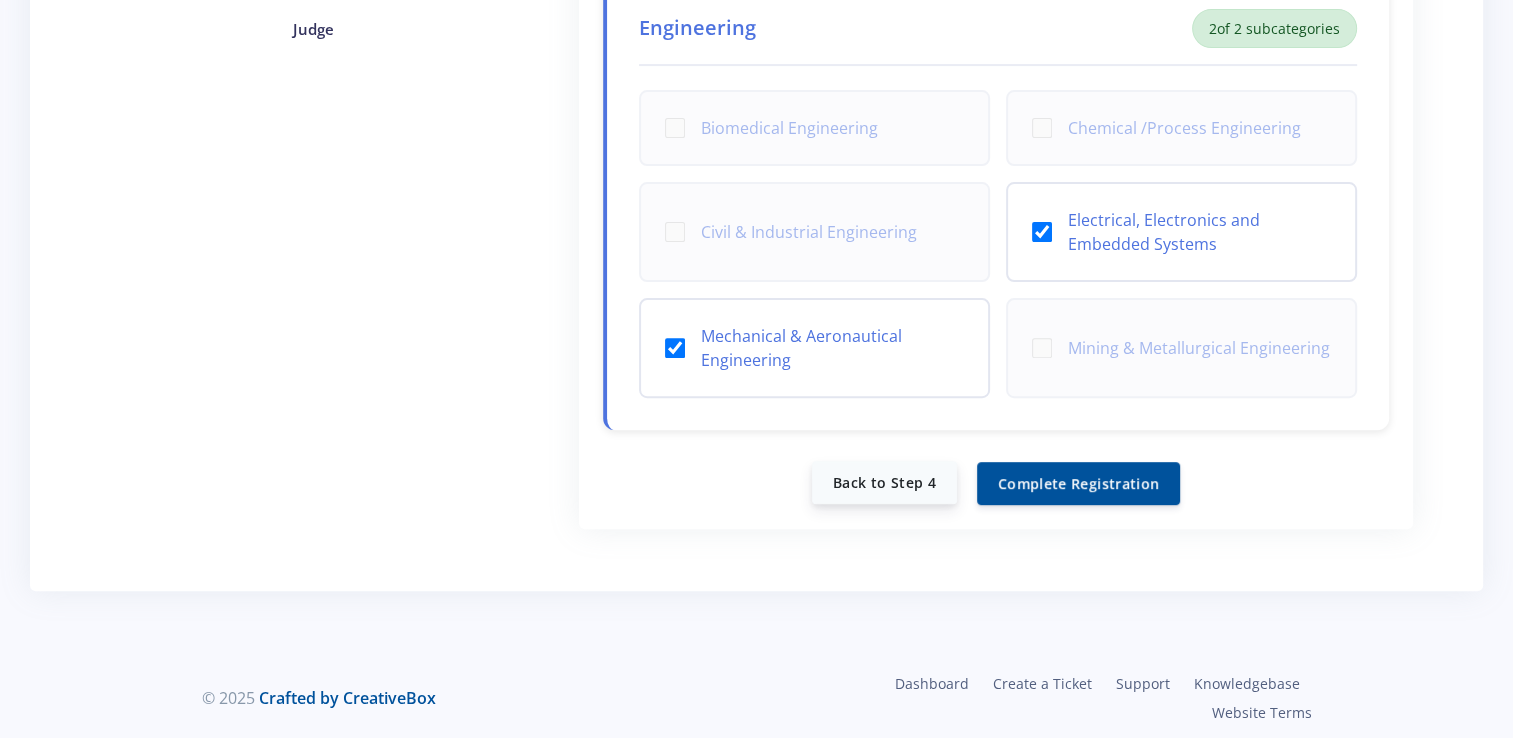 click on "Back to Step 4" at bounding box center (884, 482) 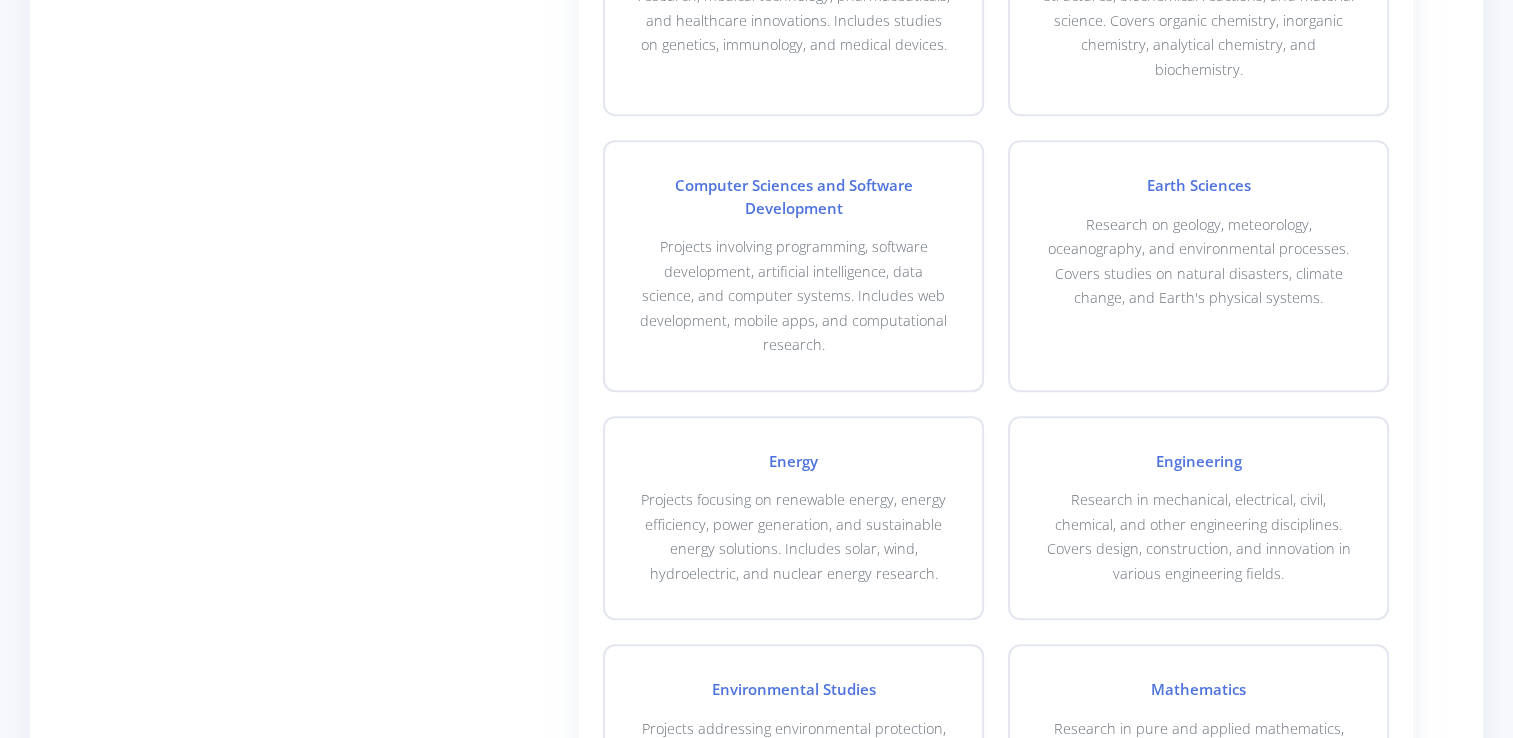 scroll, scrollTop: 928, scrollLeft: 0, axis: vertical 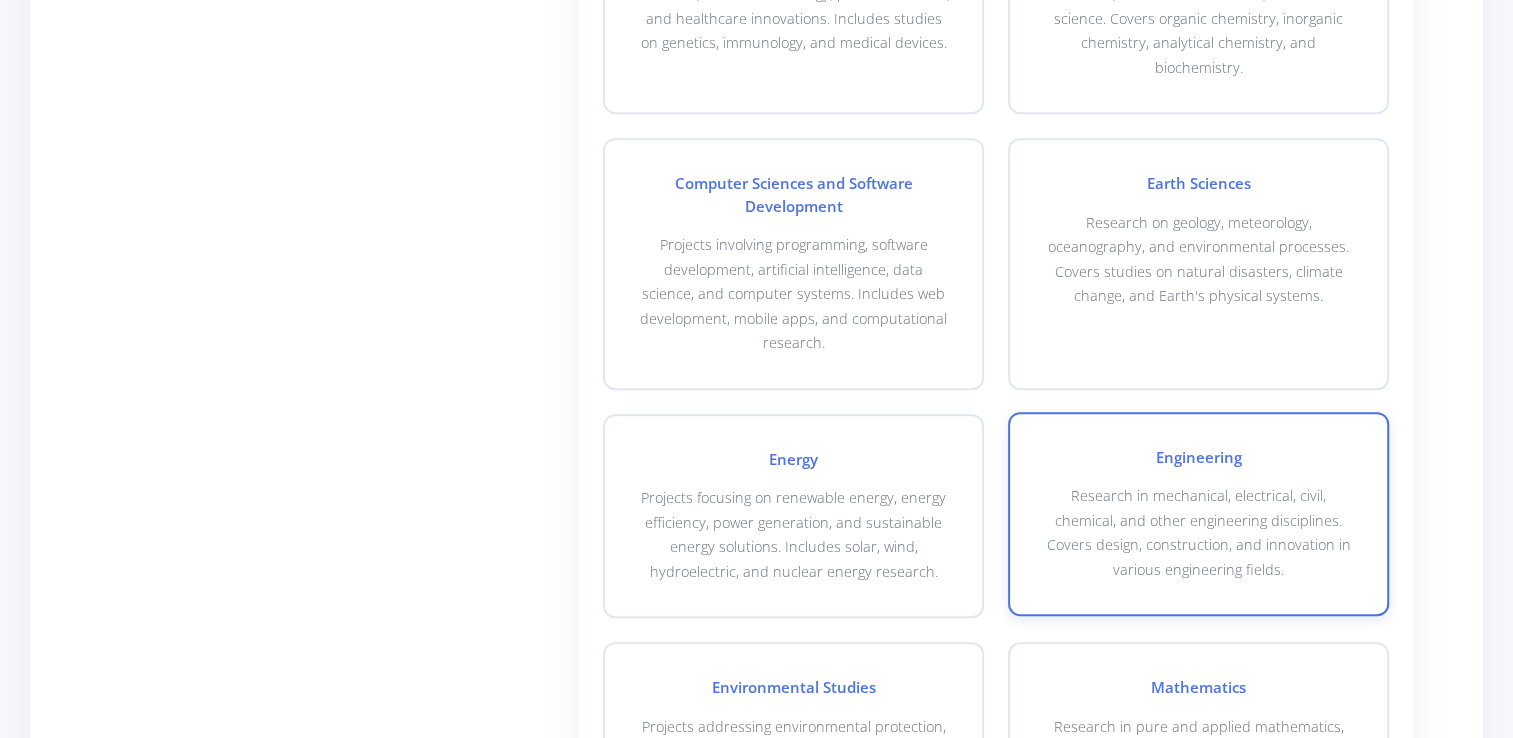 click on "Engineering
Research in mechanical, electrical, civil, chemical, and other engineering disciplines. Covers design, construction, and innovation in various engineering fields." at bounding box center (1198, 514) 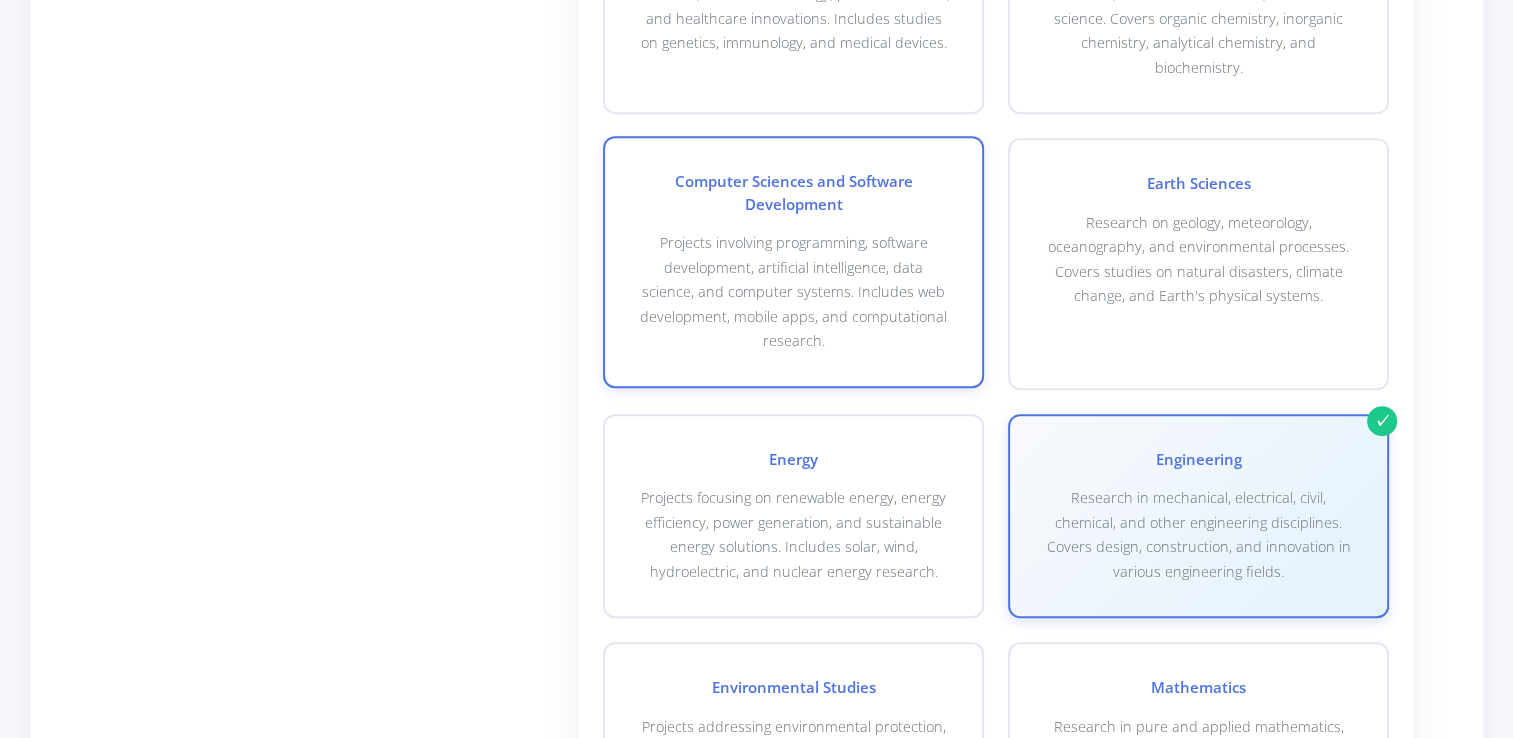 click on "Projects involving programming, software development, artificial intelligence, data science, and computer systems. Includes web development, mobile apps, and computational research." at bounding box center [793, 292] 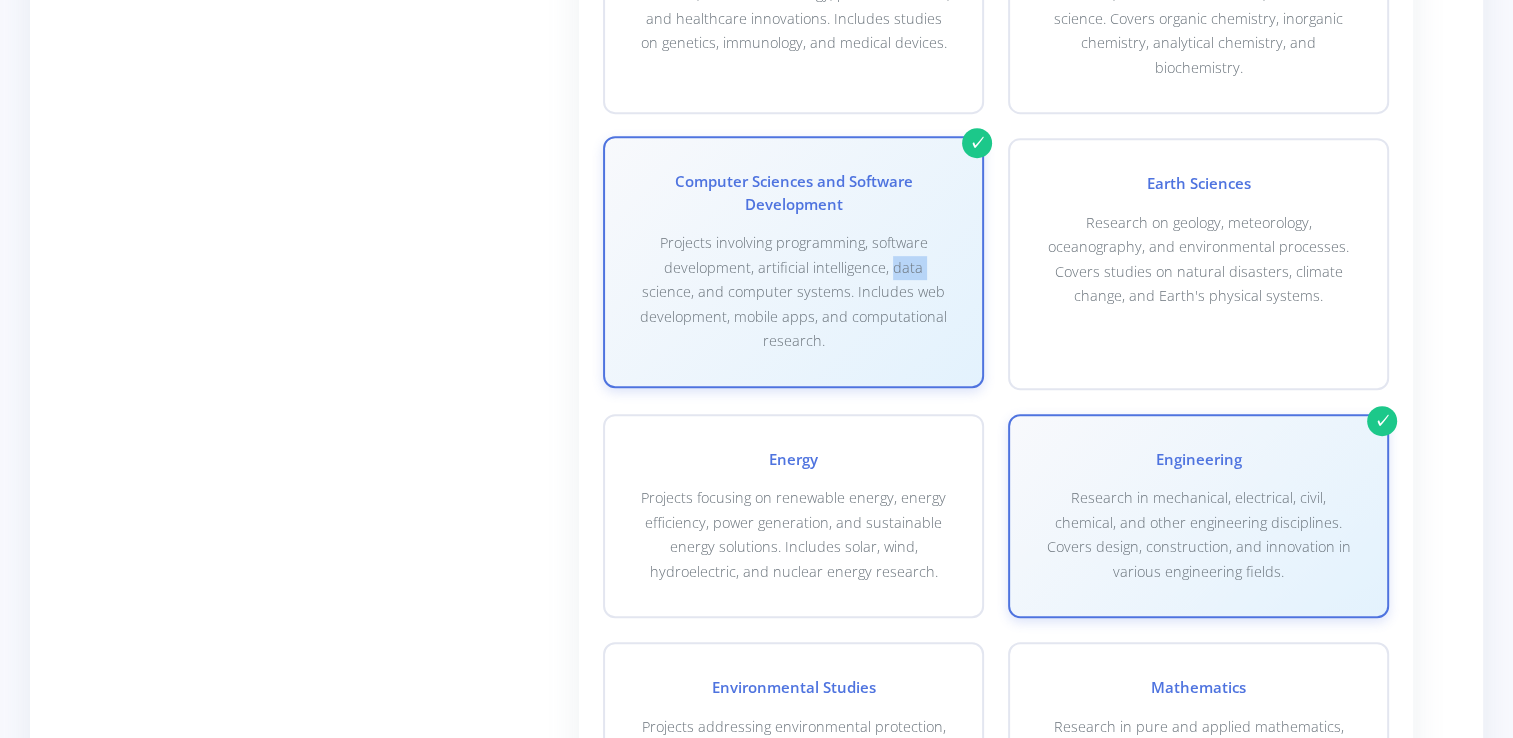 click on "Projects involving programming, software development, artificial intelligence, data science, and computer systems. Includes web development, mobile apps, and computational research." at bounding box center [793, 292] 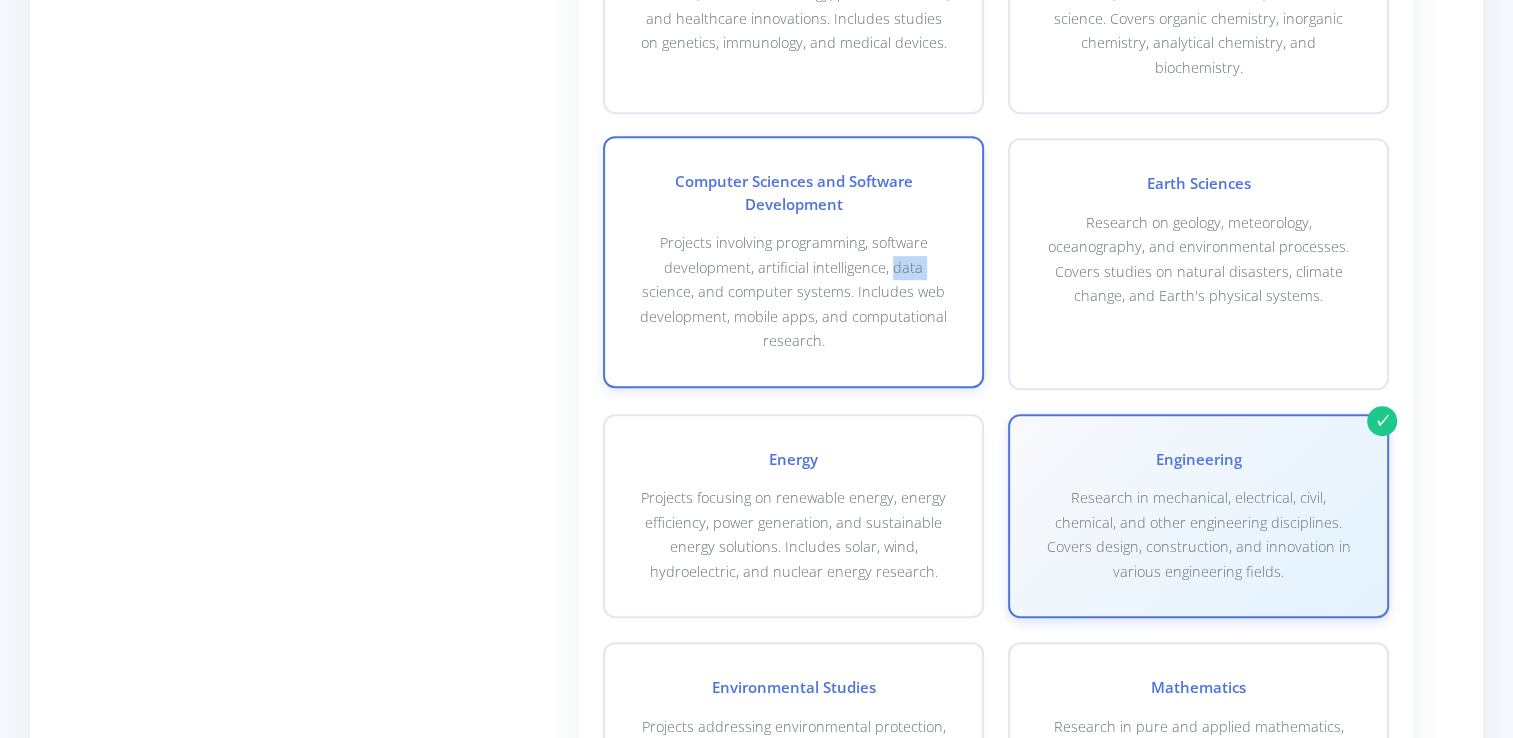 click on "Projects involving programming, software development, artificial intelligence, data science, and computer systems. Includes web development, mobile apps, and computational research." at bounding box center [793, 292] 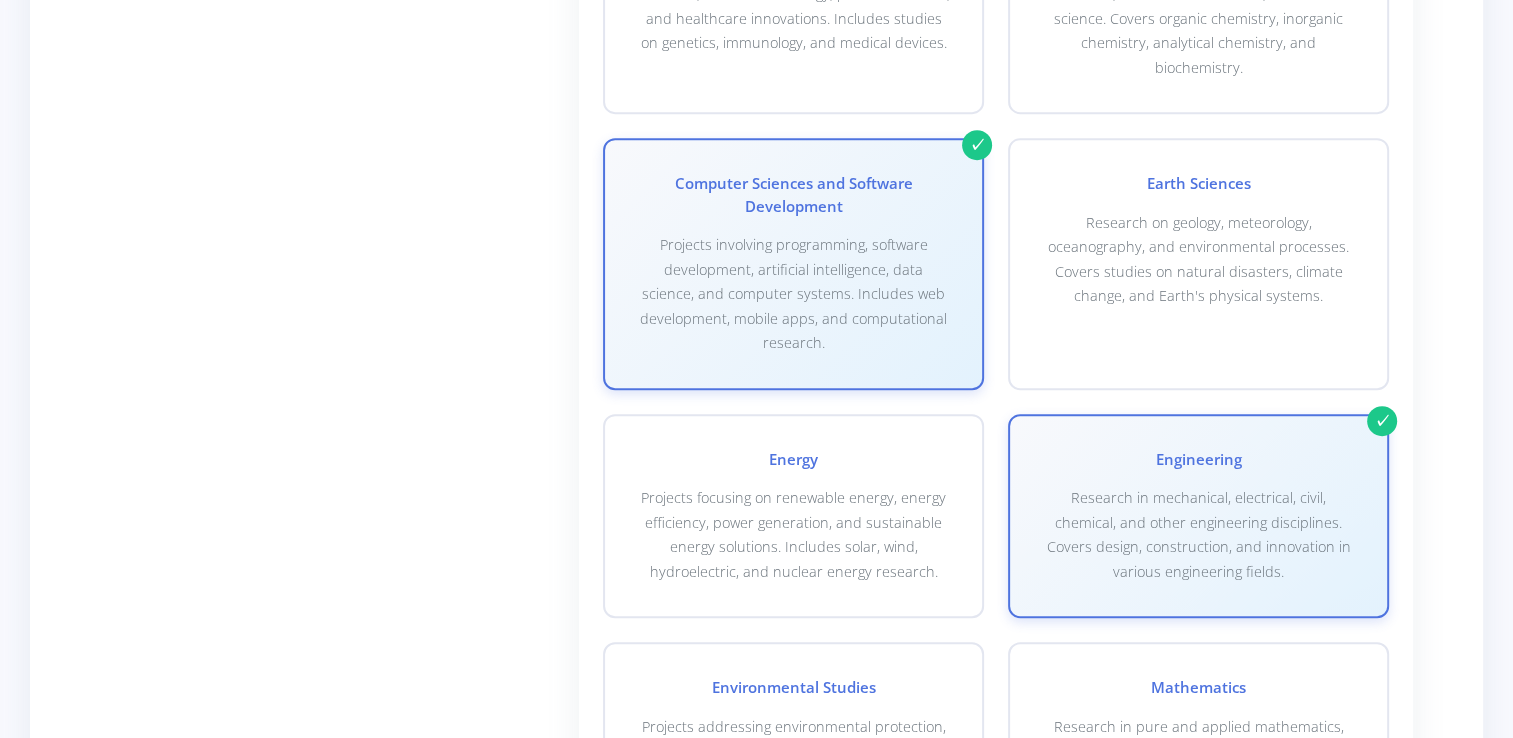 click on "Agricultural Sciences
Projects focusing on farming, crop production, soil science, agricultural technology, and sustainable farming practices. Includes research on improving agricultural productivity, food security, and rural development.
Animal Sciences
Energy" at bounding box center (996, 467) 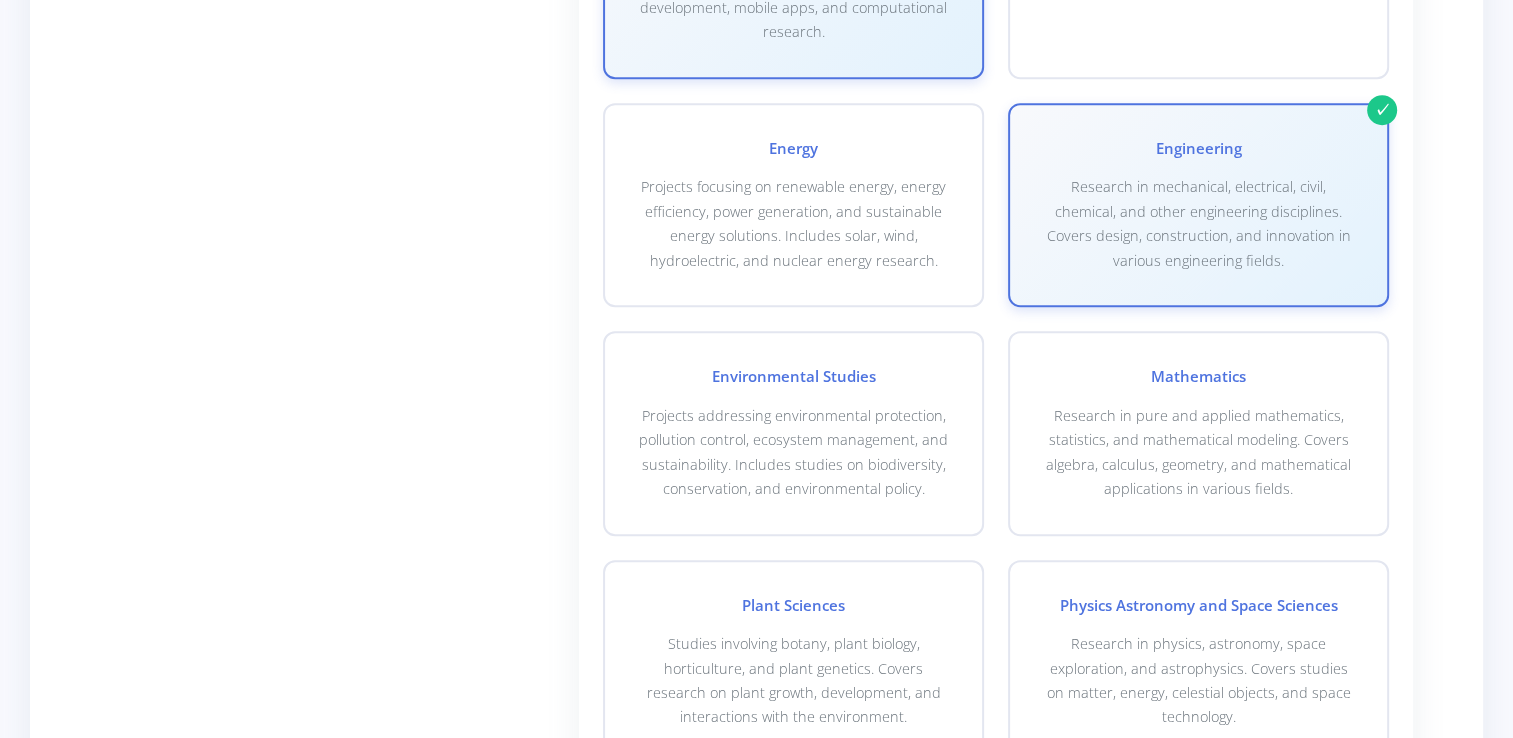 scroll, scrollTop: 1240, scrollLeft: 0, axis: vertical 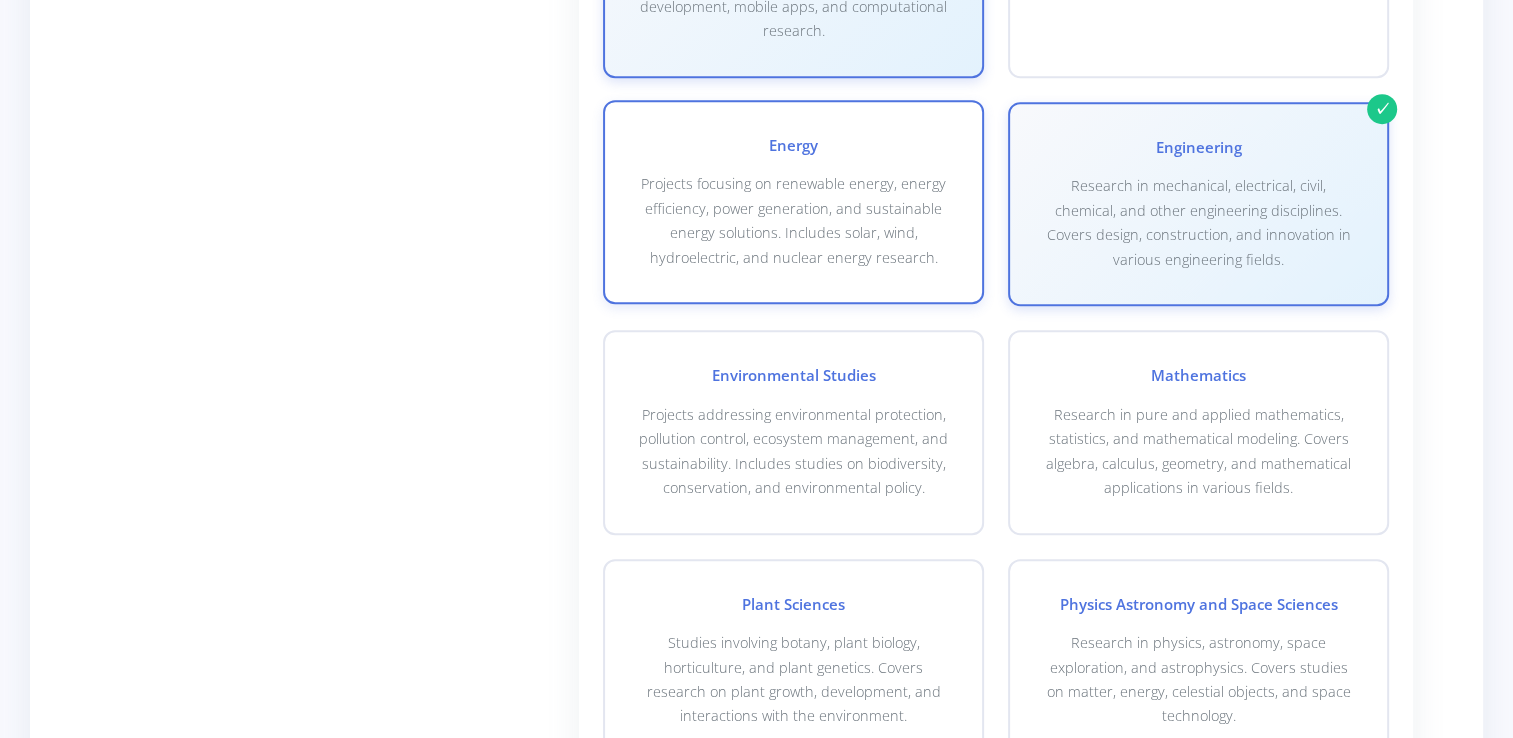 click on "Projects focusing on renewable energy, energy efficiency, power generation, and sustainable energy solutions. Includes solar, wind, hydroelectric, and nuclear energy research." at bounding box center (793, 221) 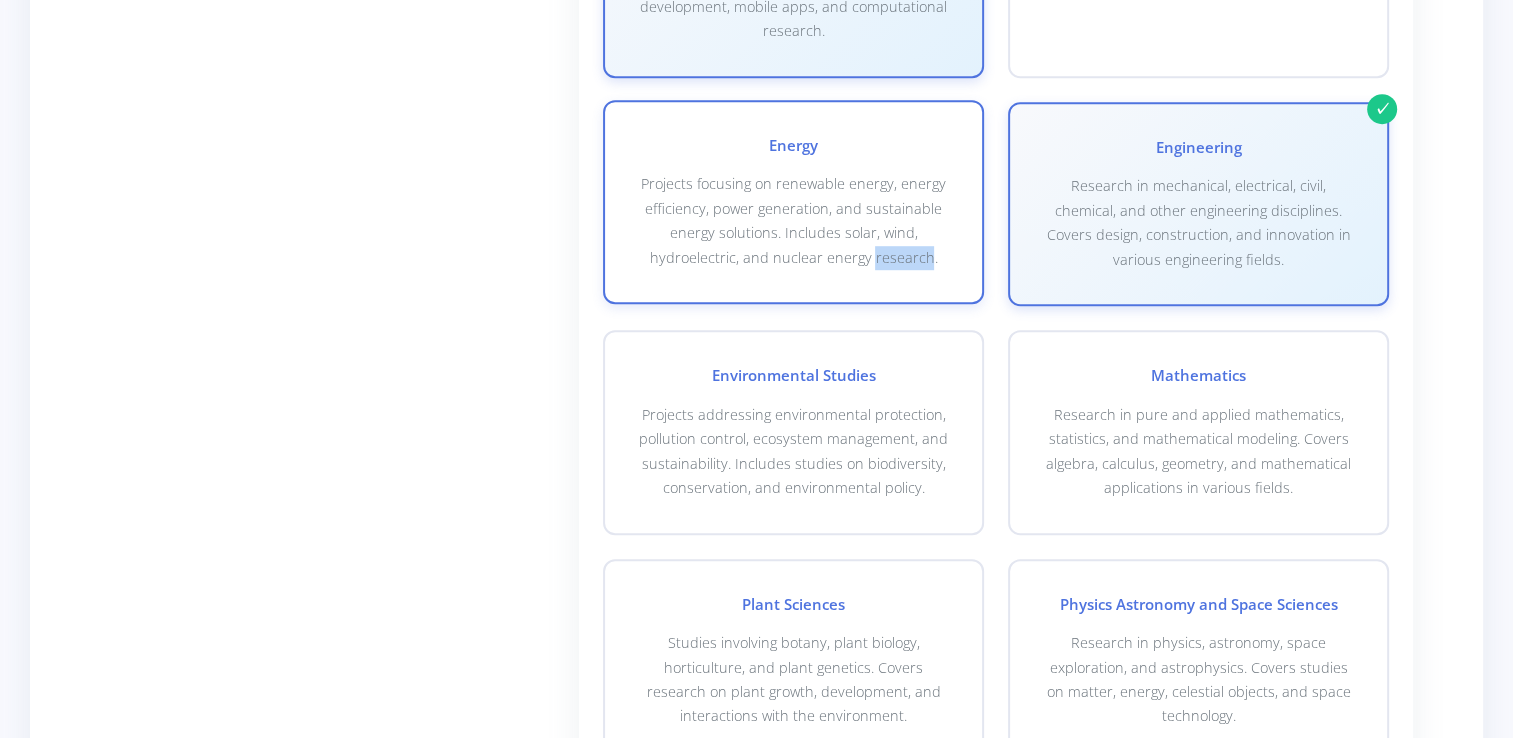 click on "Projects focusing on renewable energy, energy efficiency, power generation, and sustainable energy solutions. Includes solar, wind, hydroelectric, and nuclear energy research." at bounding box center (793, 221) 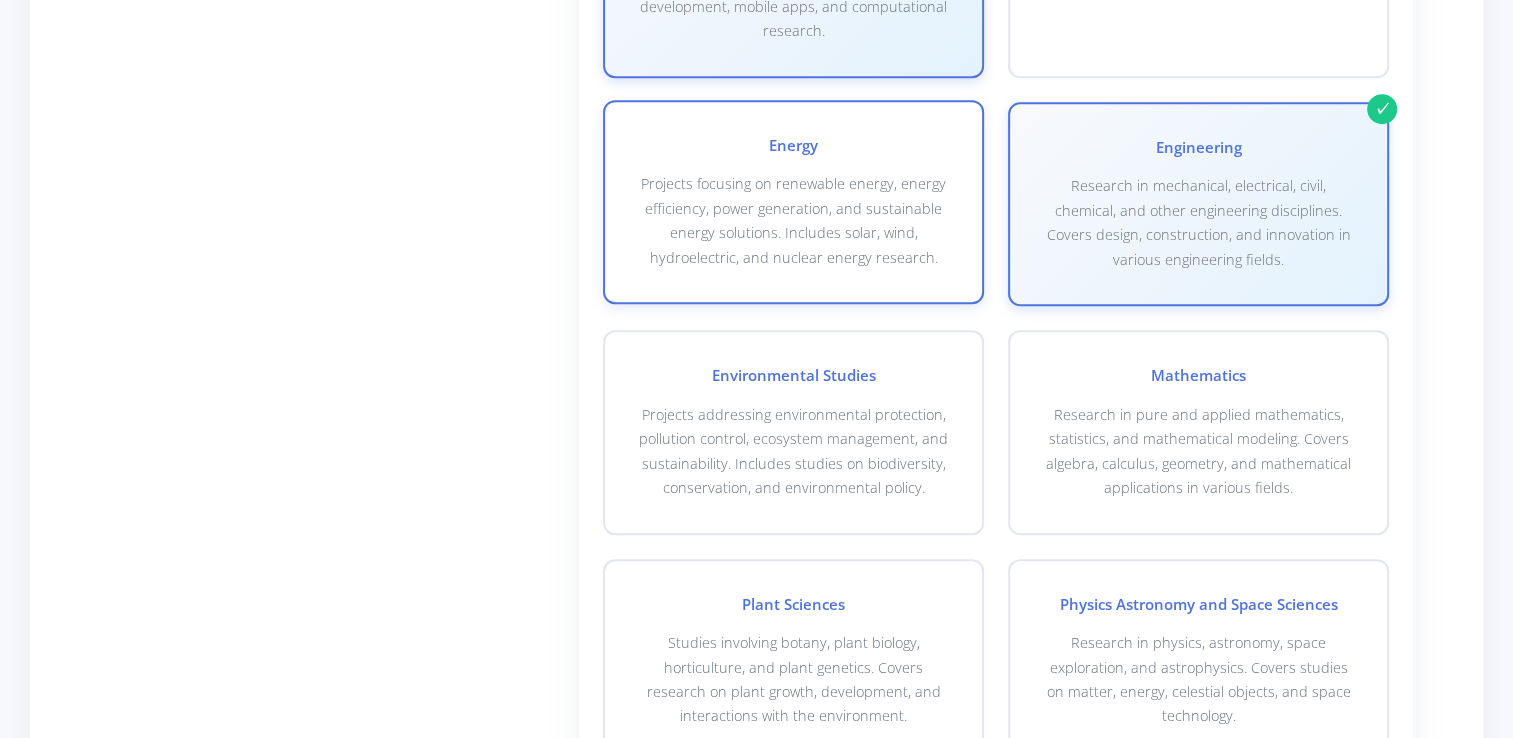 click on "Projects focusing on renewable energy, energy efficiency, power generation, and sustainable energy solutions. Includes solar, wind, hydroelectric, and nuclear energy research." at bounding box center [793, 221] 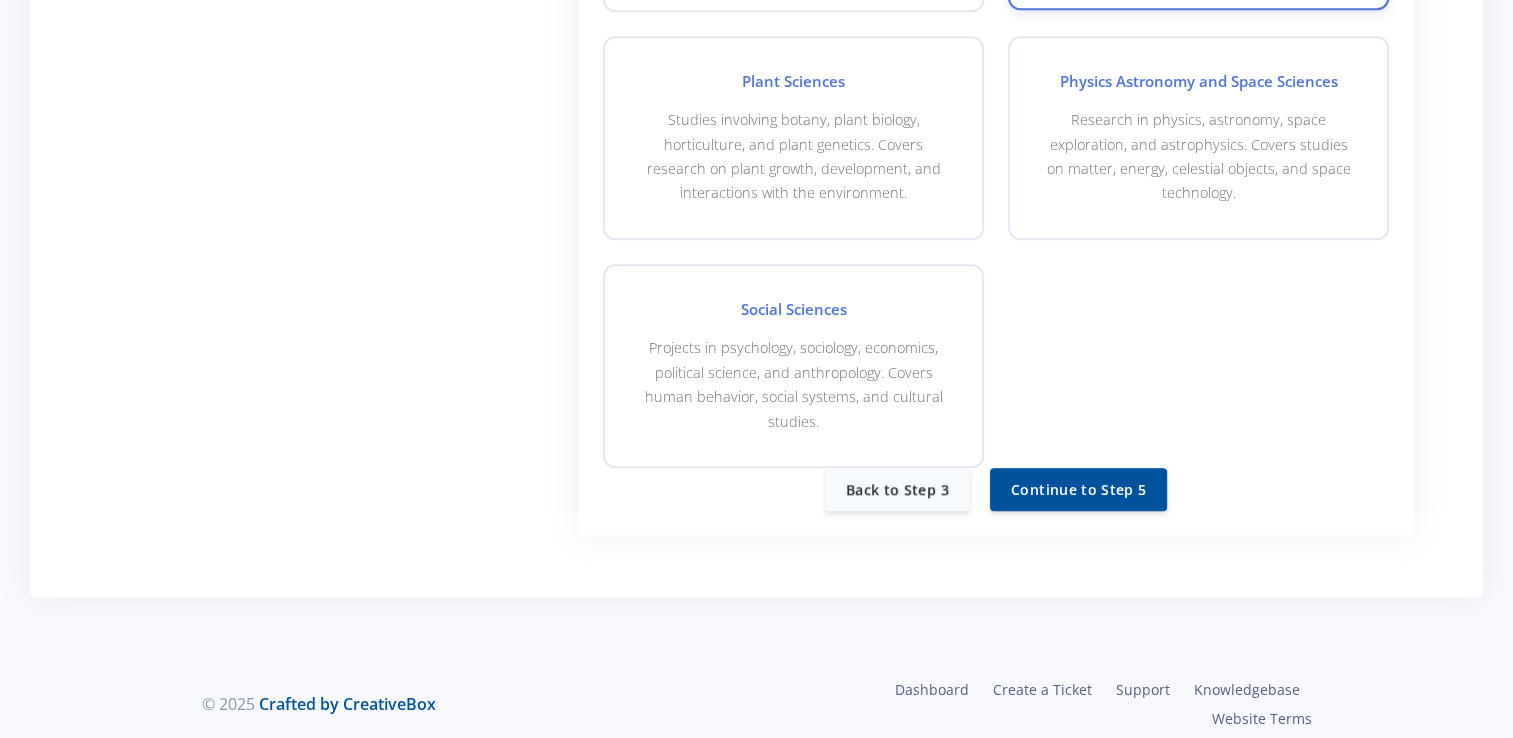 scroll, scrollTop: 1769, scrollLeft: 0, axis: vertical 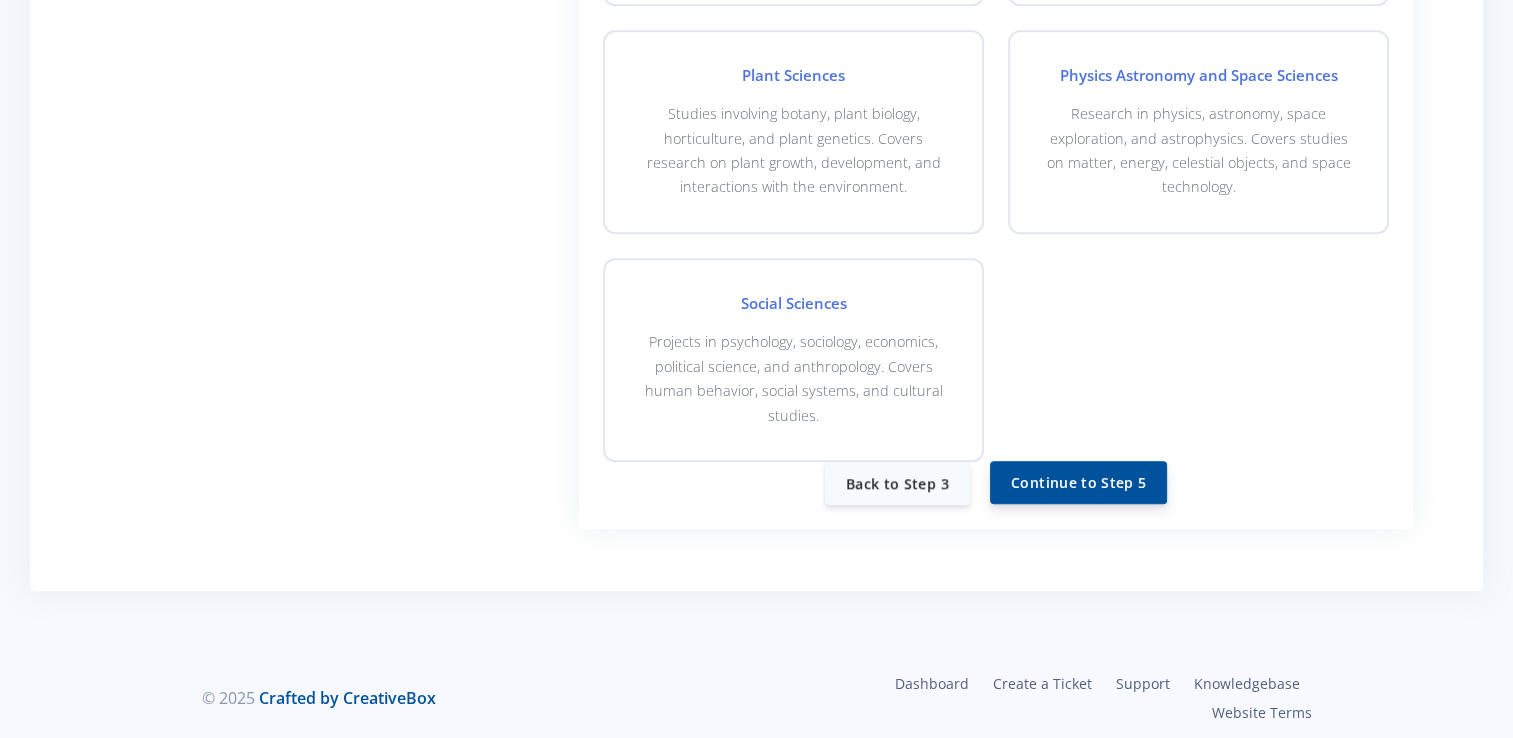 click on "Continue to Step 5" at bounding box center [1078, 482] 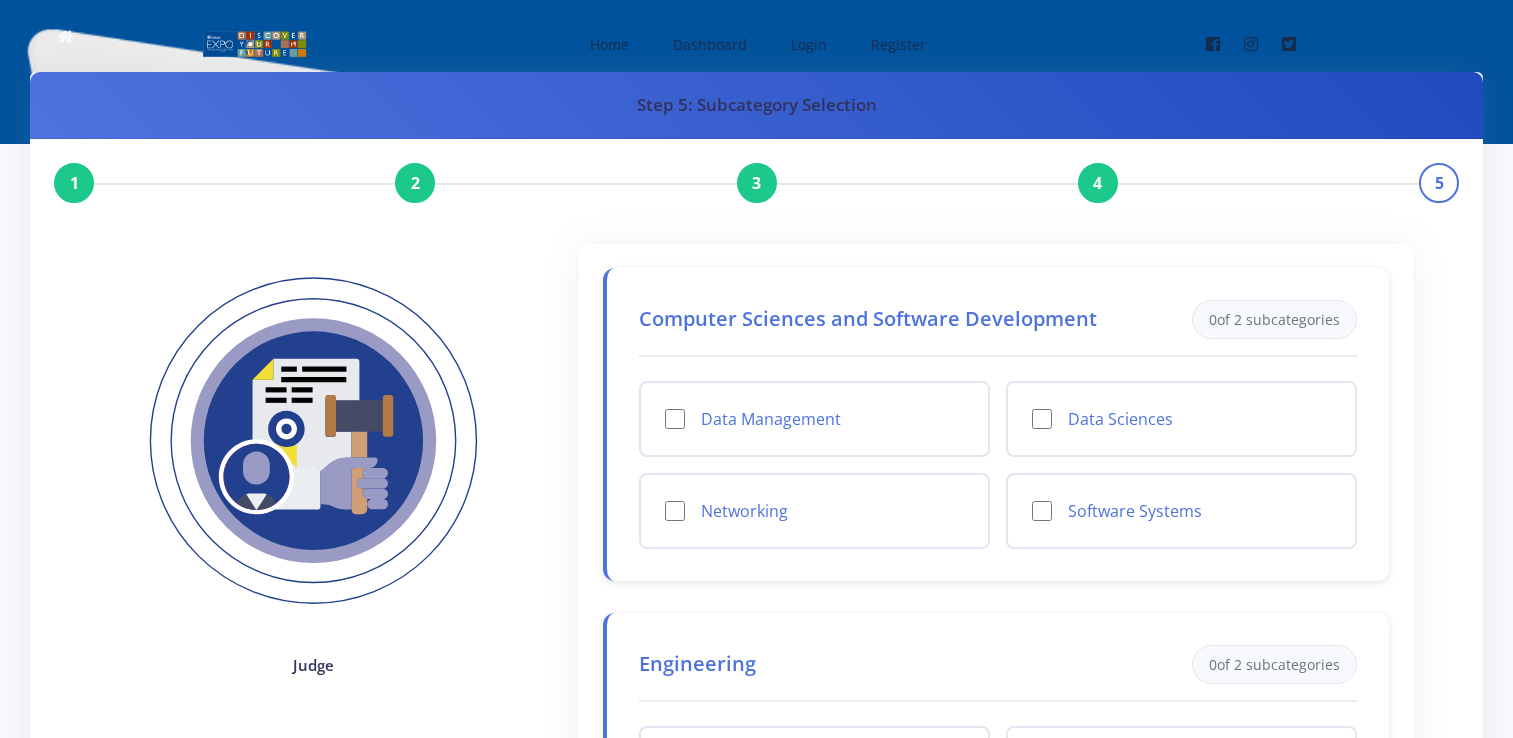 scroll, scrollTop: 0, scrollLeft: 0, axis: both 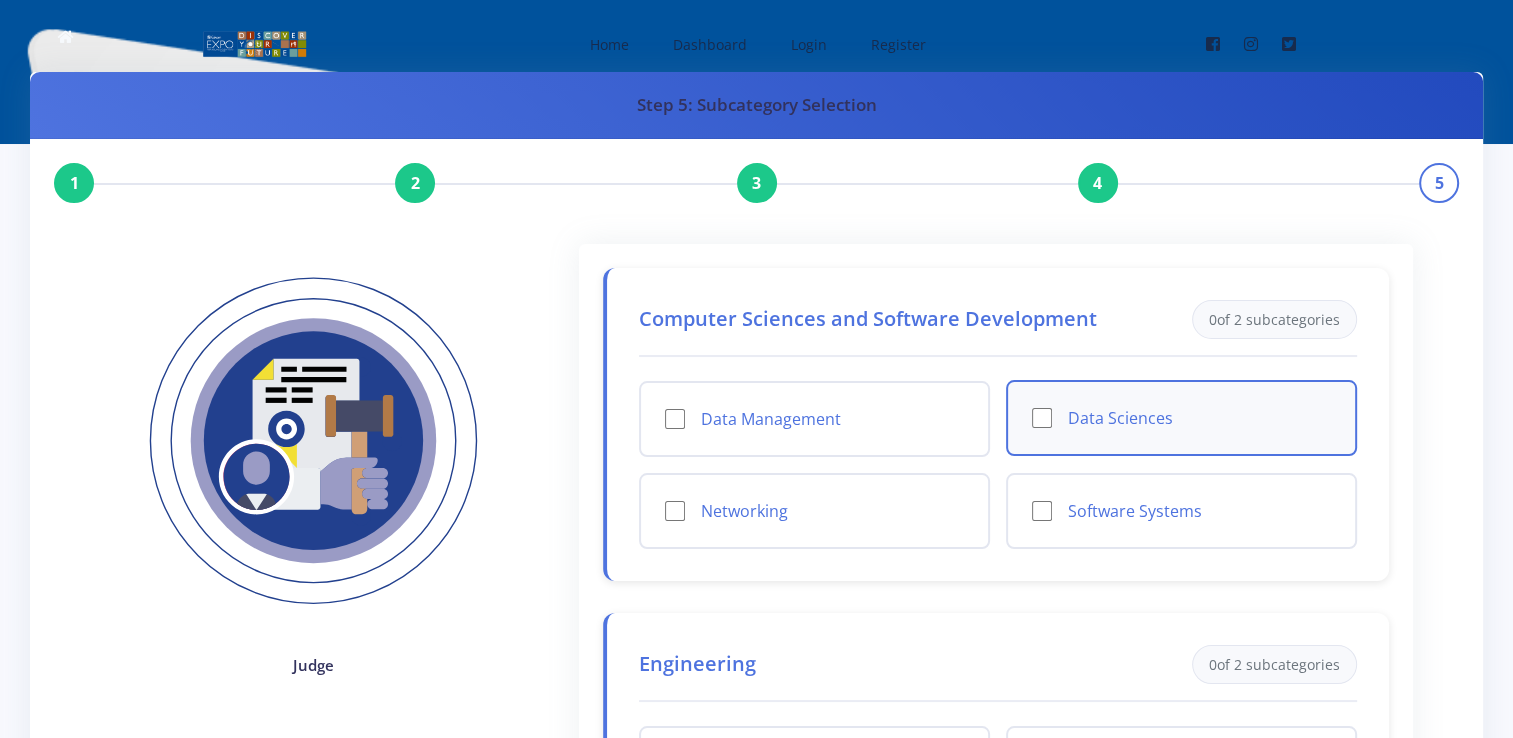 click on "Data Sciences" at bounding box center [1181, 418] 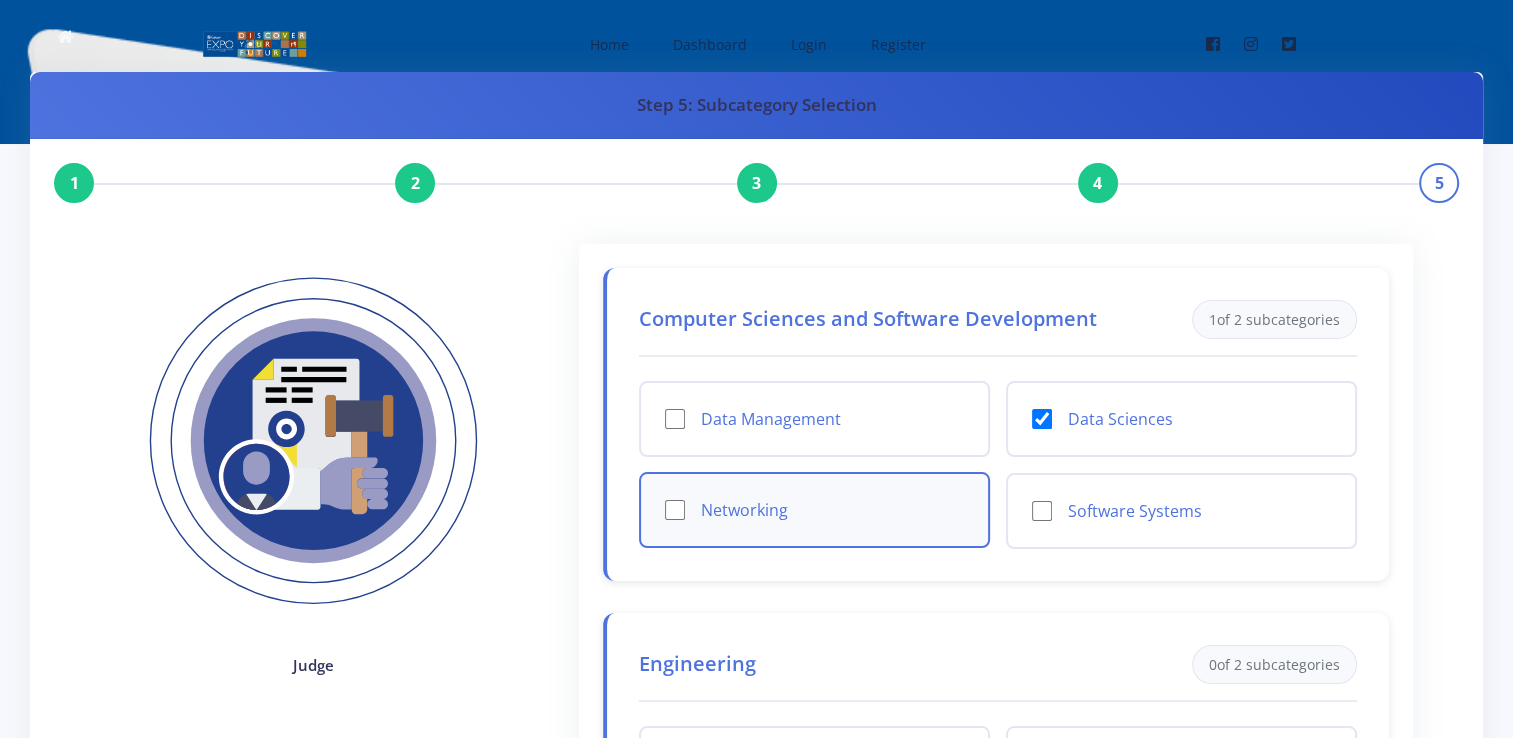 click on "Networking" at bounding box center [675, 510] 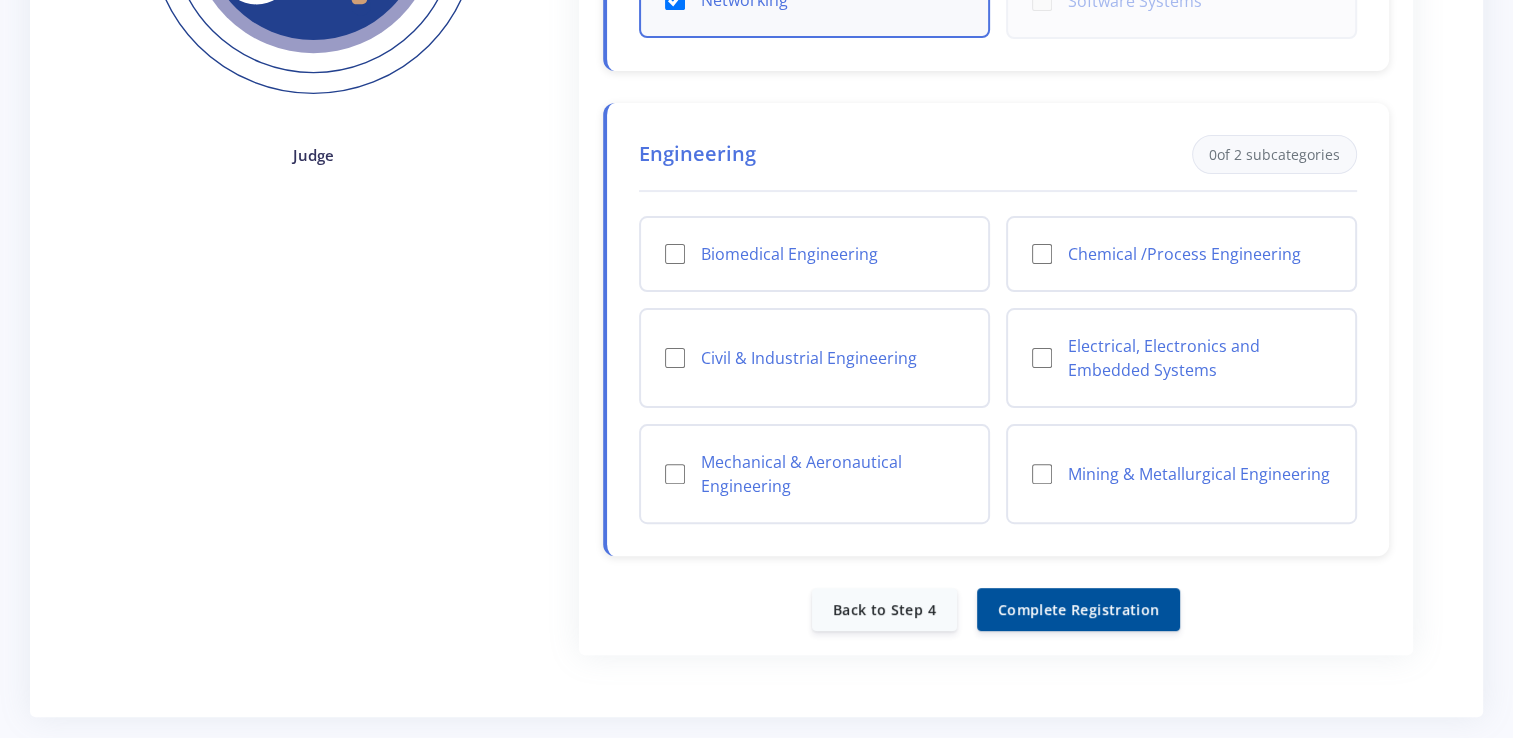 scroll, scrollTop: 514, scrollLeft: 0, axis: vertical 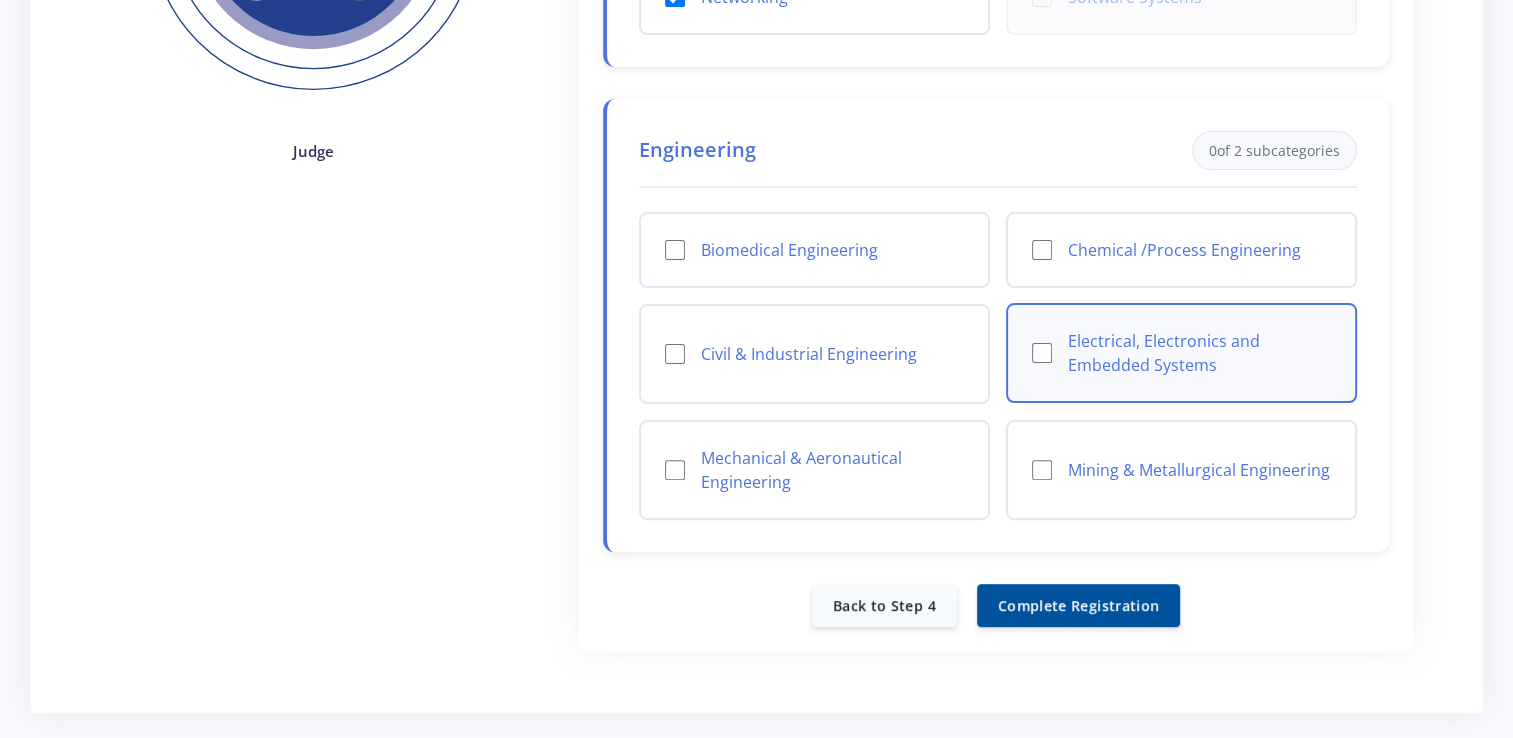 click on "Electrical, Electronics and Embedded Systems" at bounding box center [1042, 353] 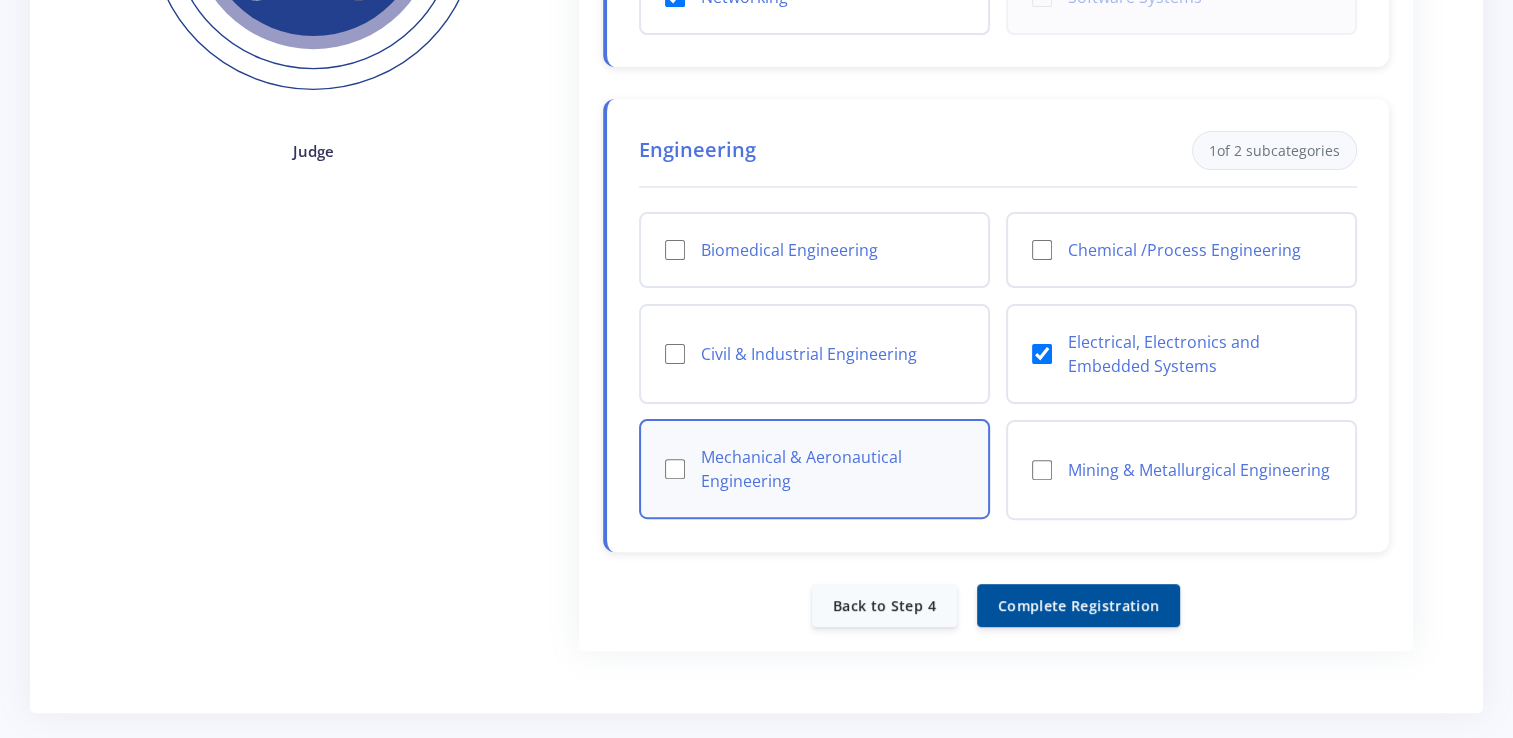 click on "Mechanical & Aeronautical Engineering" at bounding box center [675, 469] 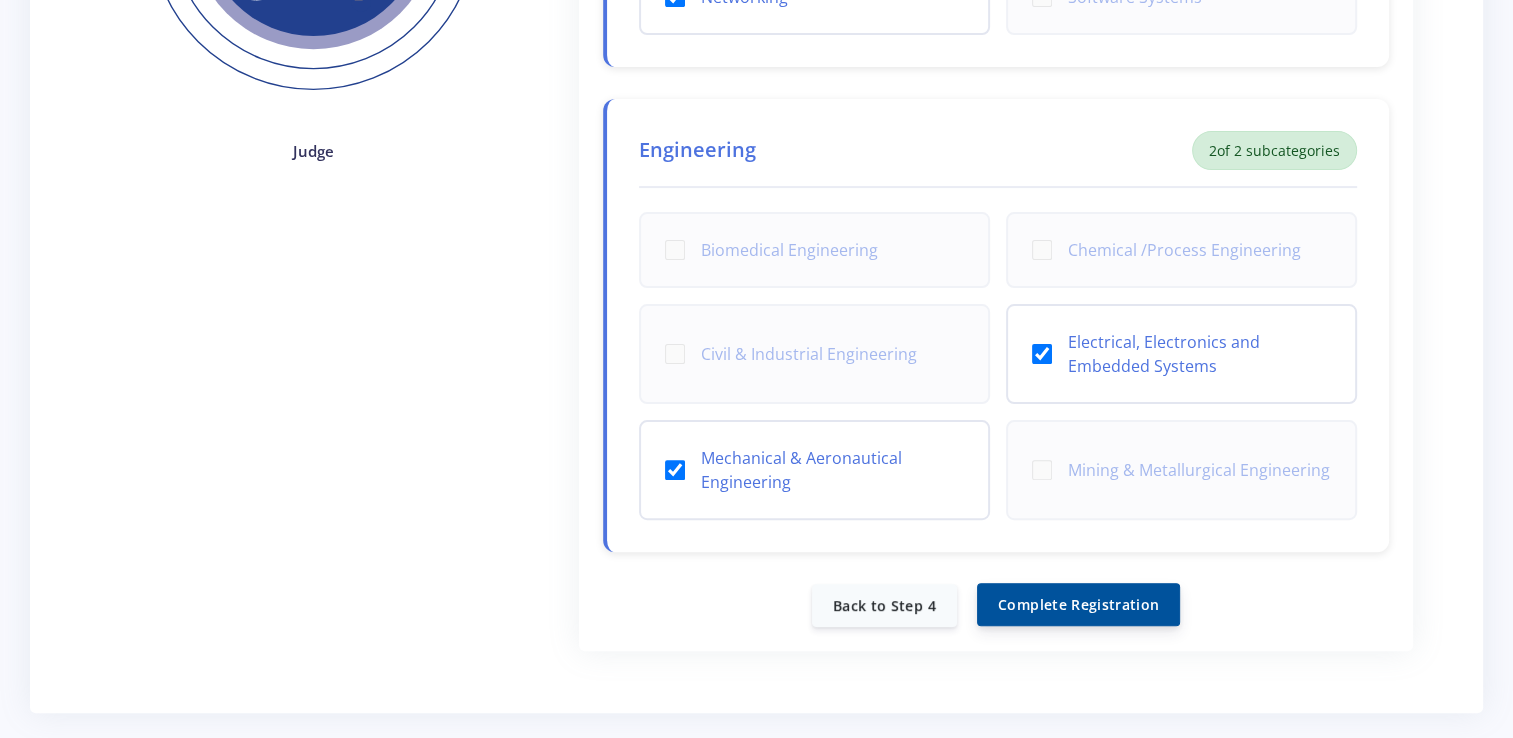 click on "Complete Registration" at bounding box center [1078, 604] 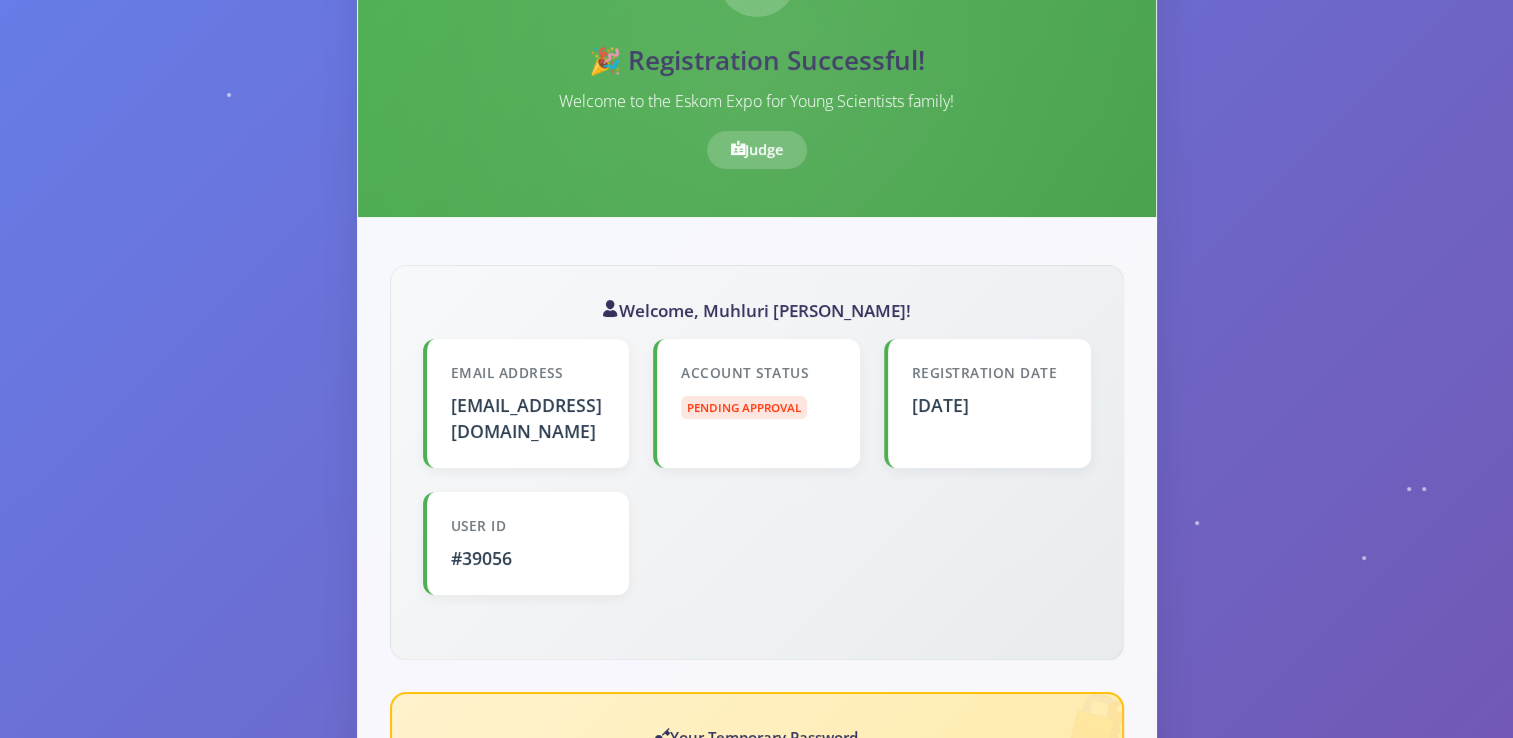 scroll, scrollTop: 267, scrollLeft: 0, axis: vertical 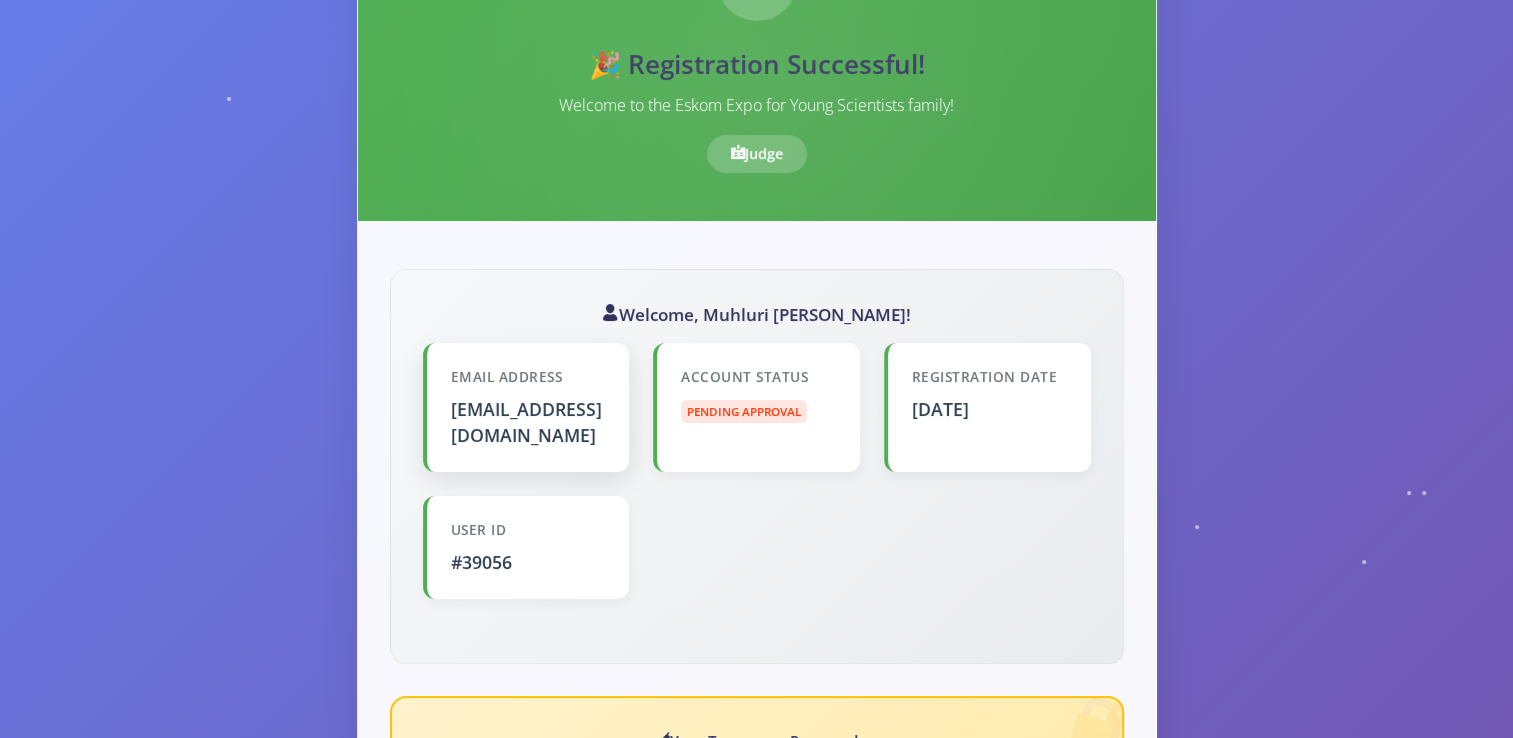 click on "[EMAIL_ADDRESS][DOMAIN_NAME]" at bounding box center [528, 422] 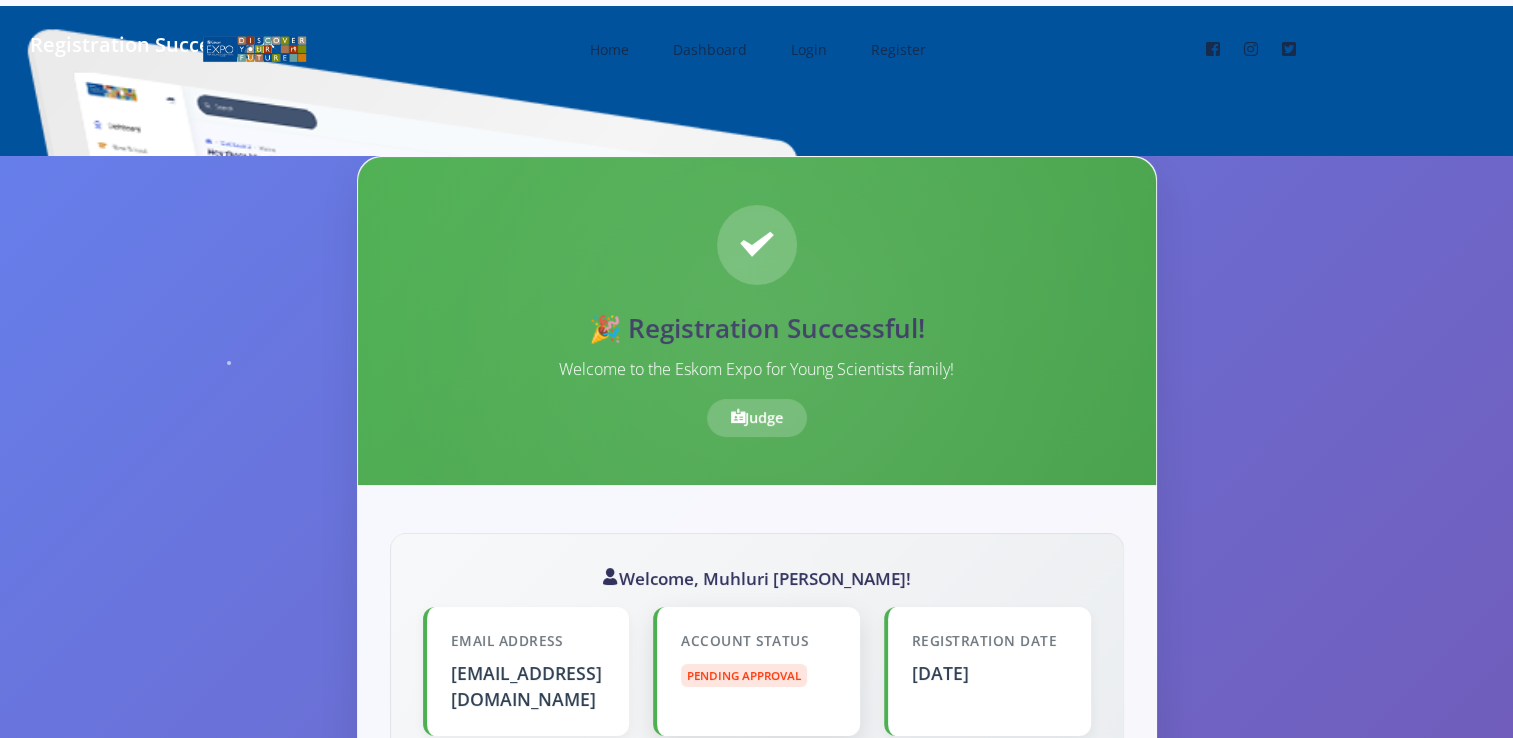 scroll, scrollTop: 0, scrollLeft: 0, axis: both 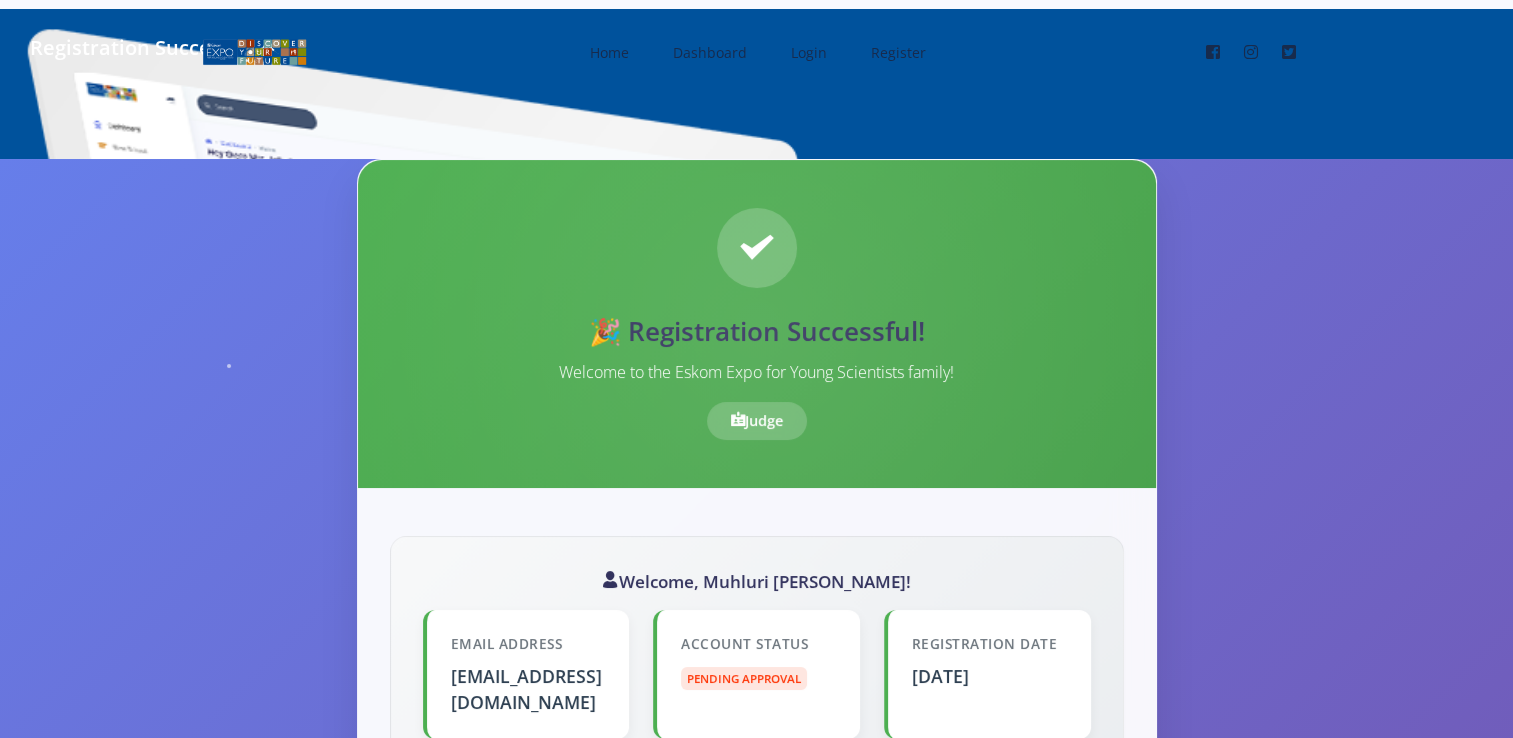 click on "Judge" at bounding box center (757, 421) 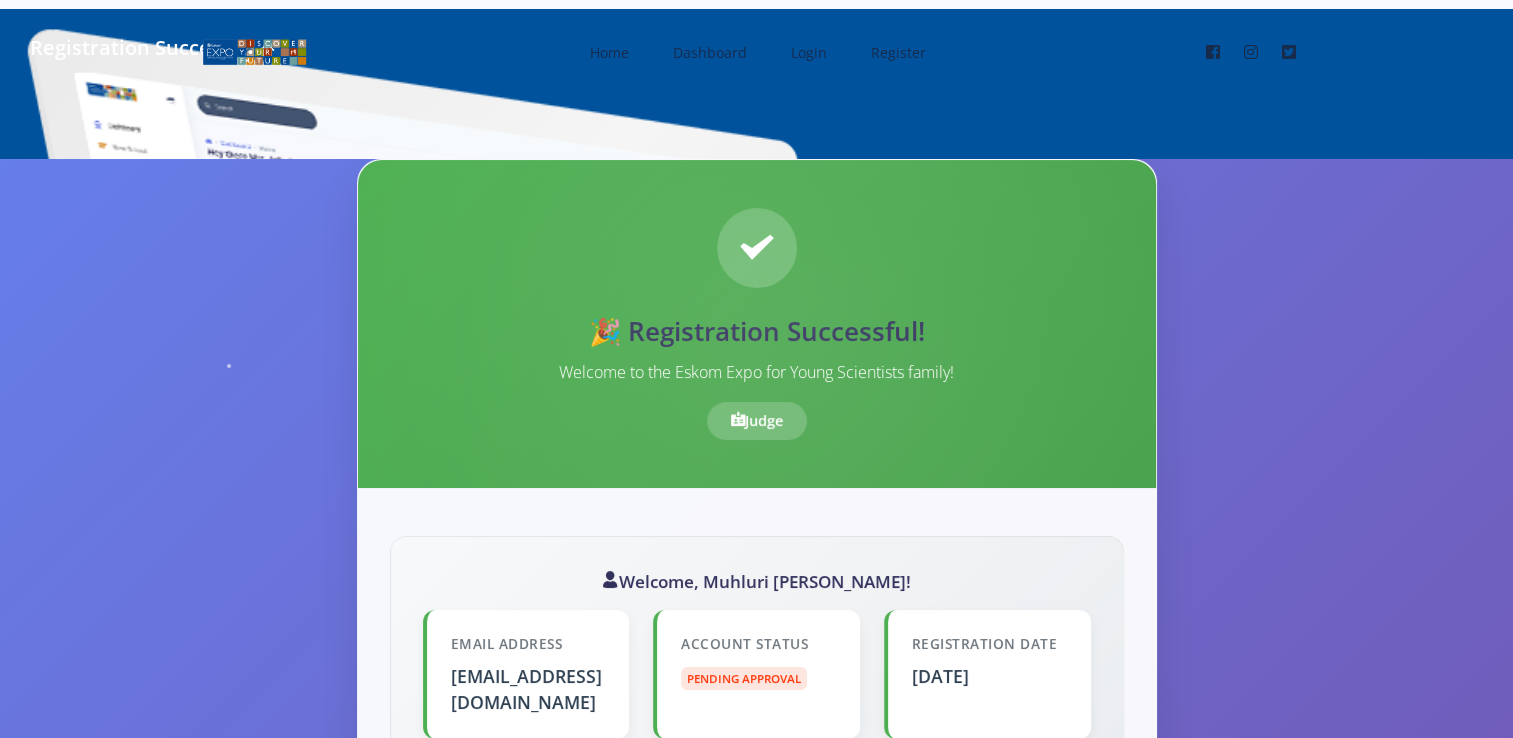 click at bounding box center (757, 248) 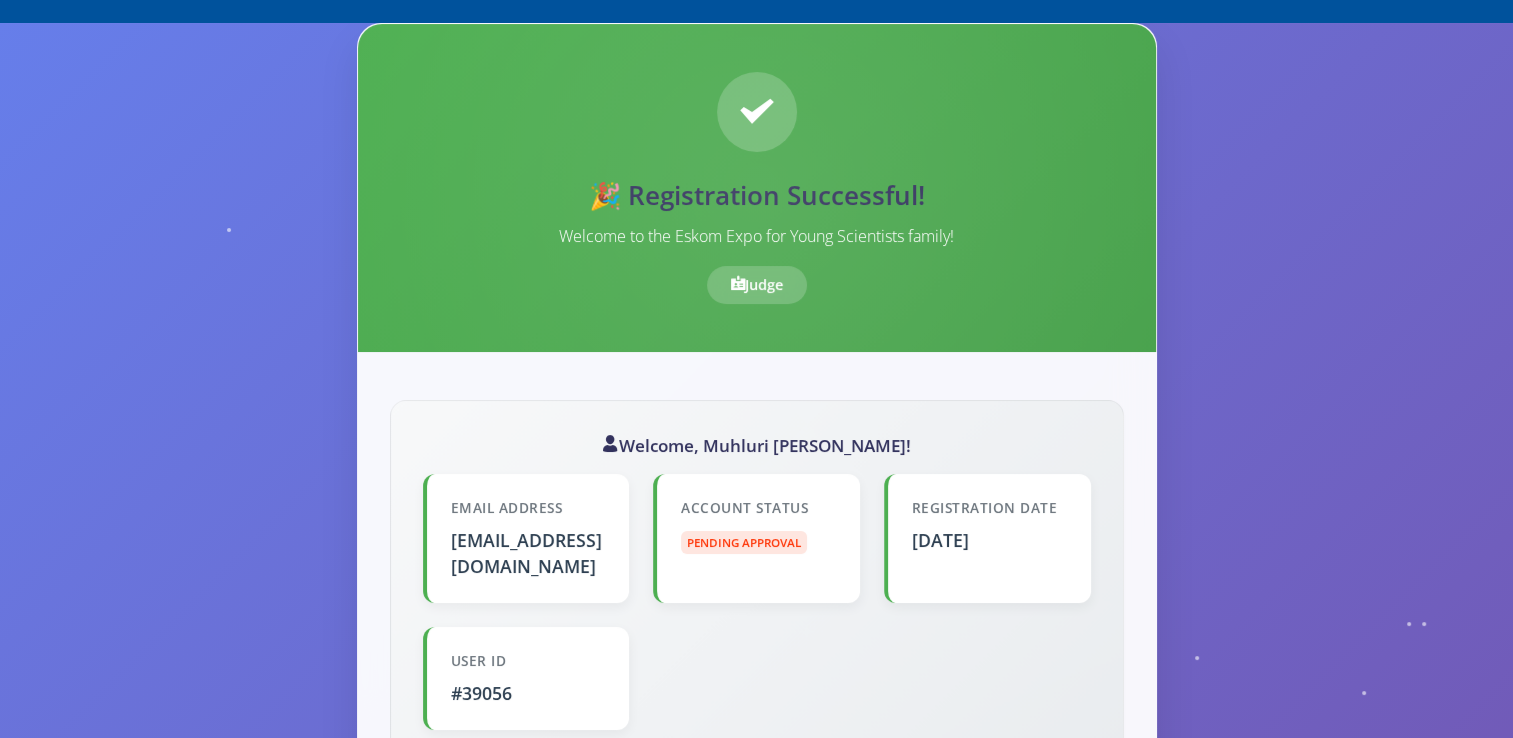 scroll, scrollTop: 135, scrollLeft: 0, axis: vertical 